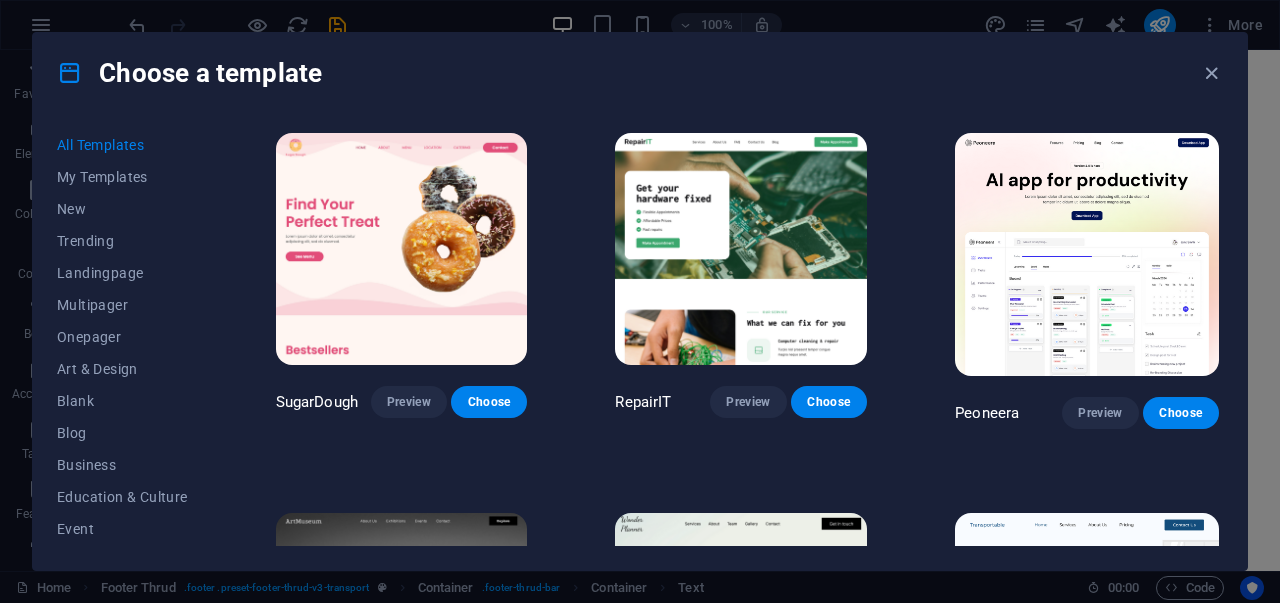 scroll, scrollTop: 0, scrollLeft: 0, axis: both 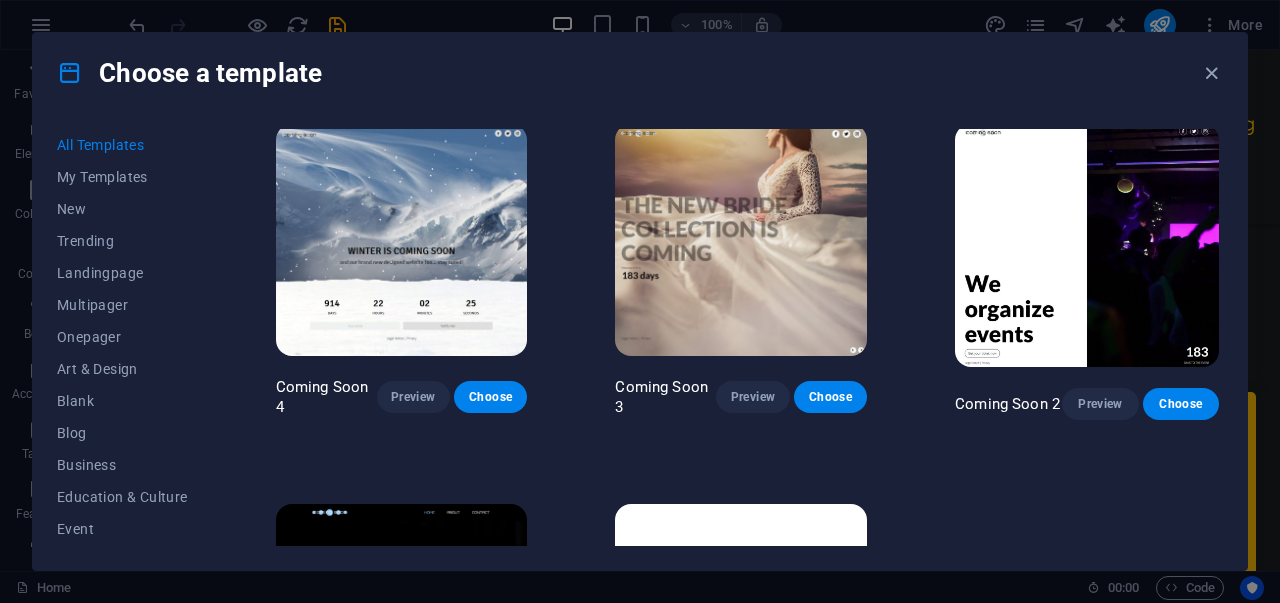 click at bounding box center (402, 240) 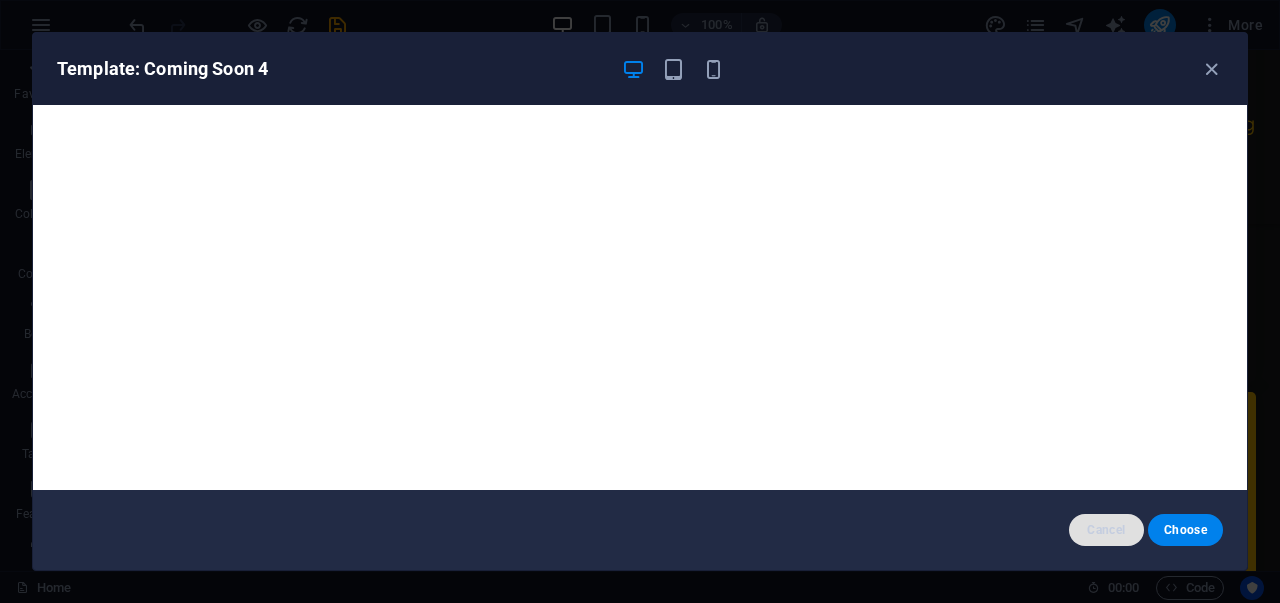 click on "Cancel" at bounding box center (1106, 530) 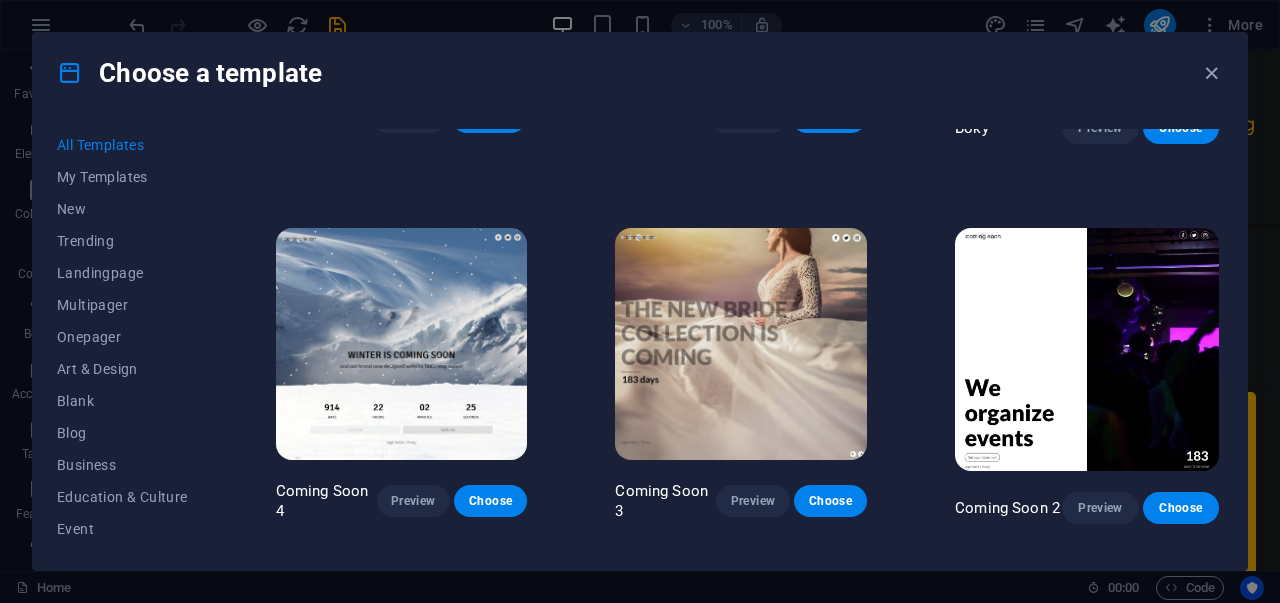 scroll, scrollTop: 20111, scrollLeft: 0, axis: vertical 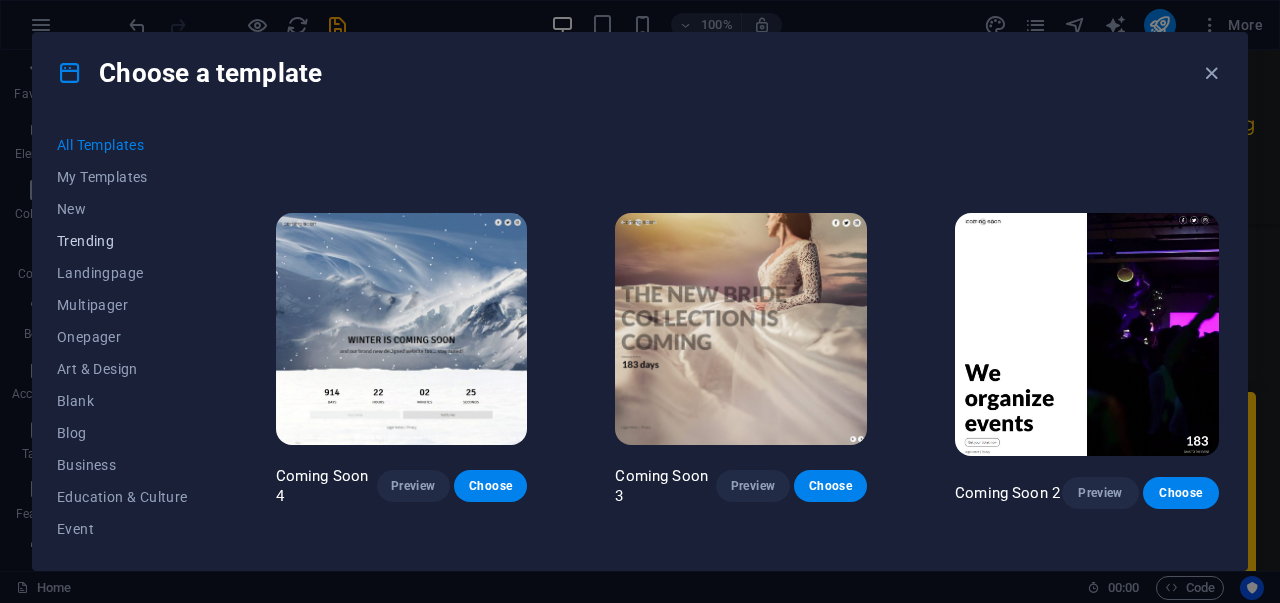 click on "Trending" at bounding box center [122, 241] 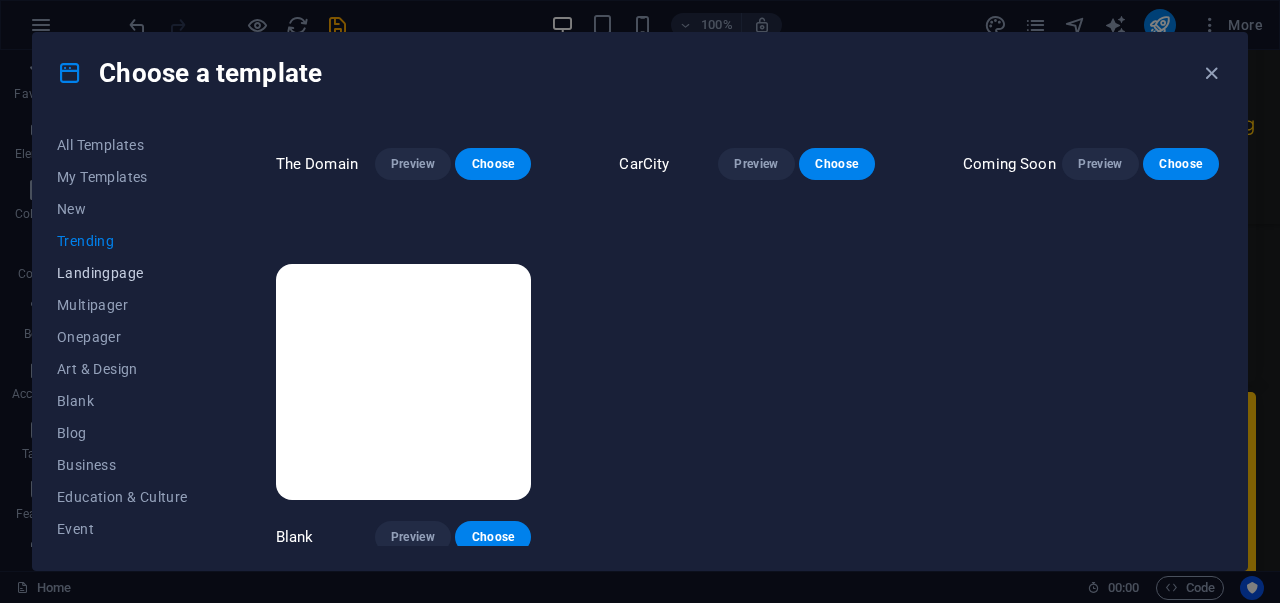 click on "Landingpage" at bounding box center [122, 273] 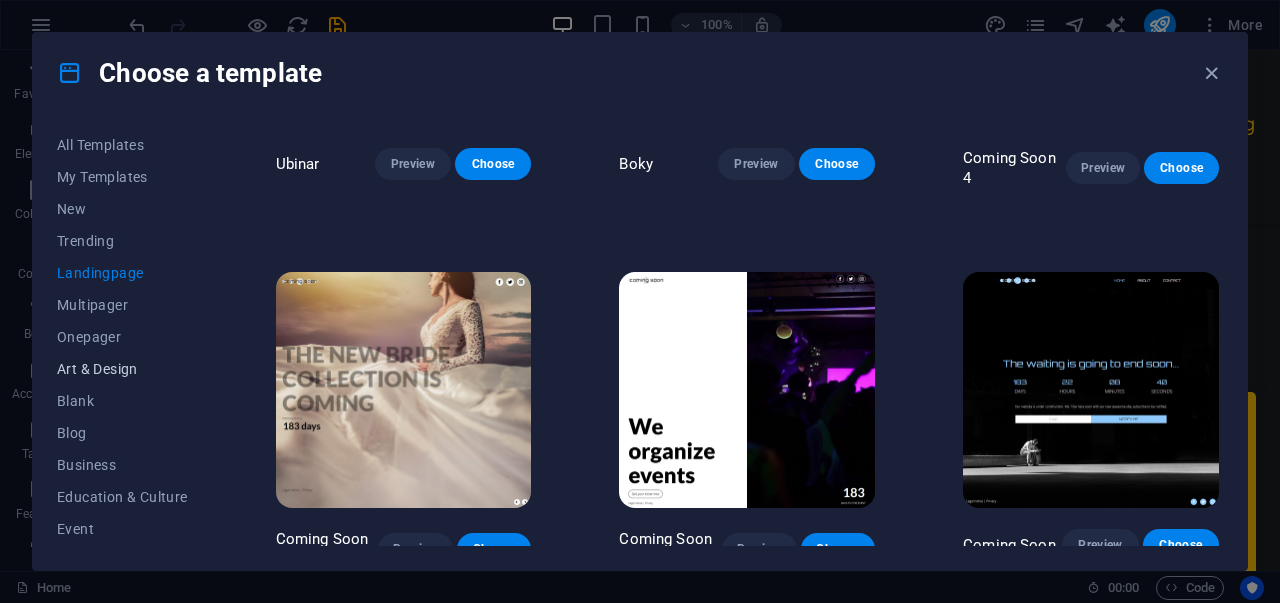 click on "Art & Design" at bounding box center (122, 369) 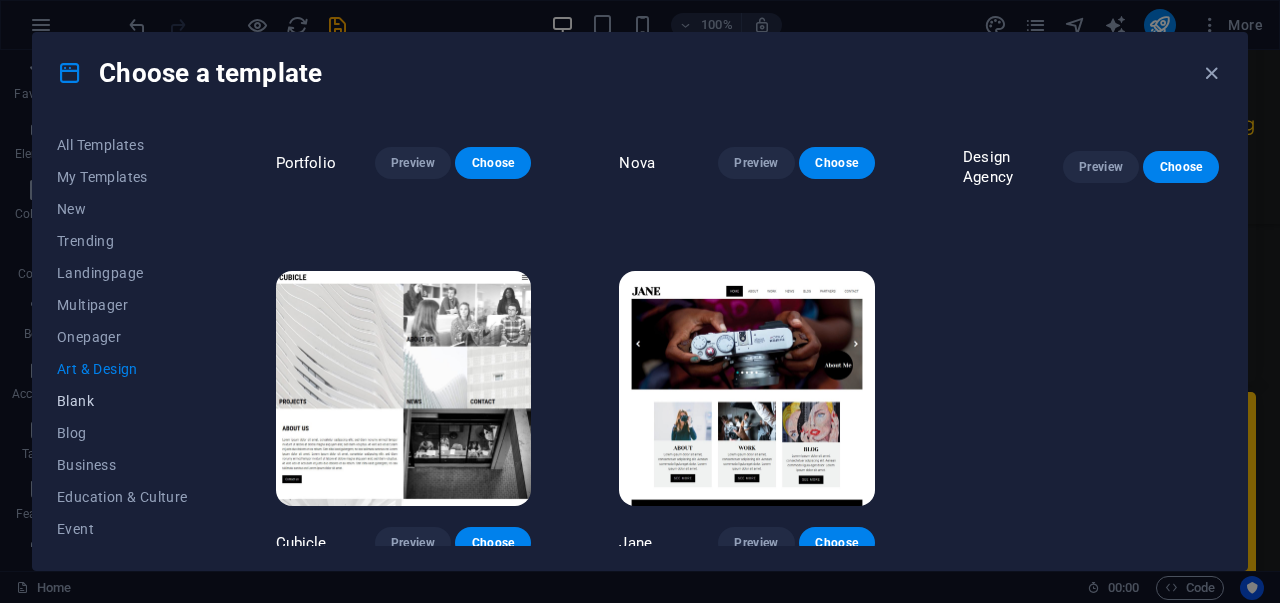 click on "Blank" at bounding box center [122, 401] 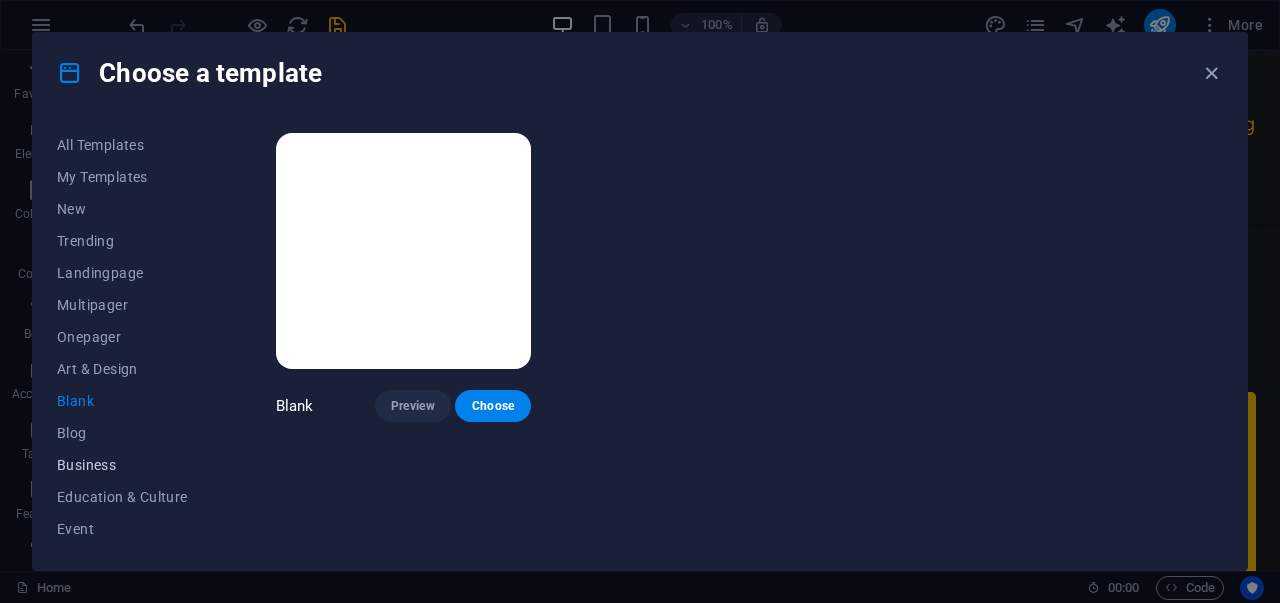 click on "Business" at bounding box center [122, 465] 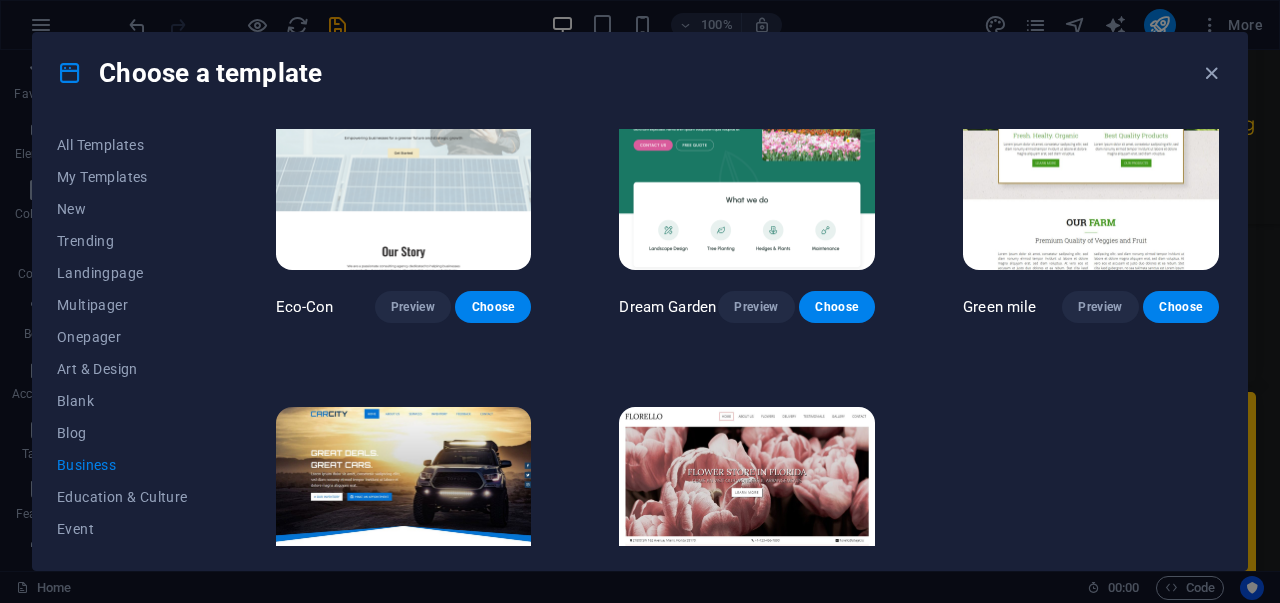 scroll, scrollTop: 0, scrollLeft: 0, axis: both 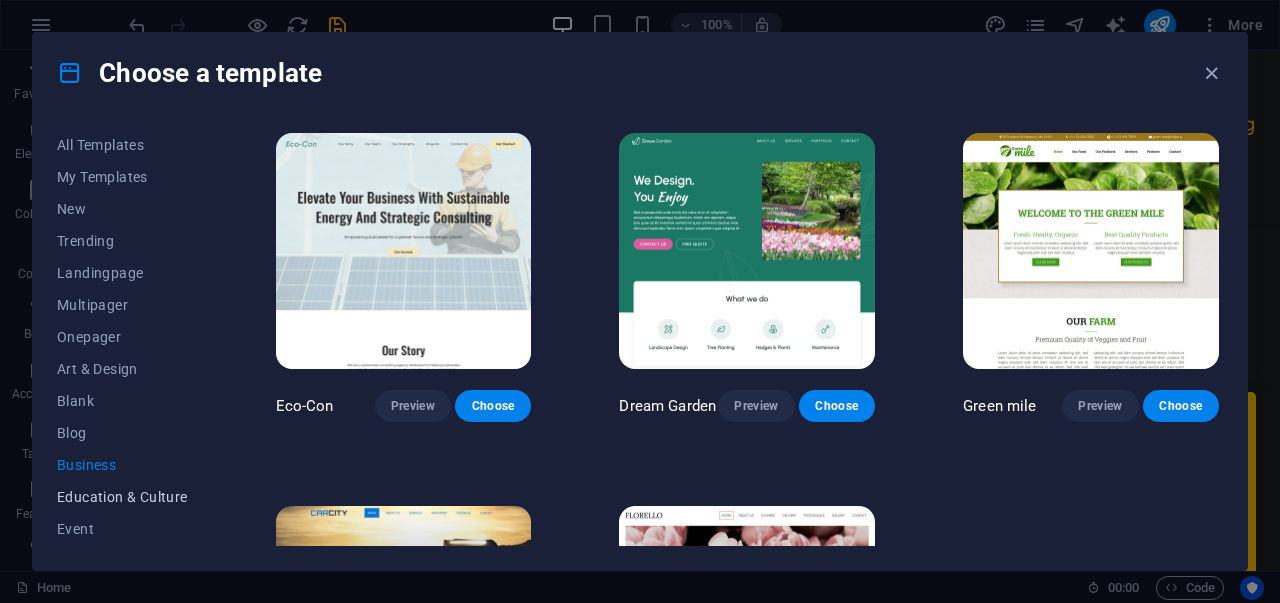 click on "Education & Culture" at bounding box center [122, 497] 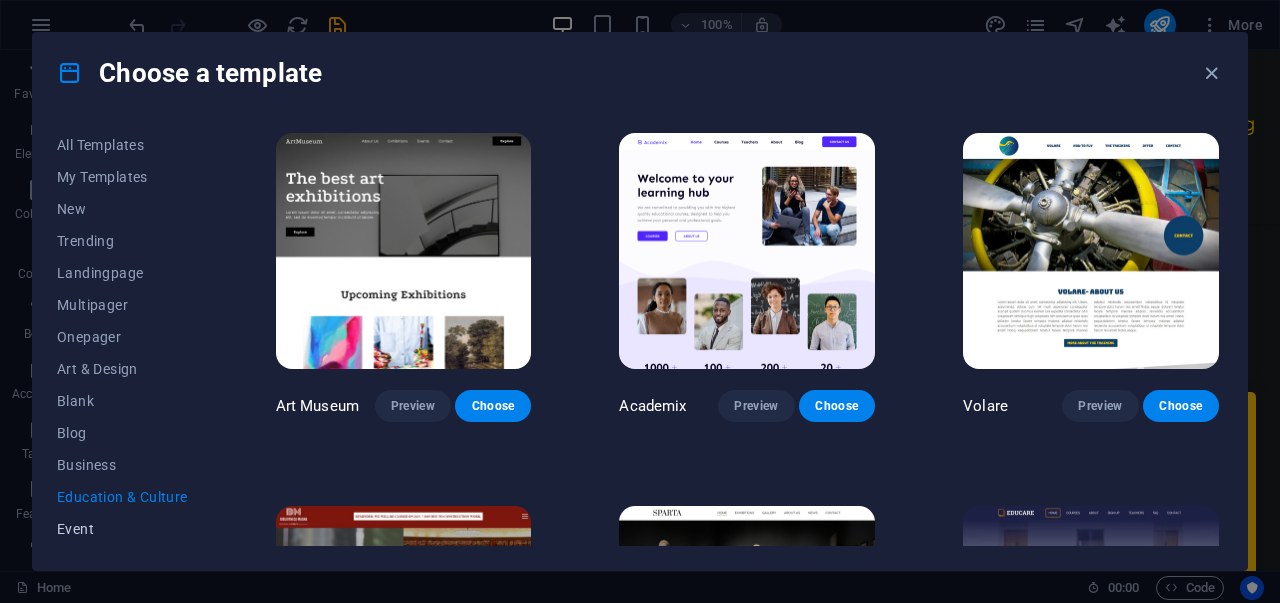 click on "Event" at bounding box center (122, 529) 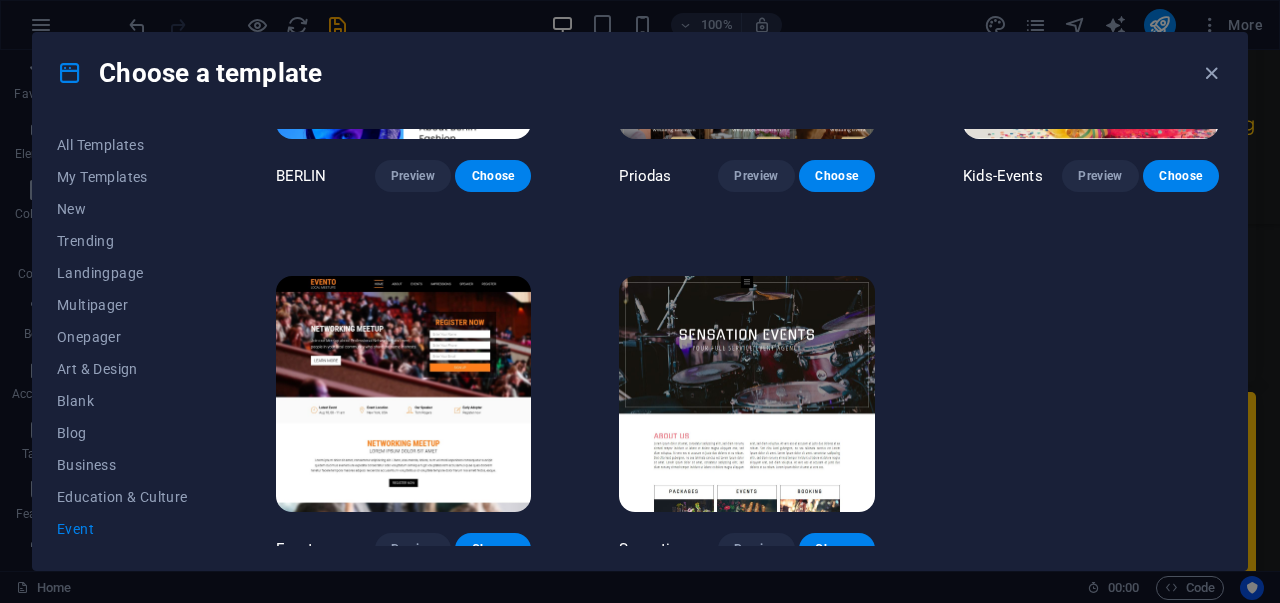 scroll, scrollTop: 620, scrollLeft: 0, axis: vertical 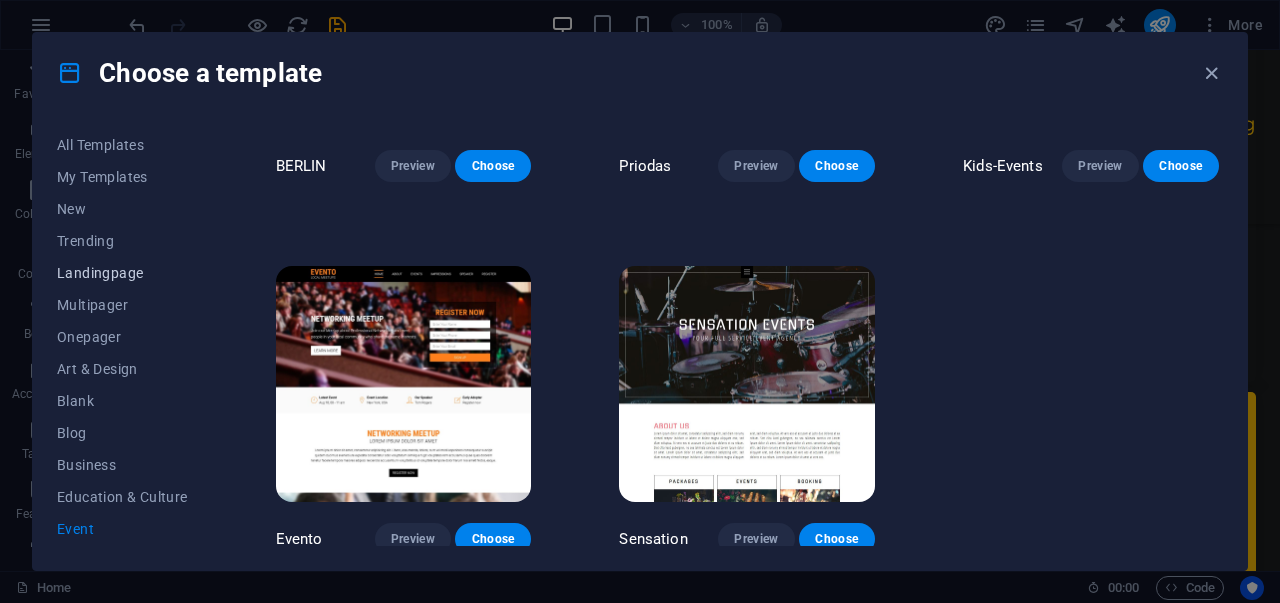 click on "Landingpage" at bounding box center [122, 273] 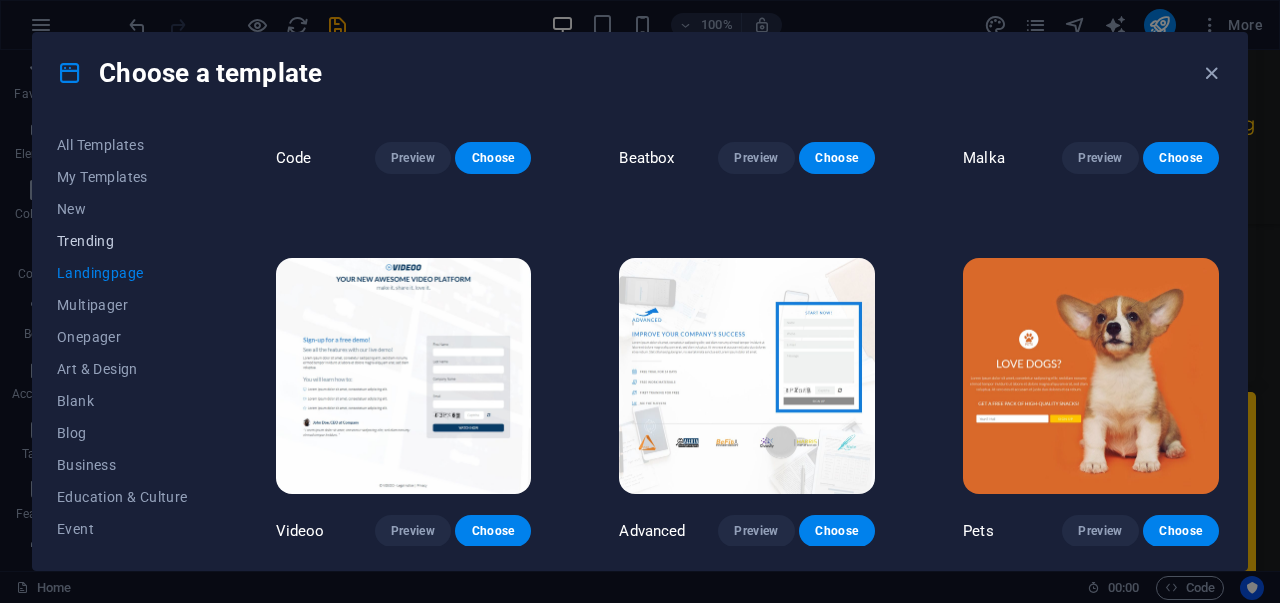 click on "Trending" at bounding box center (122, 241) 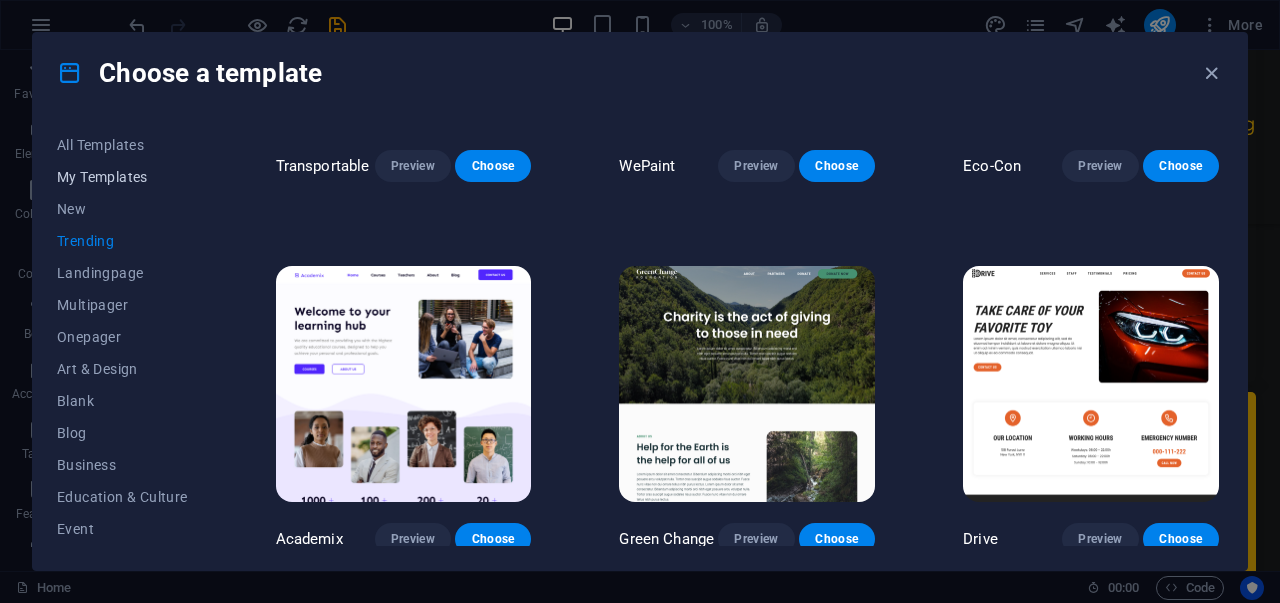 click on "My Templates" at bounding box center [122, 177] 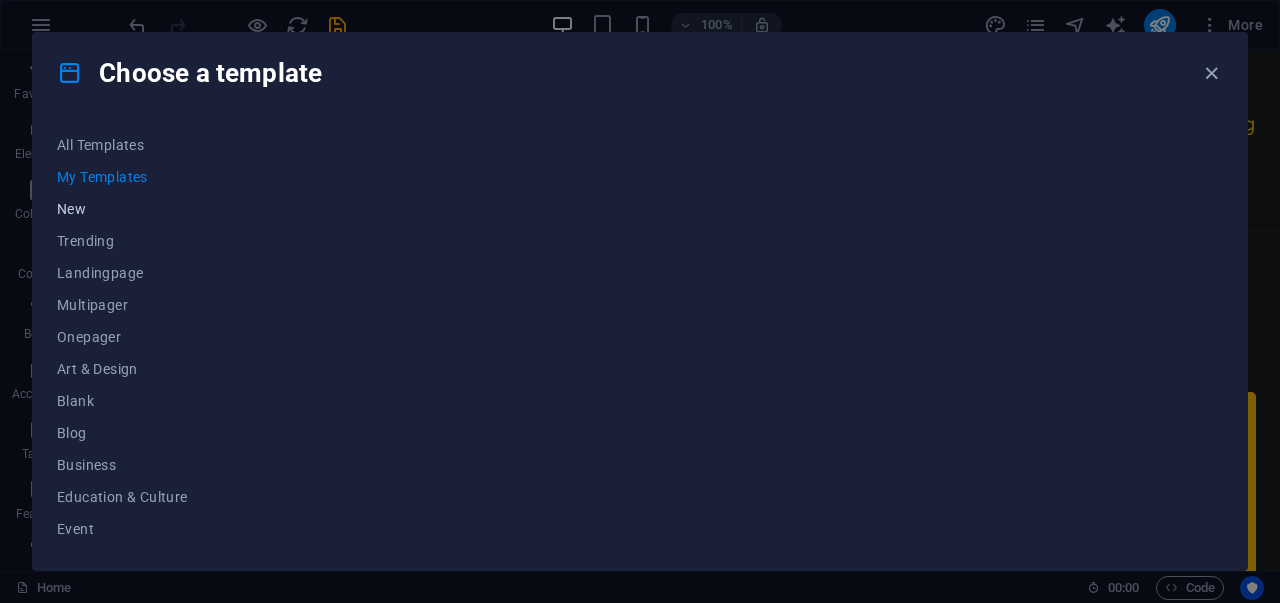 click on "New" at bounding box center [122, 209] 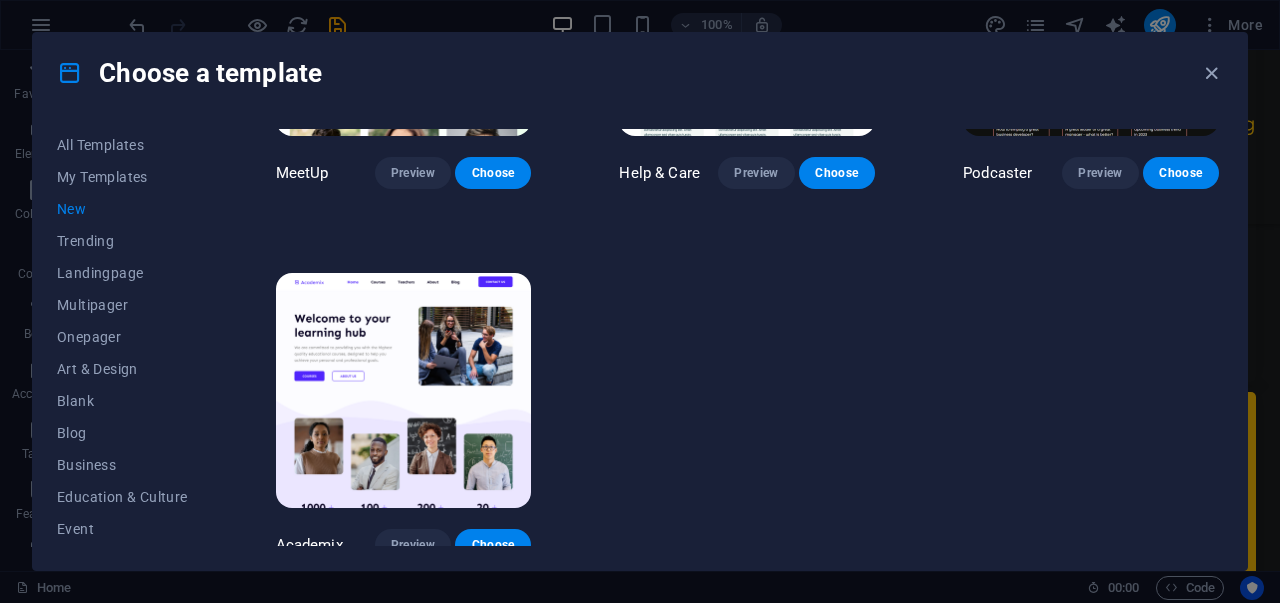 scroll, scrollTop: 1361, scrollLeft: 0, axis: vertical 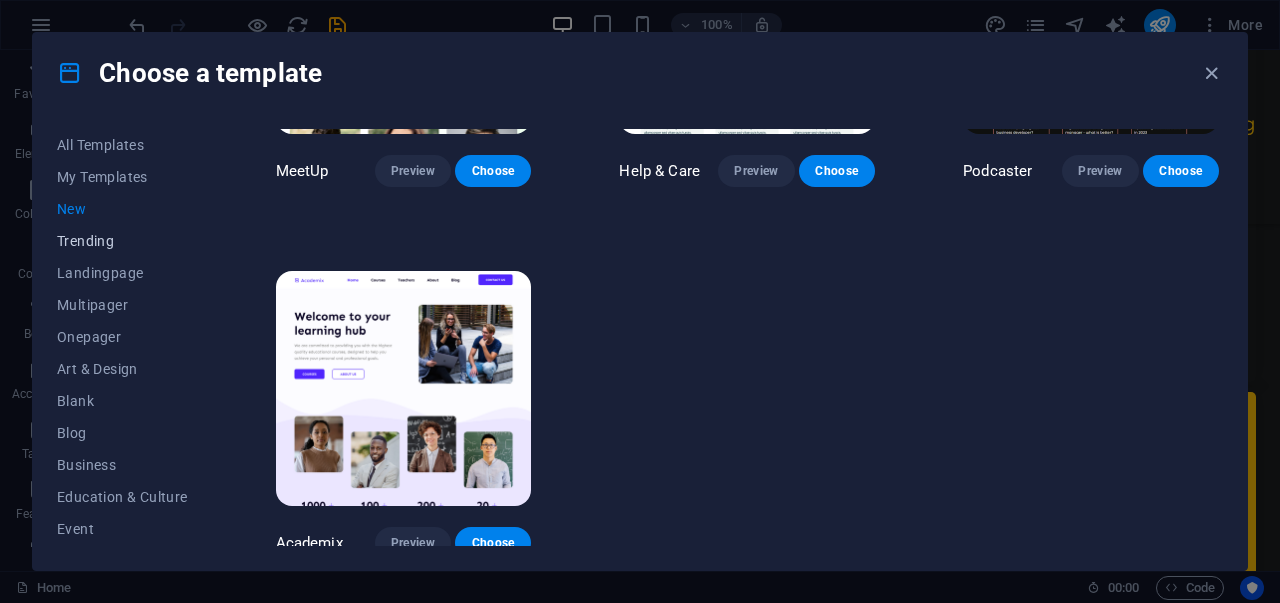 click on "Trending" at bounding box center [122, 241] 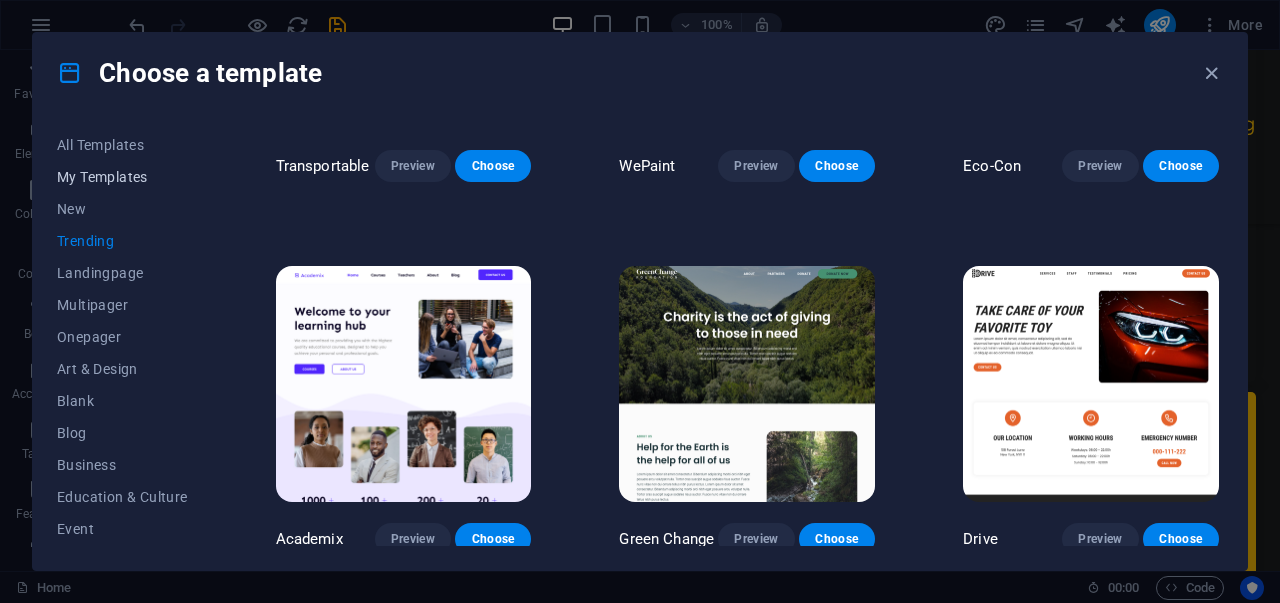 click on "My Templates" at bounding box center (122, 177) 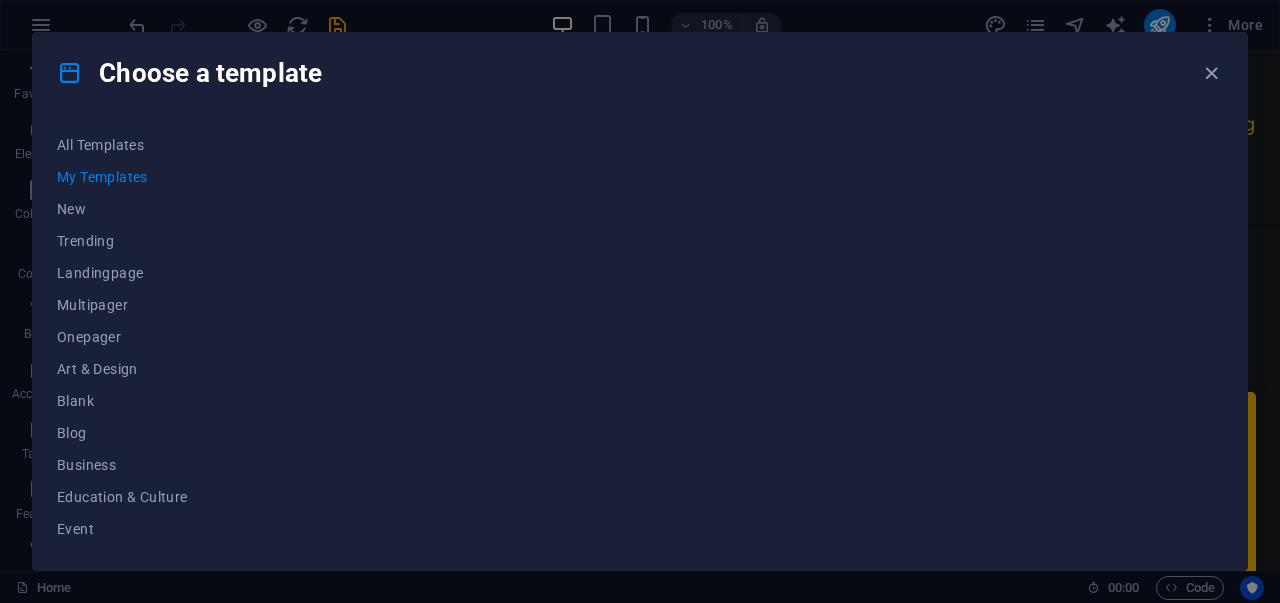 scroll, scrollTop: 0, scrollLeft: 0, axis: both 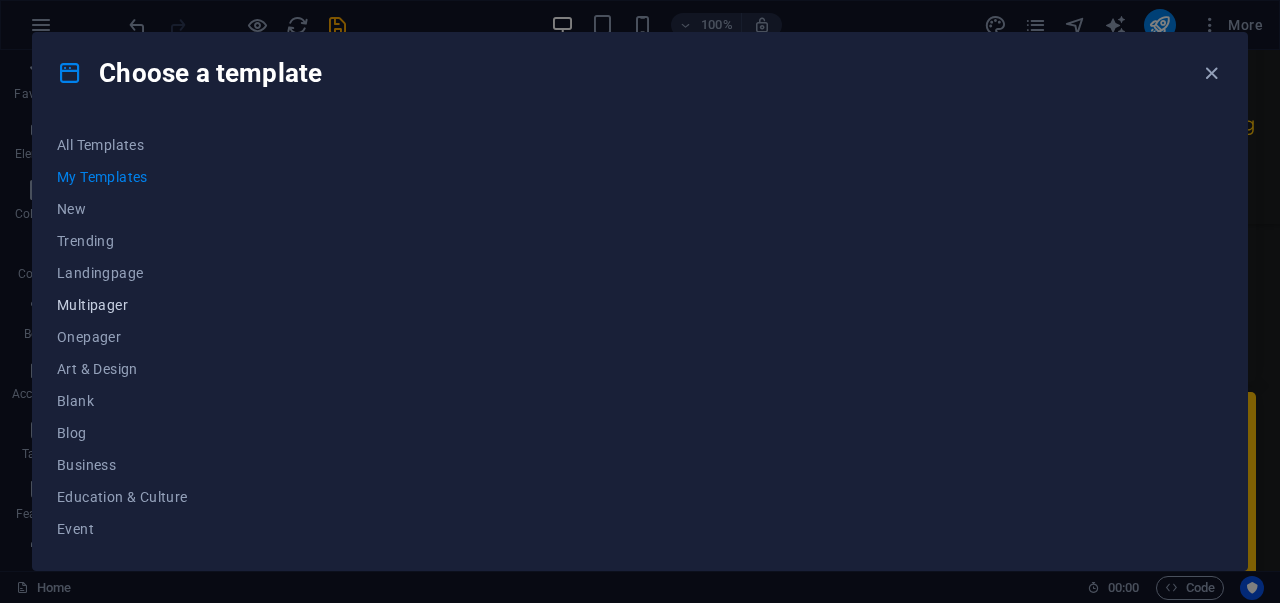 click on "Multipager" at bounding box center (122, 305) 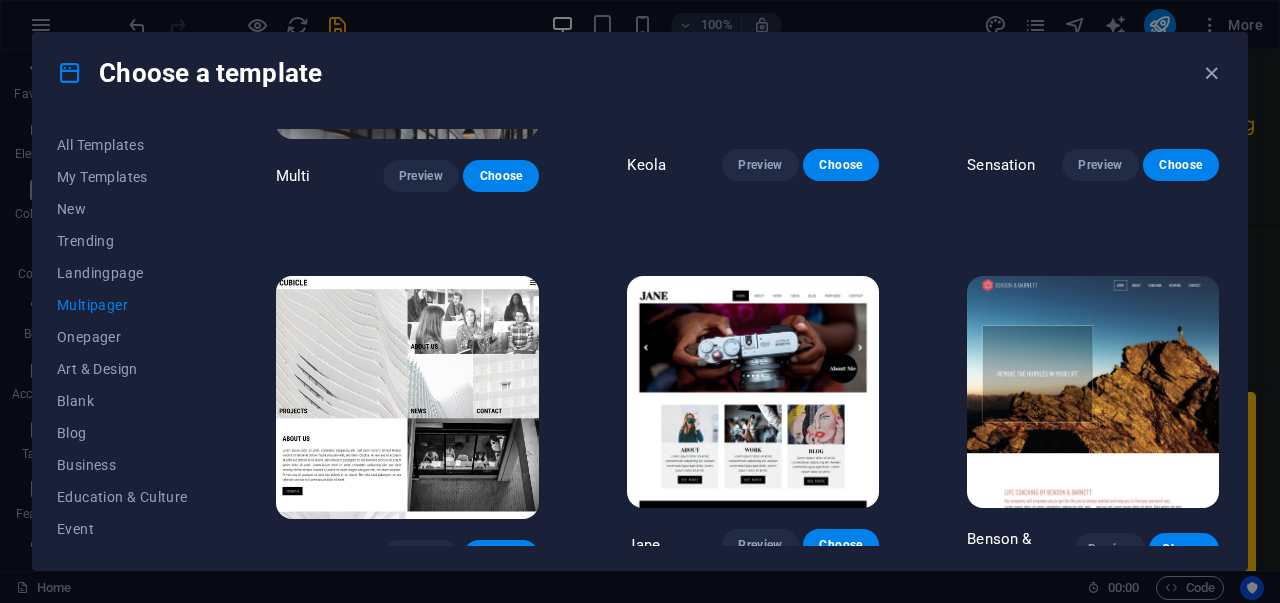 scroll, scrollTop: 7880, scrollLeft: 0, axis: vertical 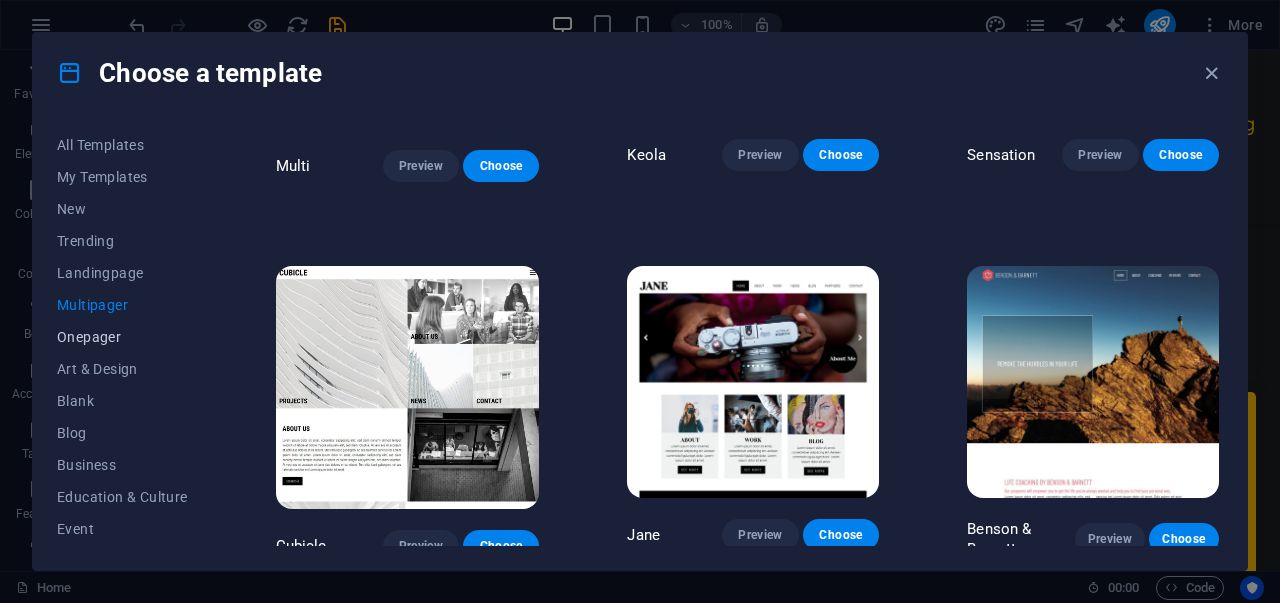 click on "Onepager" at bounding box center [122, 337] 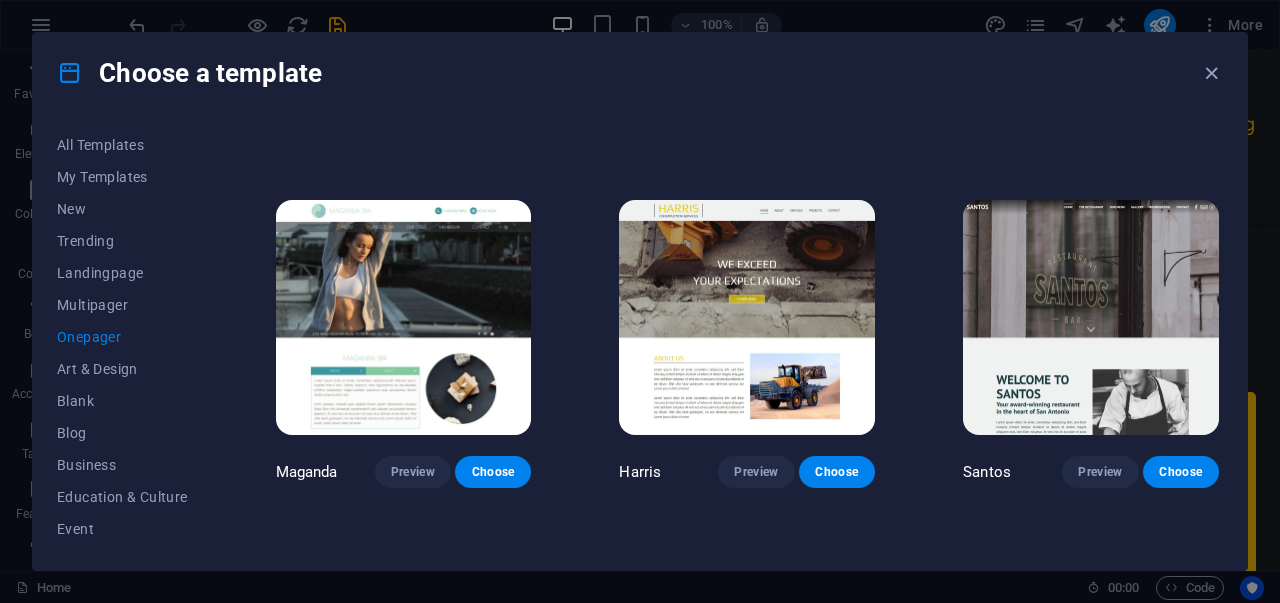 scroll, scrollTop: 8445, scrollLeft: 0, axis: vertical 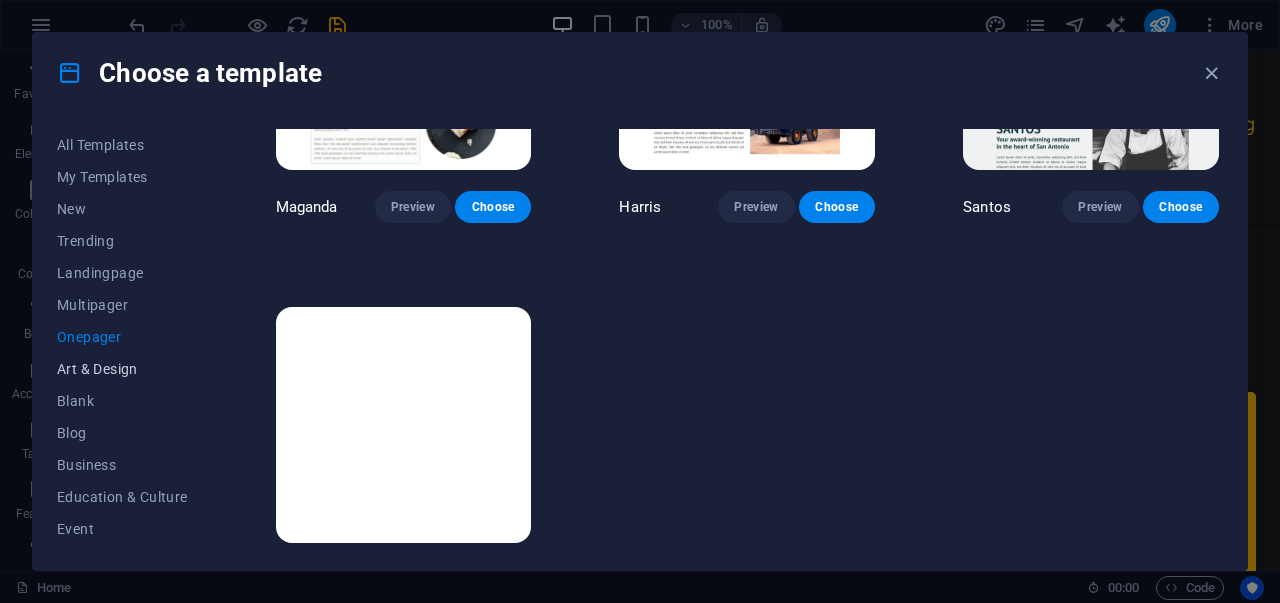 click on "Art & Design" at bounding box center (122, 369) 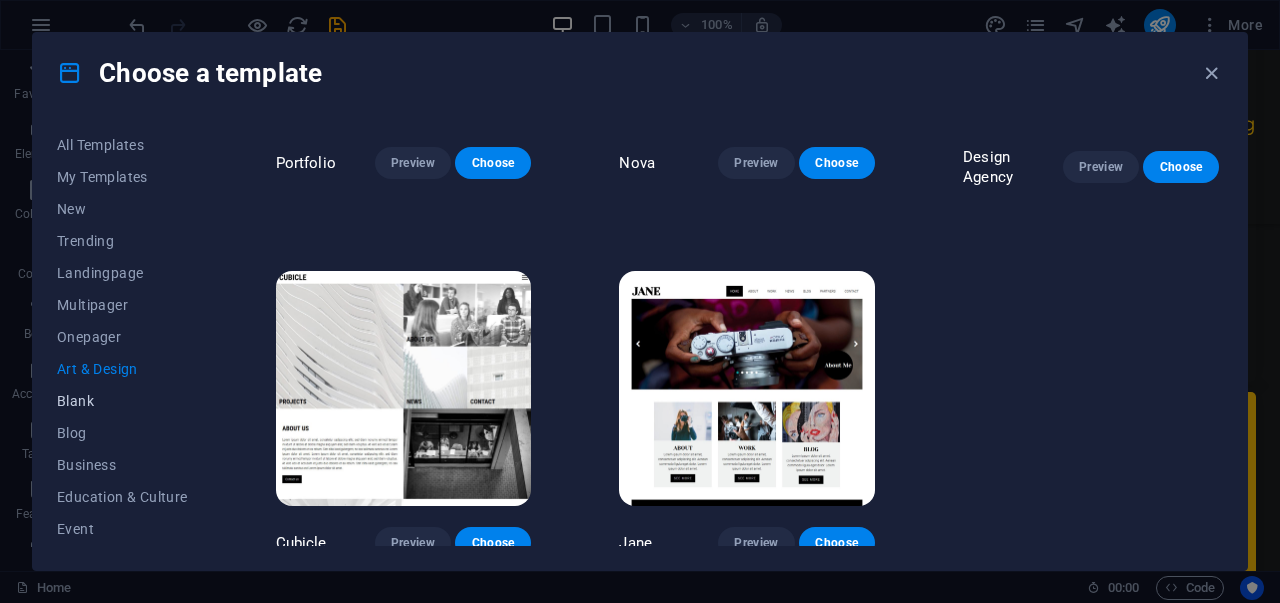 click on "Blank" at bounding box center [122, 401] 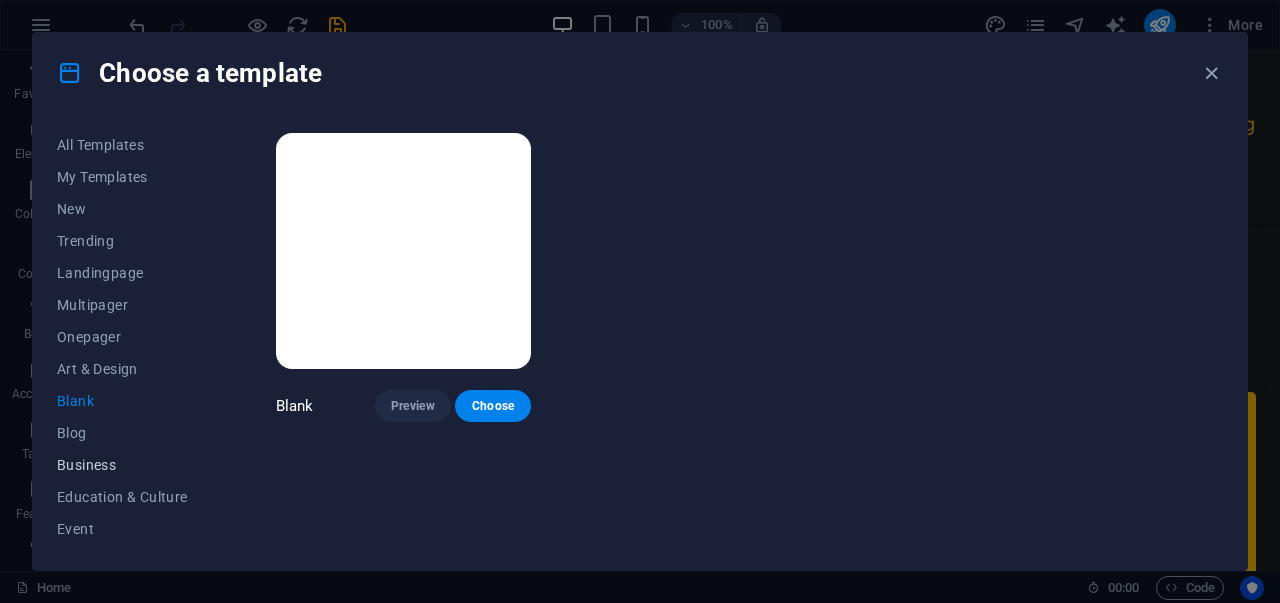 click on "Business" at bounding box center [122, 465] 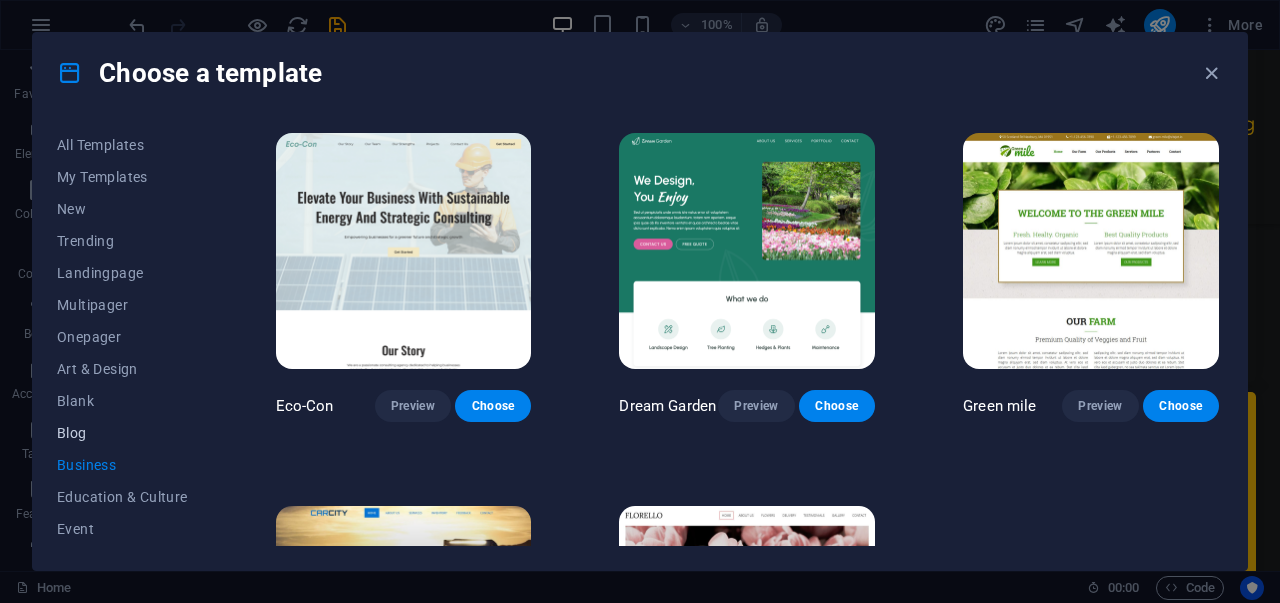 click on "Blog" at bounding box center (122, 433) 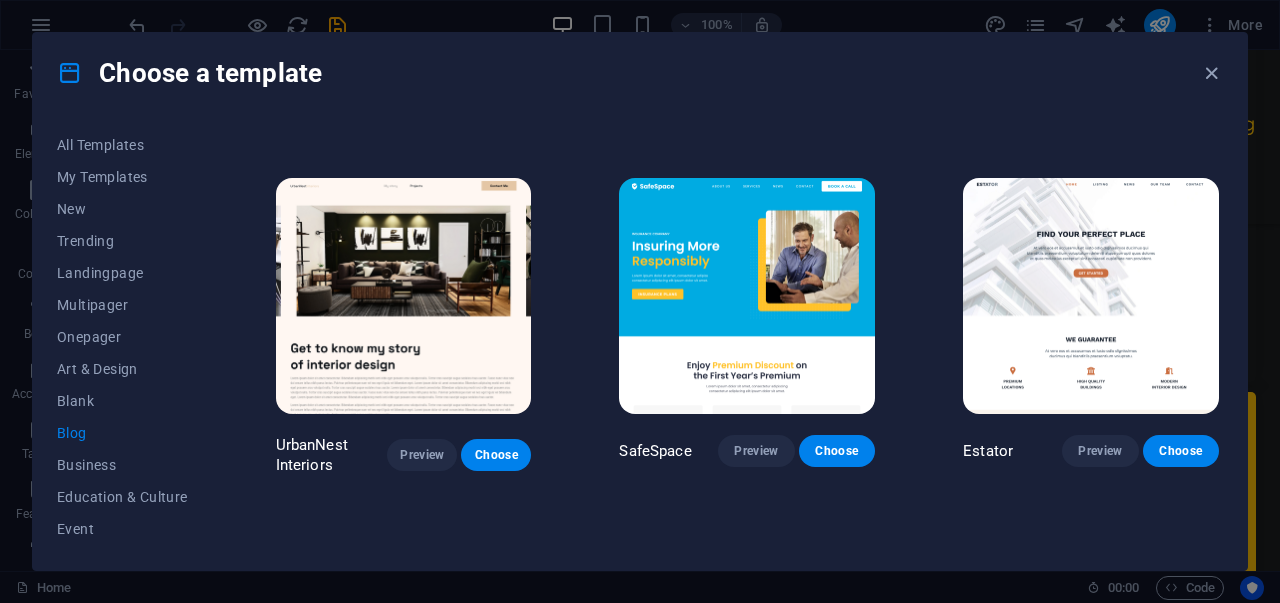 scroll, scrollTop: 700, scrollLeft: 0, axis: vertical 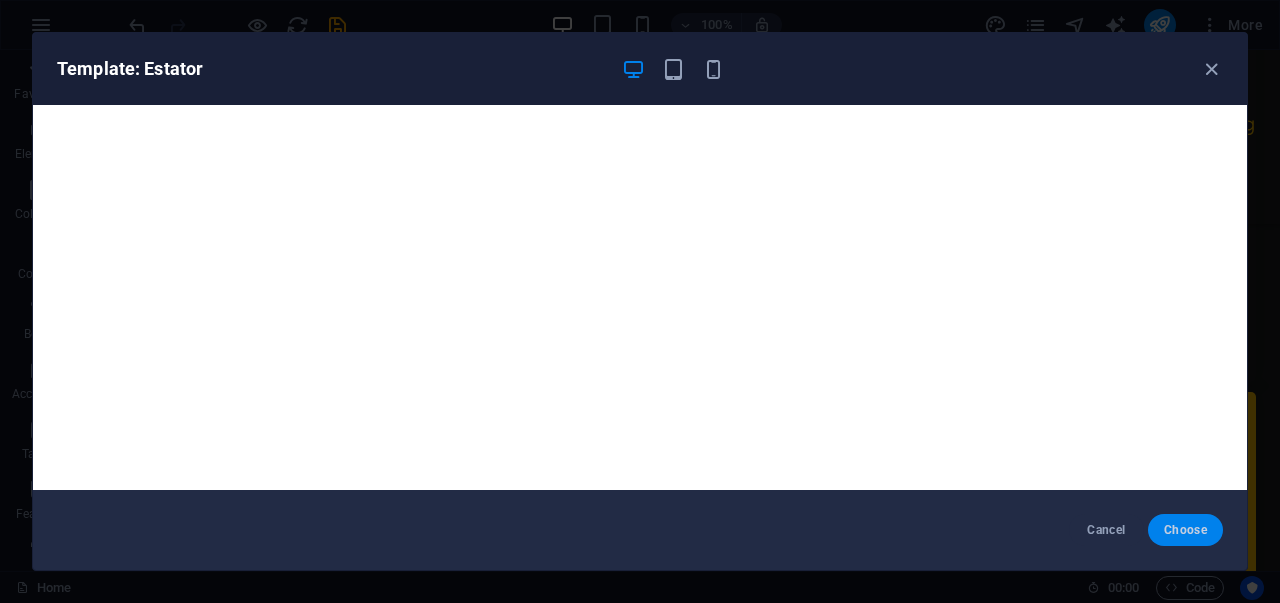 click on "Choose" at bounding box center (1185, 530) 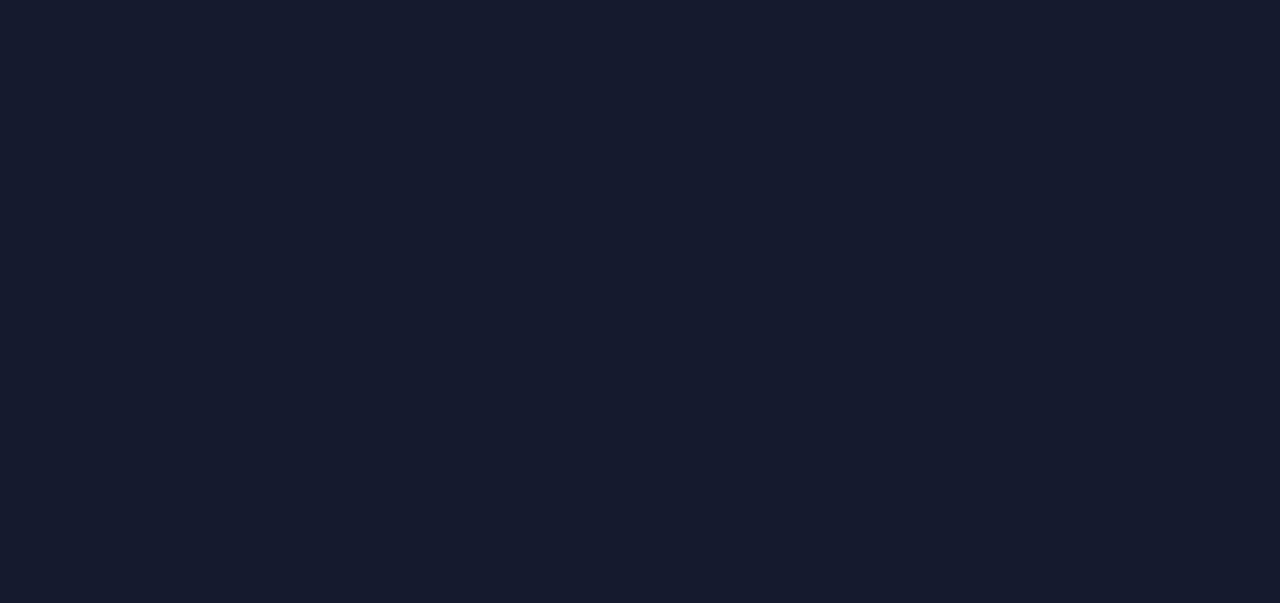 scroll, scrollTop: 0, scrollLeft: 0, axis: both 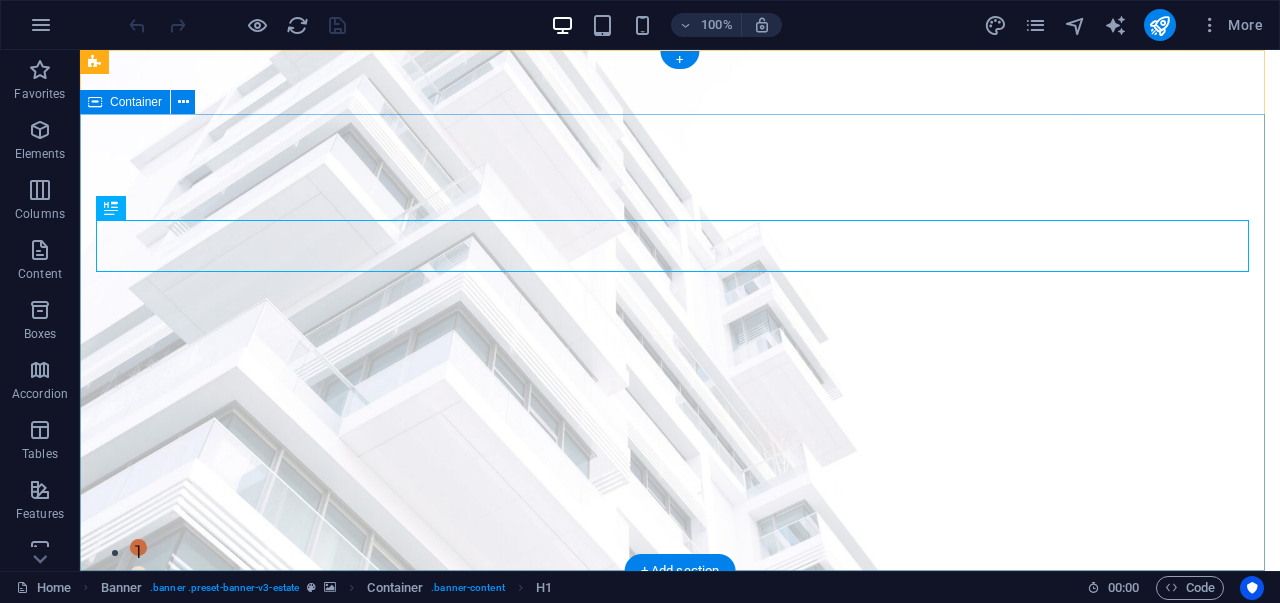 click on "FIND YOUR PERFECT PLACE At vero eos et accusamus et iusto odio dignissimos ducimus qui blanditiis praesentium voluptatum deleniti atque corrupti quos dolores et quas molestias excepturi sint occaecati cupiditate non provident. get started" at bounding box center [680, 871] 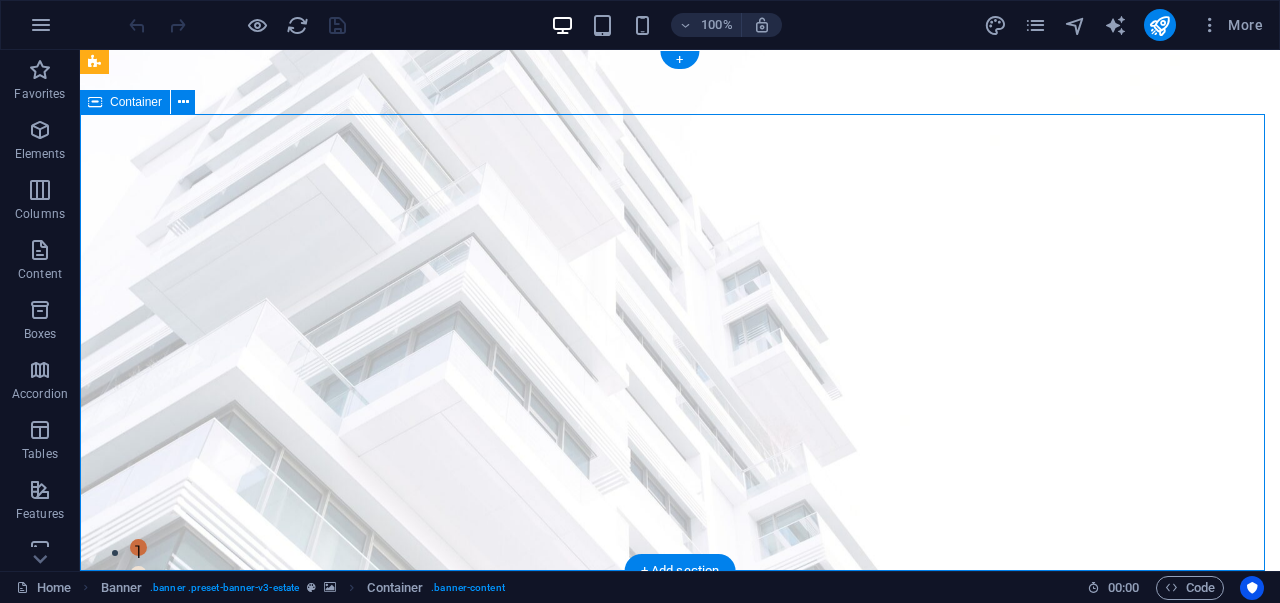 click on "FIND YOUR PERFECT PLACE At vero eos et accusamus et iusto odio dignissimos ducimus qui blanditiis praesentium voluptatum deleniti atque corrupti quos dolores et quas molestias excepturi sint occaecati cupiditate non provident. get started" at bounding box center (680, 871) 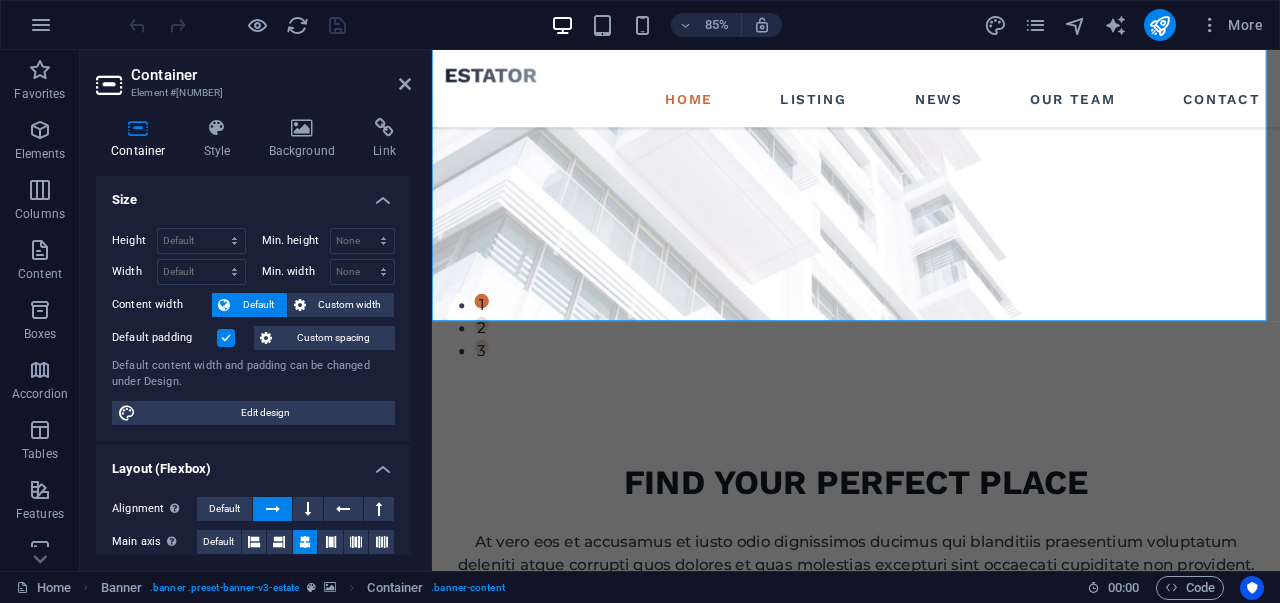 scroll, scrollTop: 300, scrollLeft: 0, axis: vertical 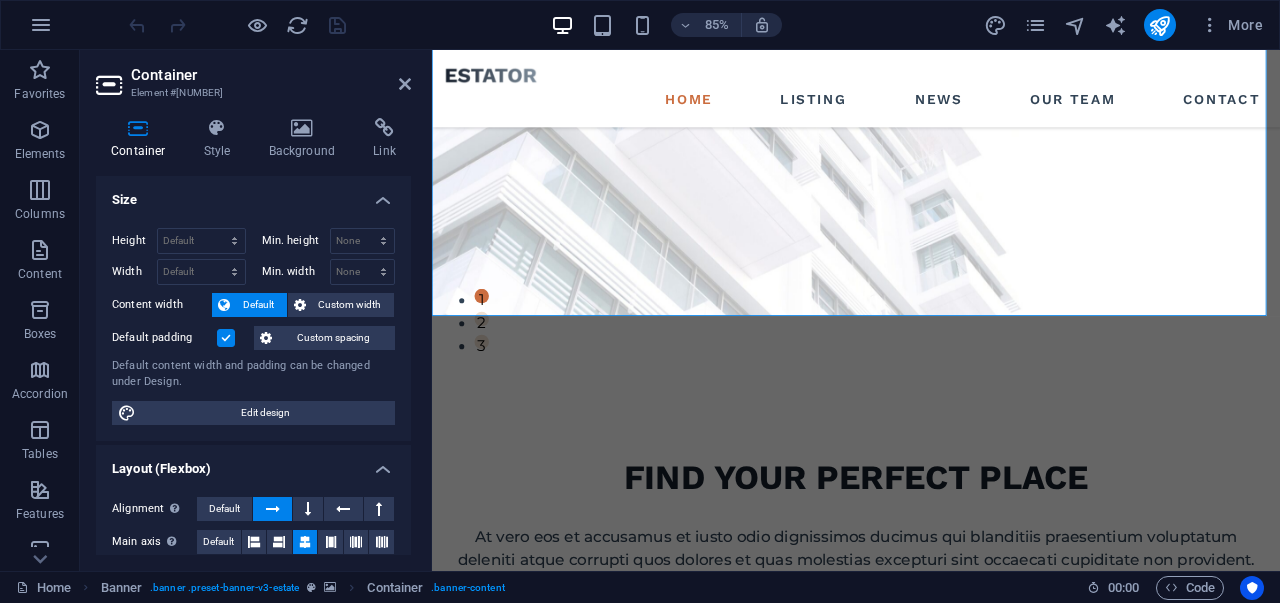 click on "Container Style Background Link Size Height Default px rem % vh vw Min. height None px rem % vh vw Width Default px rem % em vh vw Min. width None px rem % vh vw Content width Default Custom width Width Default px rem % em vh vw Min. width None px rem % vh vw Default padding Custom spacing Default content width and padding can be changed under Design. Edit design Layout (Flexbox) Alignment Determines the flex direction. Default Main axis Determine how elements should behave along the main axis inside this container (justify content). Default Side axis Control the vertical direction of the element inside of the container (align items). Default Wrap Default On Off Fill Controls the distances and direction of elements on the y-axis across several lines (align content). Default Accessibility ARIA helps assistive technologies (like screen readers) to understand the role, state, and behavior of web elements Role The ARIA role defines the purpose of an element.  None Alert Article Banner Comment Fan" at bounding box center [253, 336] 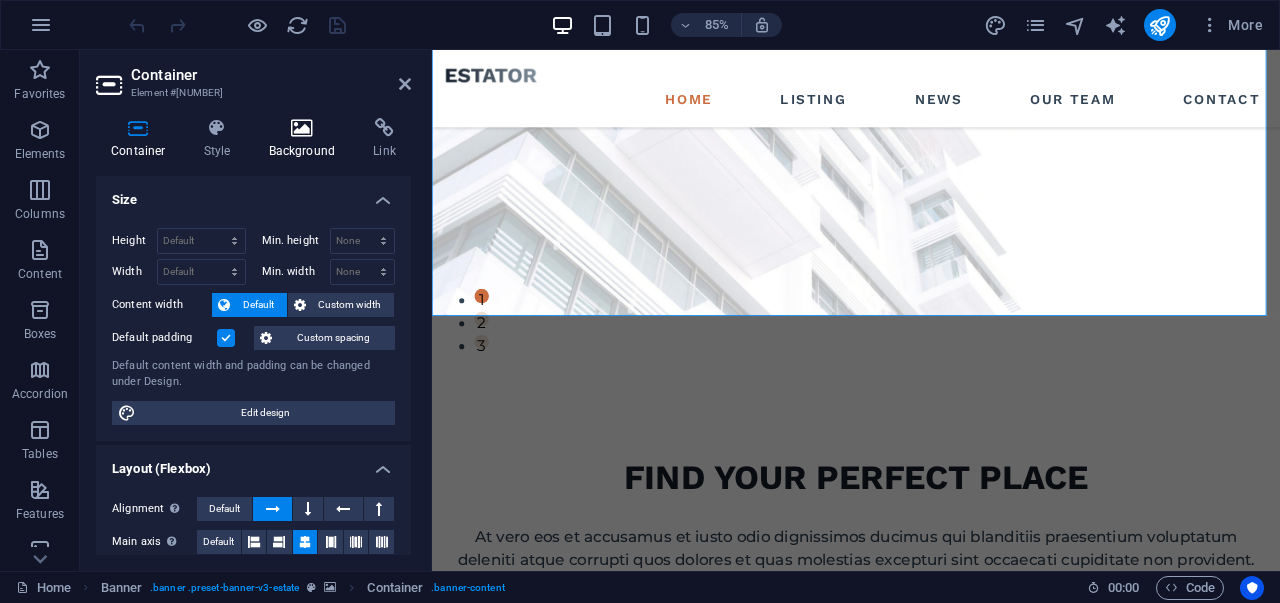 click at bounding box center [302, 128] 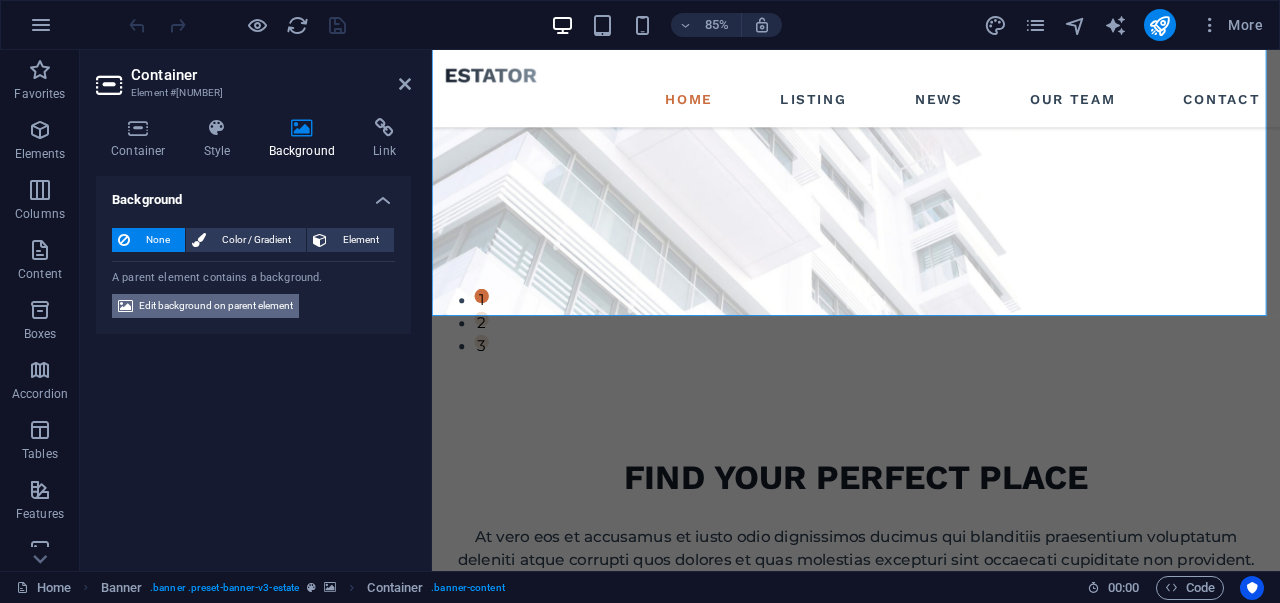 click on "Edit background on parent element" at bounding box center (216, 306) 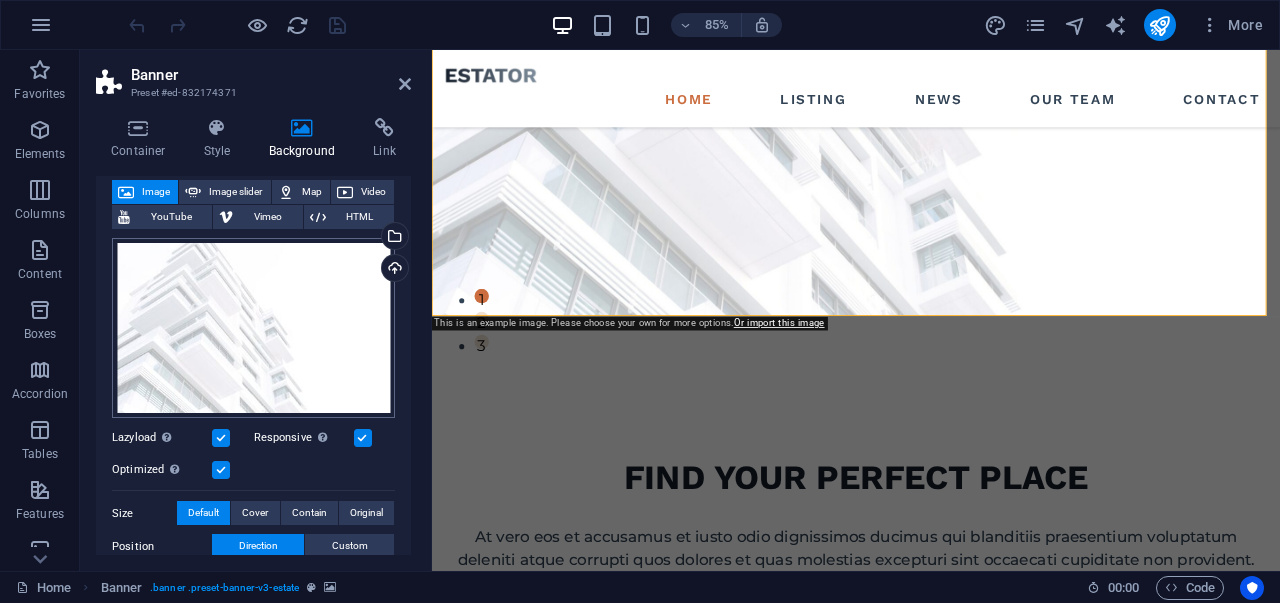 scroll, scrollTop: 200, scrollLeft: 0, axis: vertical 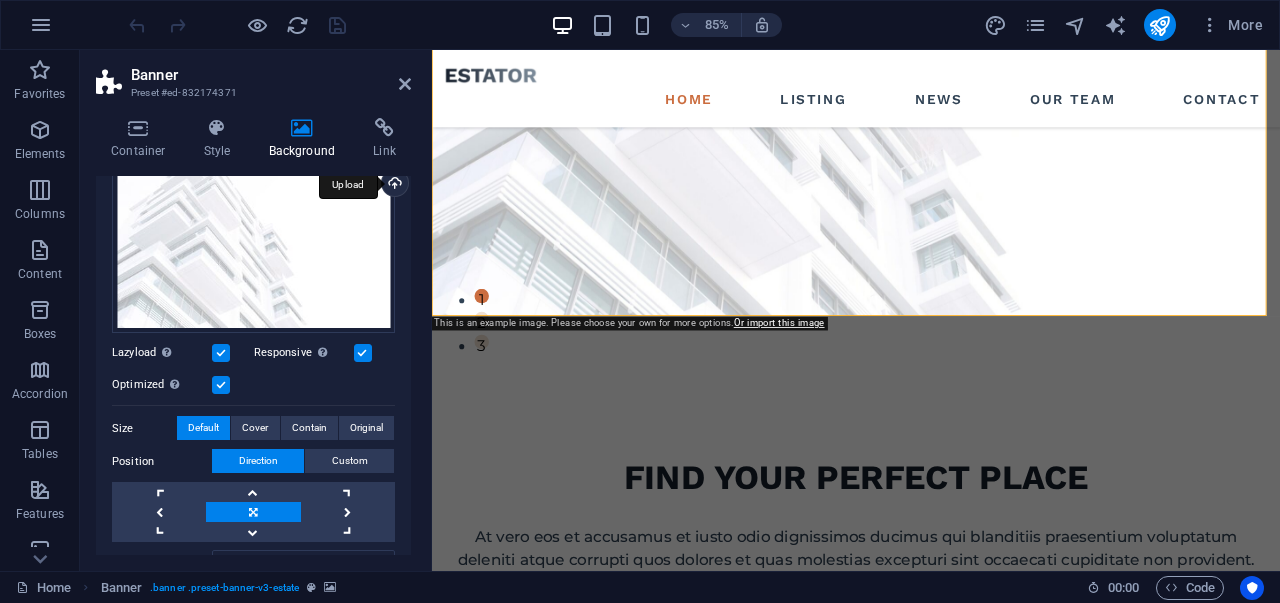 click on "Upload" at bounding box center (393, 185) 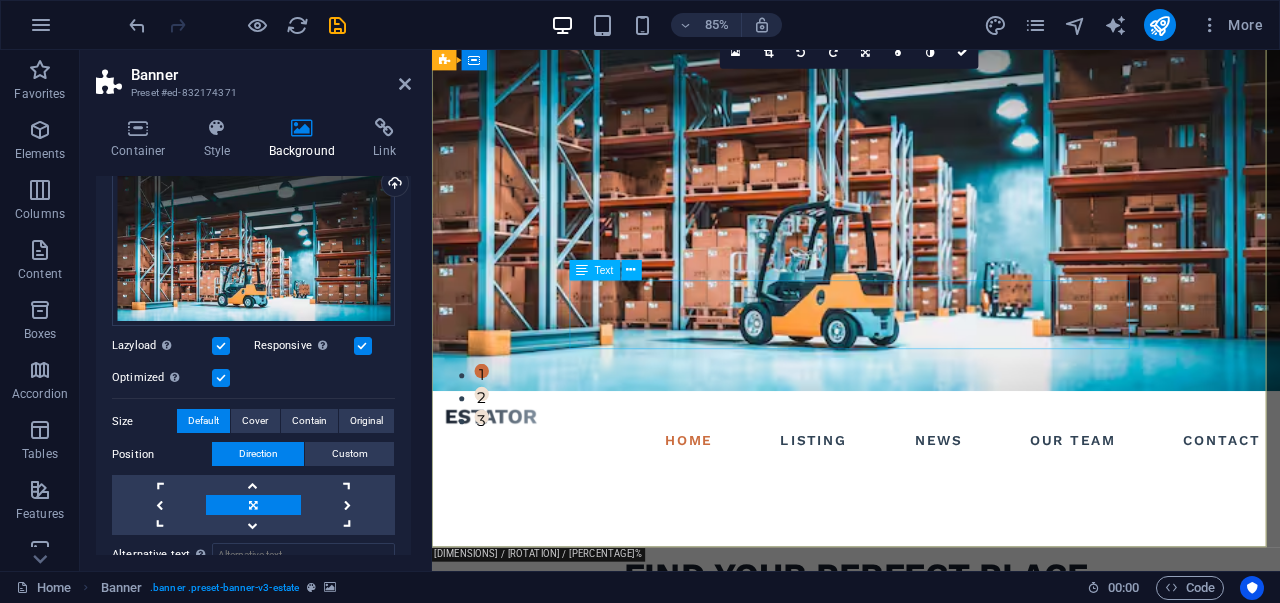 scroll, scrollTop: 0, scrollLeft: 0, axis: both 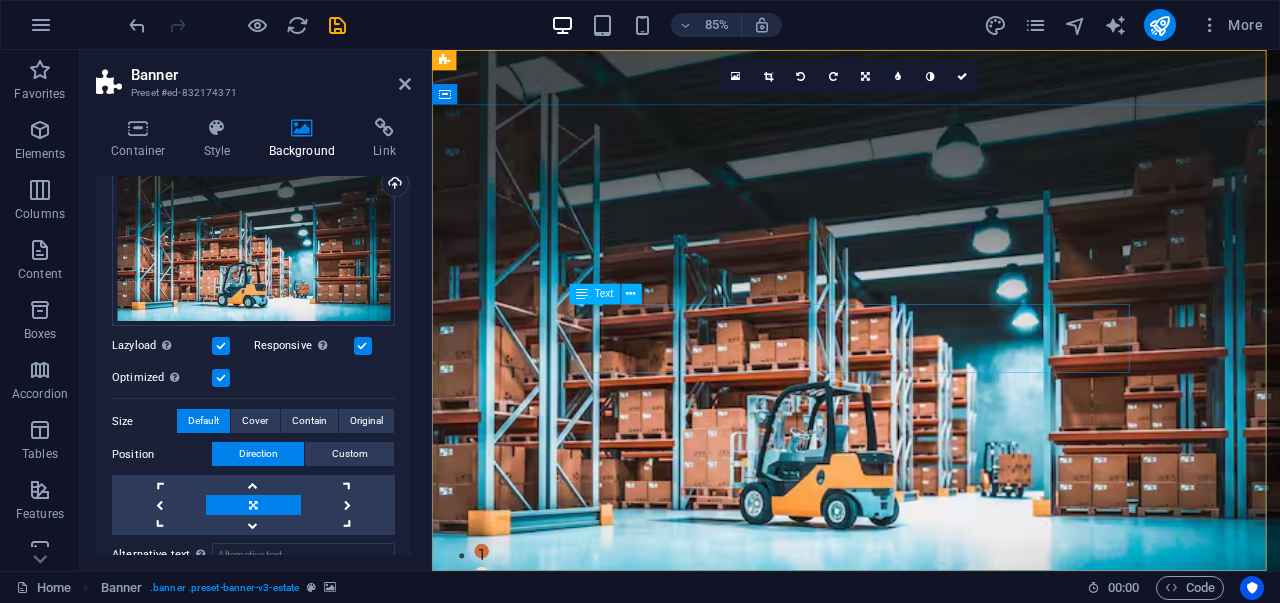 click on "At vero eos et accusamus et iusto odio dignissimos ducimus qui blanditiis praesentium voluptatum deleniti atque corrupti quos dolores et quas molestias excepturi sint occaecati cupiditate non provident." at bounding box center [931, 964] 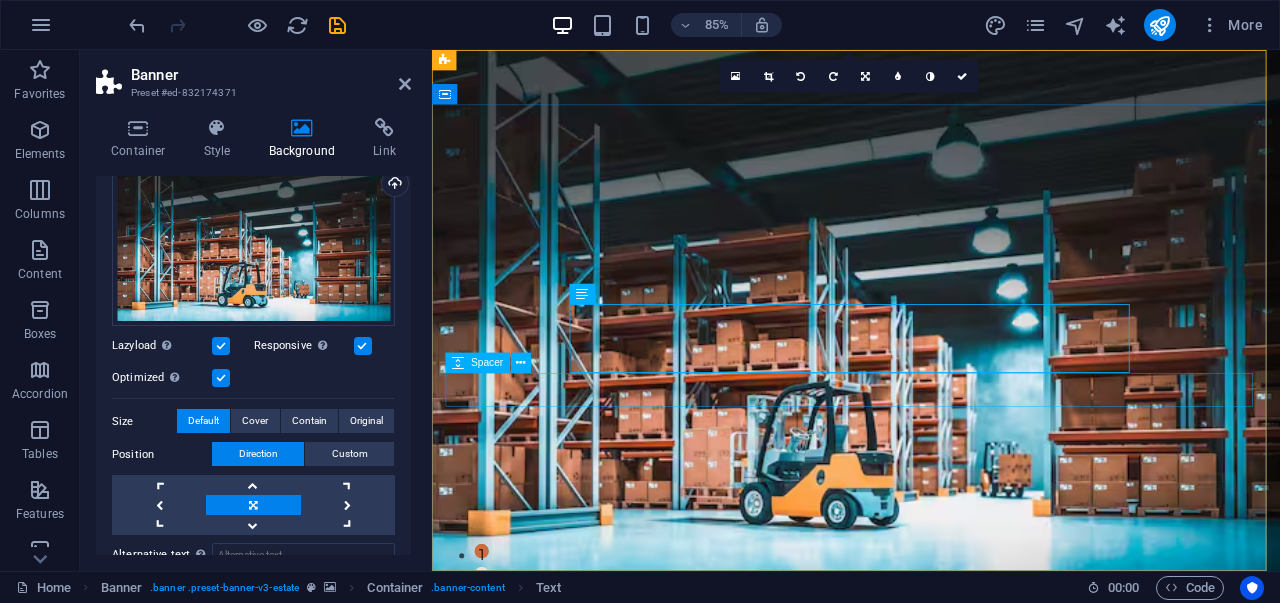 click at bounding box center (931, 1011) 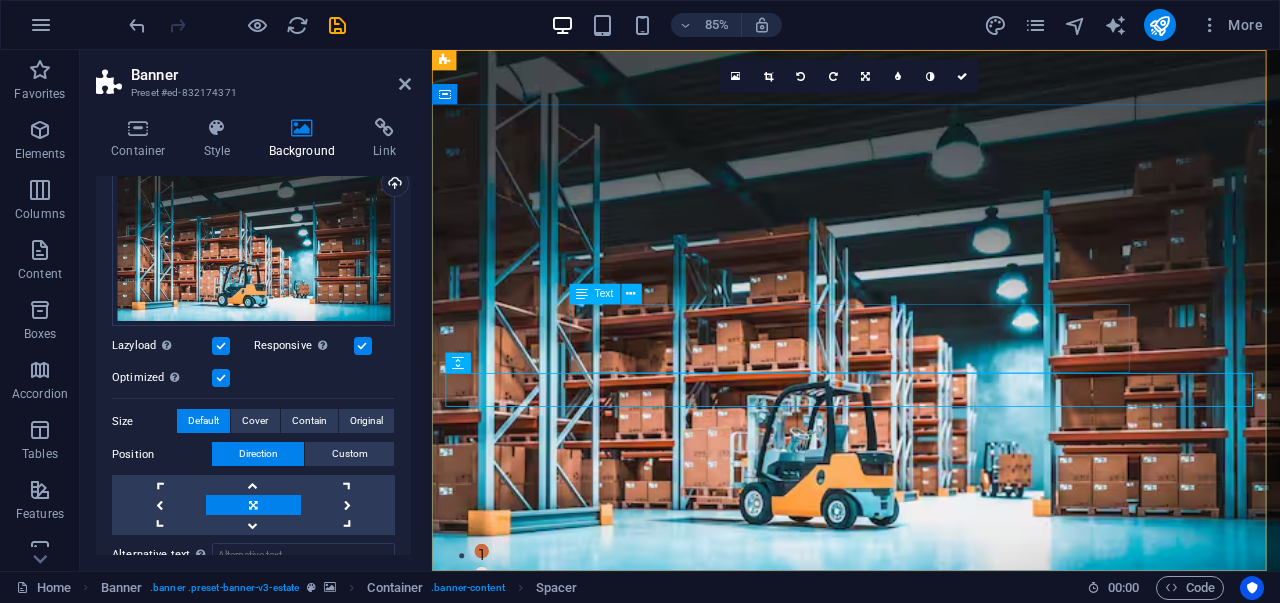 click on "At vero eos et accusamus et iusto odio dignissimos ducimus qui blanditiis praesentium voluptatum deleniti atque corrupti quos dolores et quas molestias excepturi sint occaecati cupiditate non provident." at bounding box center (931, 964) 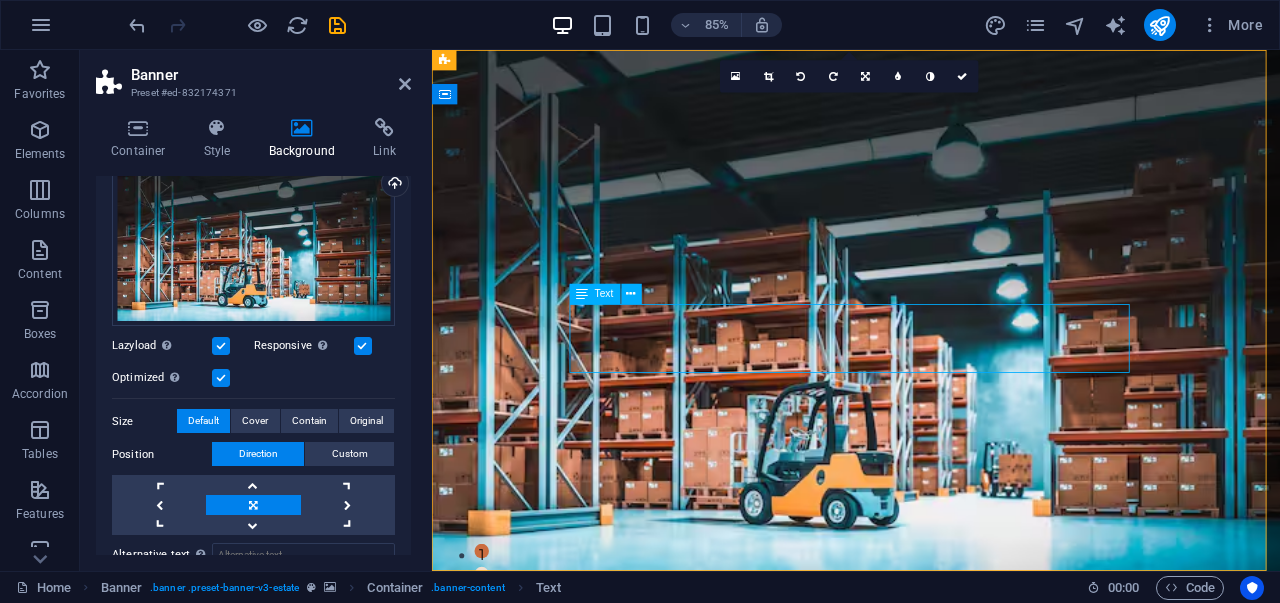 click on "At vero eos et accusamus et iusto odio dignissimos ducimus qui blanditiis praesentium voluptatum deleniti atque corrupti quos dolores et quas molestias excepturi sint occaecati cupiditate non provident." at bounding box center (931, 964) 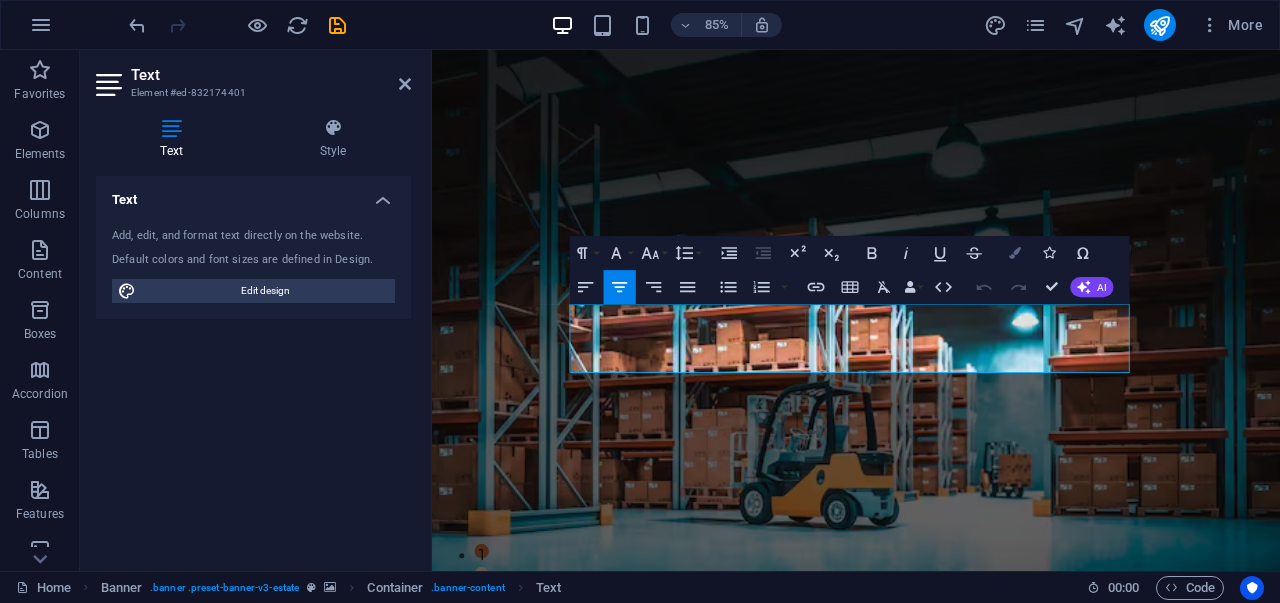 click at bounding box center [1015, 253] 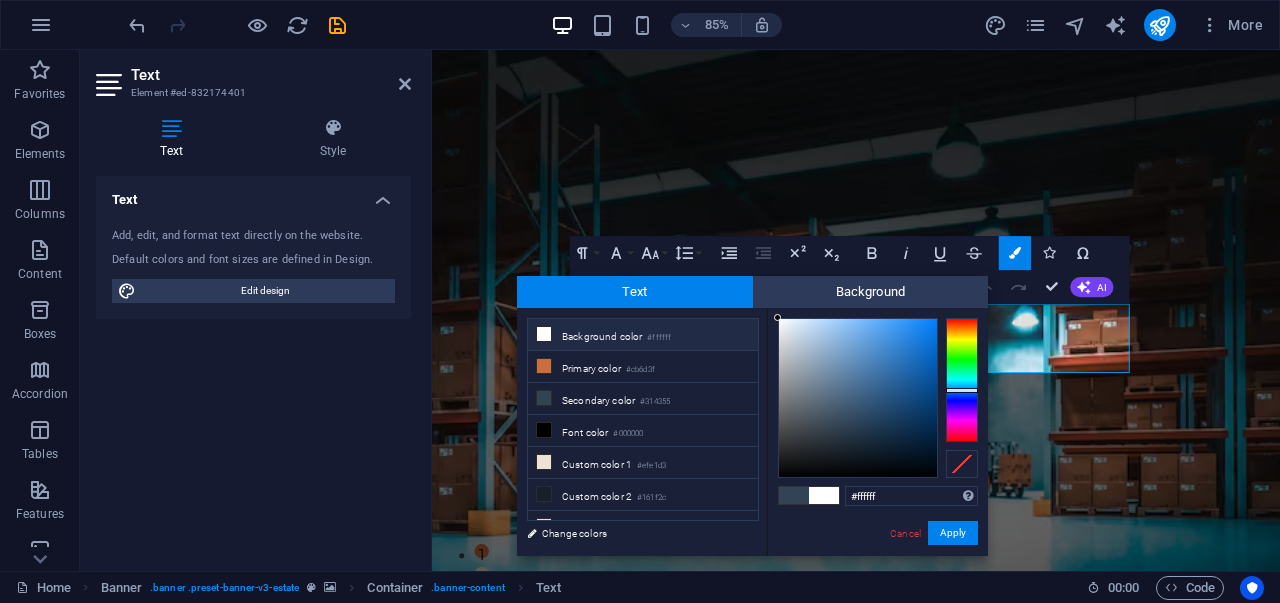 drag, startPoint x: 837, startPoint y: 335, endPoint x: 714, endPoint y: 292, distance: 130.29965 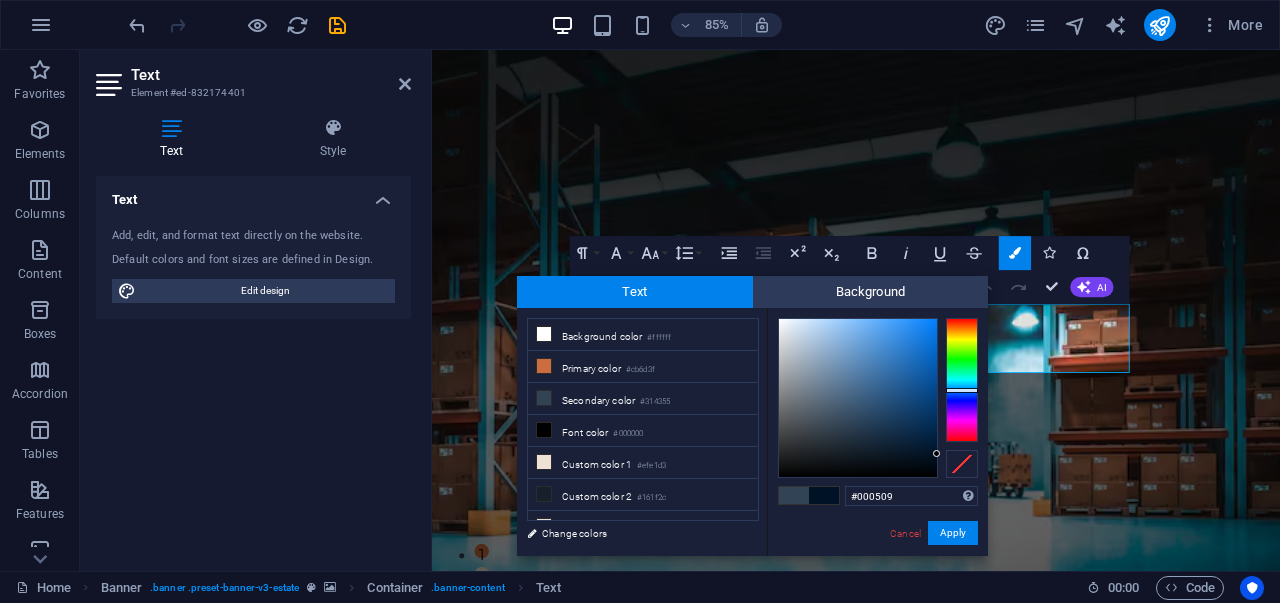 type on "#000000" 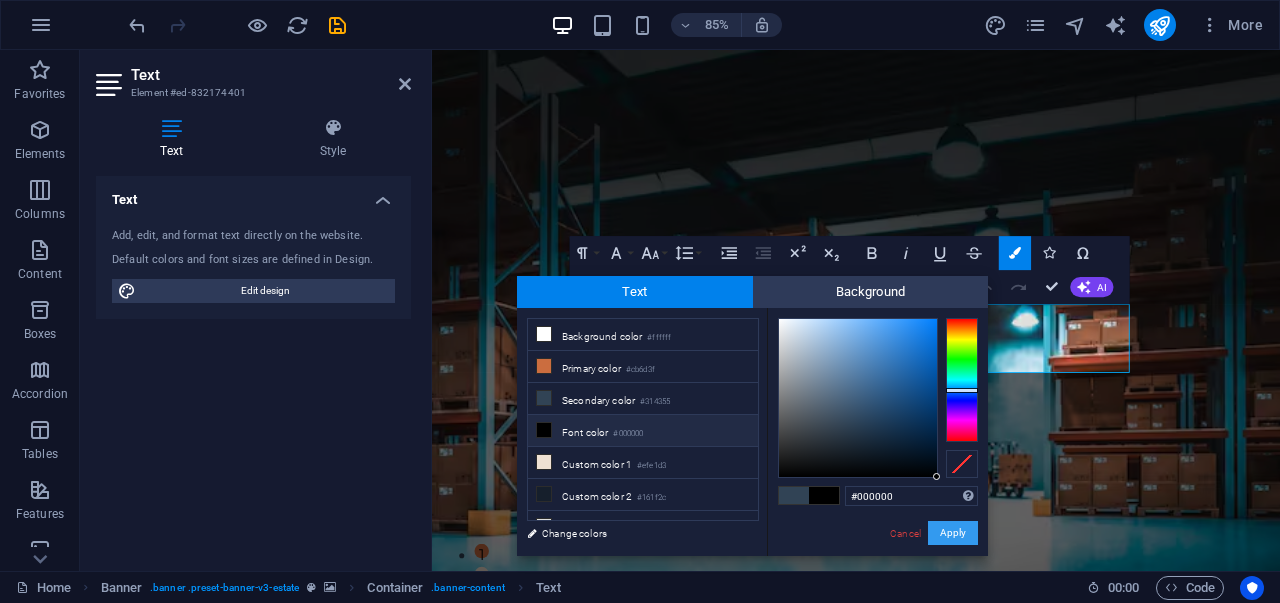 click on "Apply" at bounding box center [953, 533] 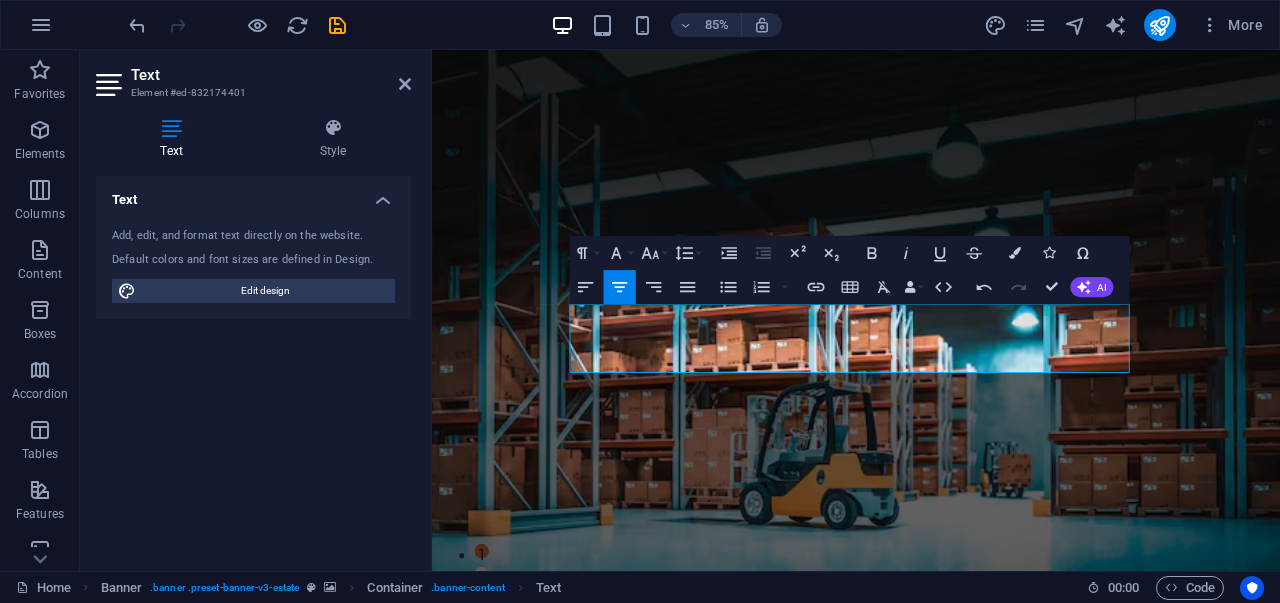click on "H1   Banner   Container   Menu   Menu Bar   Spacer   Text   Spacer   Button   Container   H2   Spacer   Logo Paragraph Format Normal Heading 1 Heading 2 Heading 3 Heading 4 Heading 5 Heading 6 Code Font Family Arial Georgia Impact Tahoma Times New Roman Verdana Montserrat Work Sans Font Size 8 9 10 11 12 14 18 24 30 36 48 60 72 96 Line Height Default Single 1.15 1.5 Double Increase Indent Decrease Indent Superscript Subscript Bold Italic Underline Strikethrough Colors Icons Special Characters Align Left Align Center Align Right Align Justify Unordered List   Default Circle Disc Square    Ordered List   Default Lower Alpha Lower Greek Lower Roman Upper Alpha Upper Roman    Insert Link Insert Table Clear Formatting Data Bindings Company [FIRST] [LAST] Street ZIP code City Email Phone Mobile Fax Custom field 1 Custom field 2 Custom field 3 Custom field 4 Custom field 5 Custom field 6 HTML Undo Redo Confirm (Ctrl+⏎) AI Improve Make shorter Make longer Fix spelling & grammar" at bounding box center (856, 310) 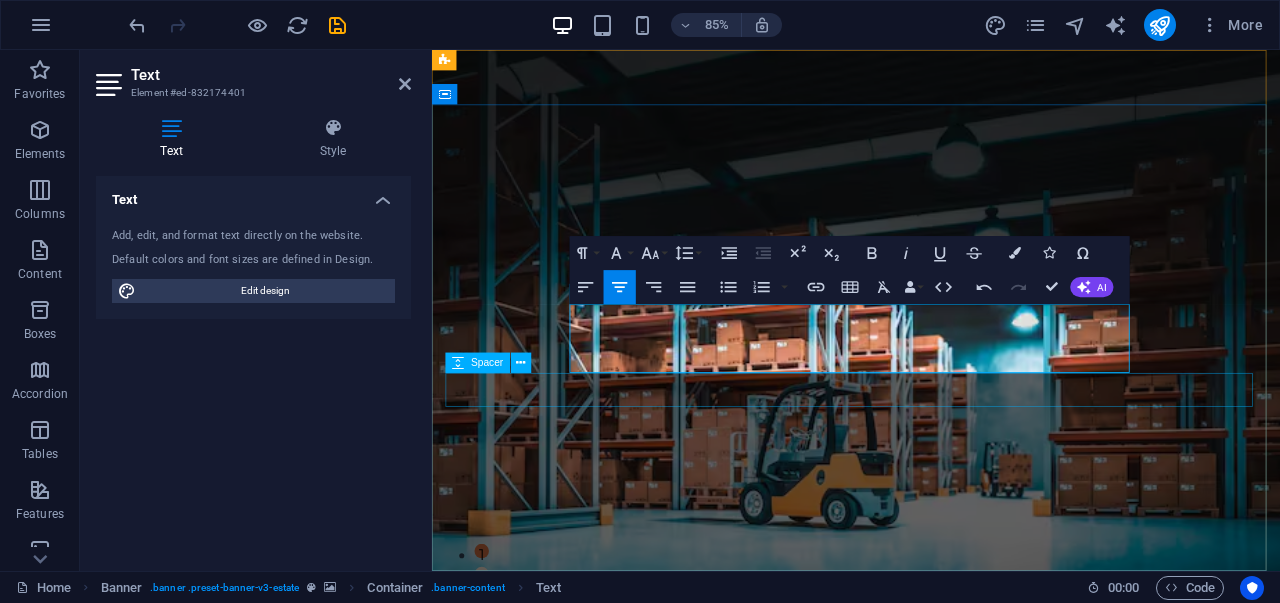 click on "get started" at bounding box center [931, 1052] 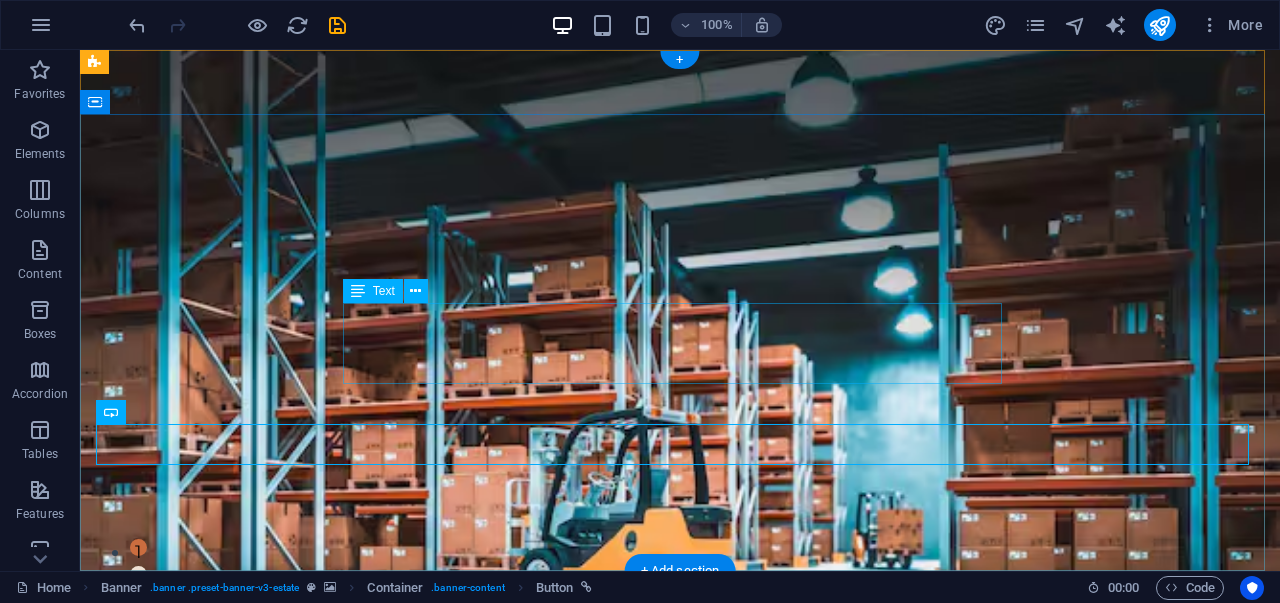 click on "At vero eos et accusamus et iusto odio dignissimos ducimus qui blanditiis praesentium voluptatum deleniti atque corrupti quos dolores et quas molestias excepturi sint occaecati cupiditate non provident." at bounding box center (680, 872) 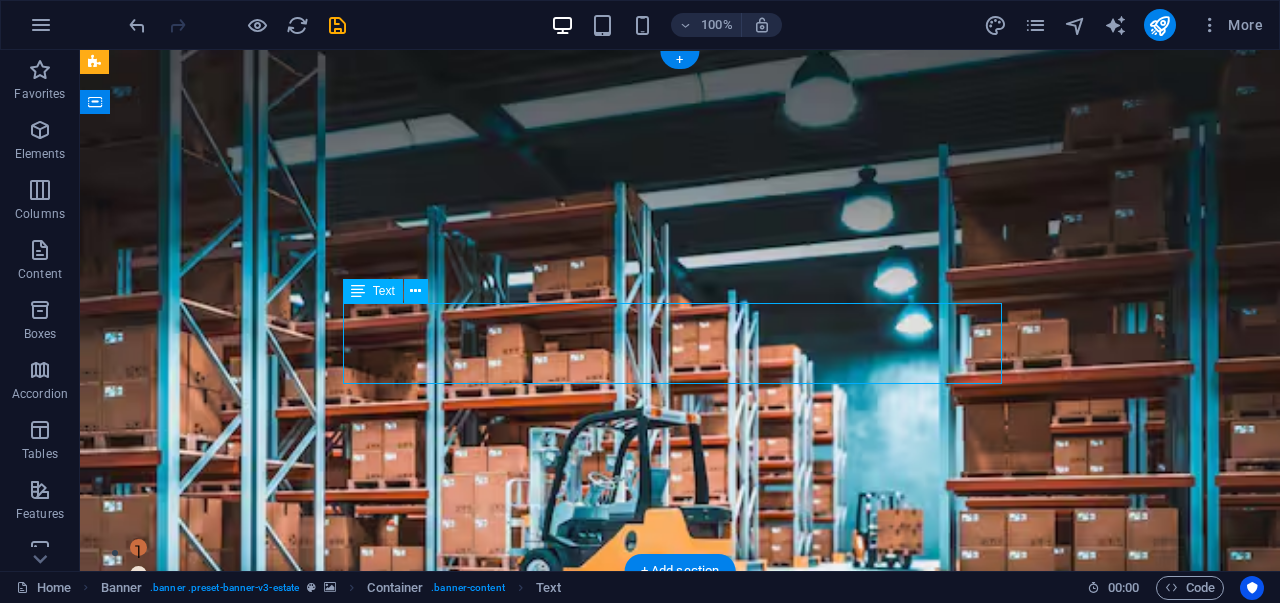 click on "At vero eos et accusamus et iusto odio dignissimos ducimus qui blanditiis praesentium voluptatum deleniti atque corrupti quos dolores et quas molestias excepturi sint occaecati cupiditate non provident." at bounding box center [680, 872] 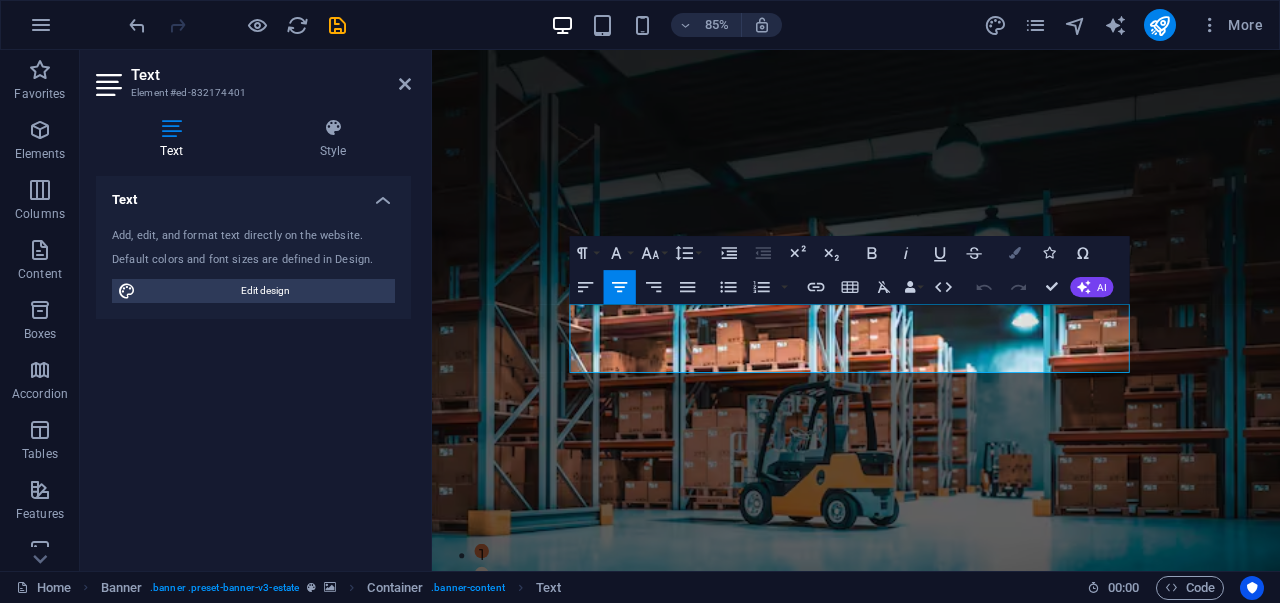 click at bounding box center (1015, 253) 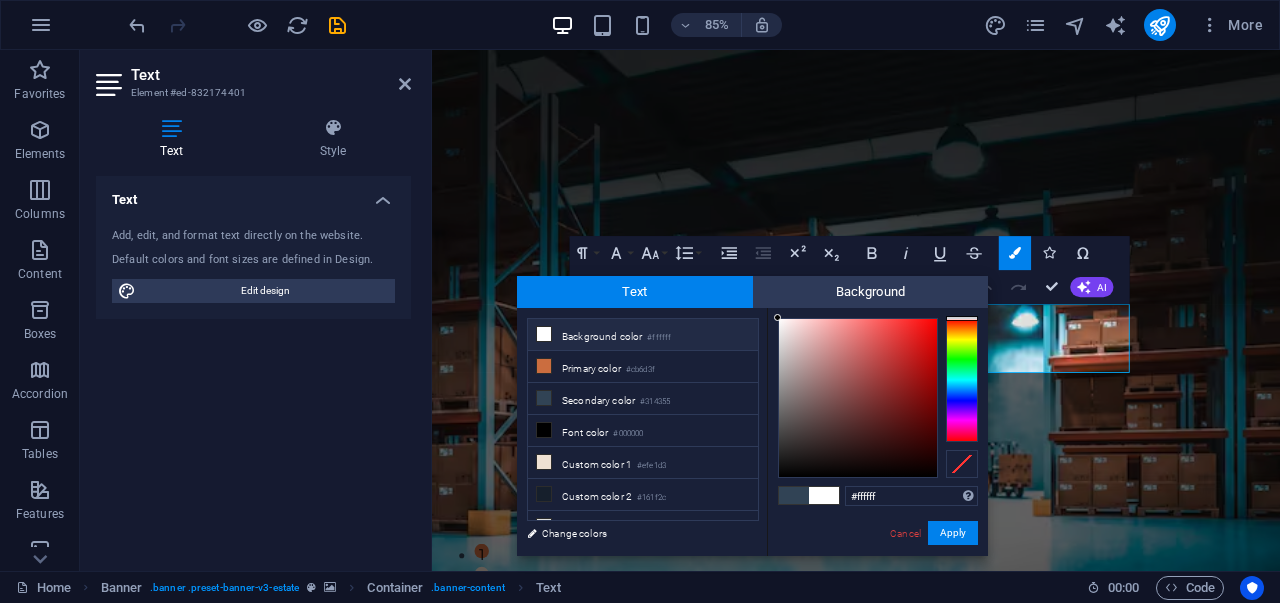 drag, startPoint x: 792, startPoint y: 355, endPoint x: 715, endPoint y: 305, distance: 91.809586 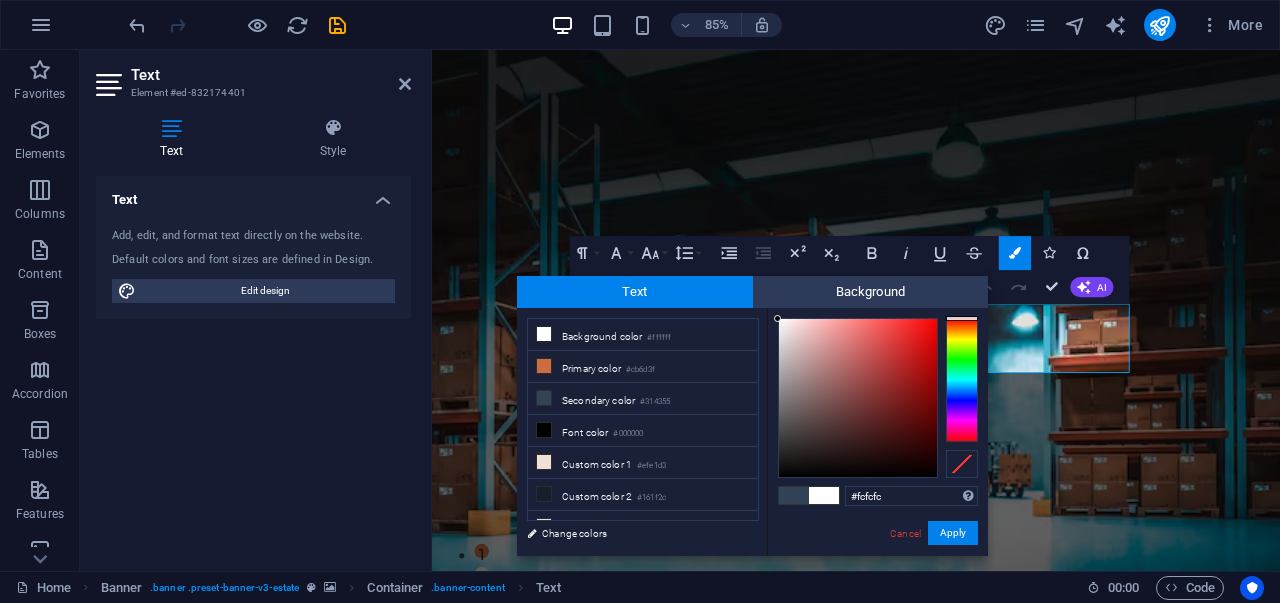 click at bounding box center [777, 318] 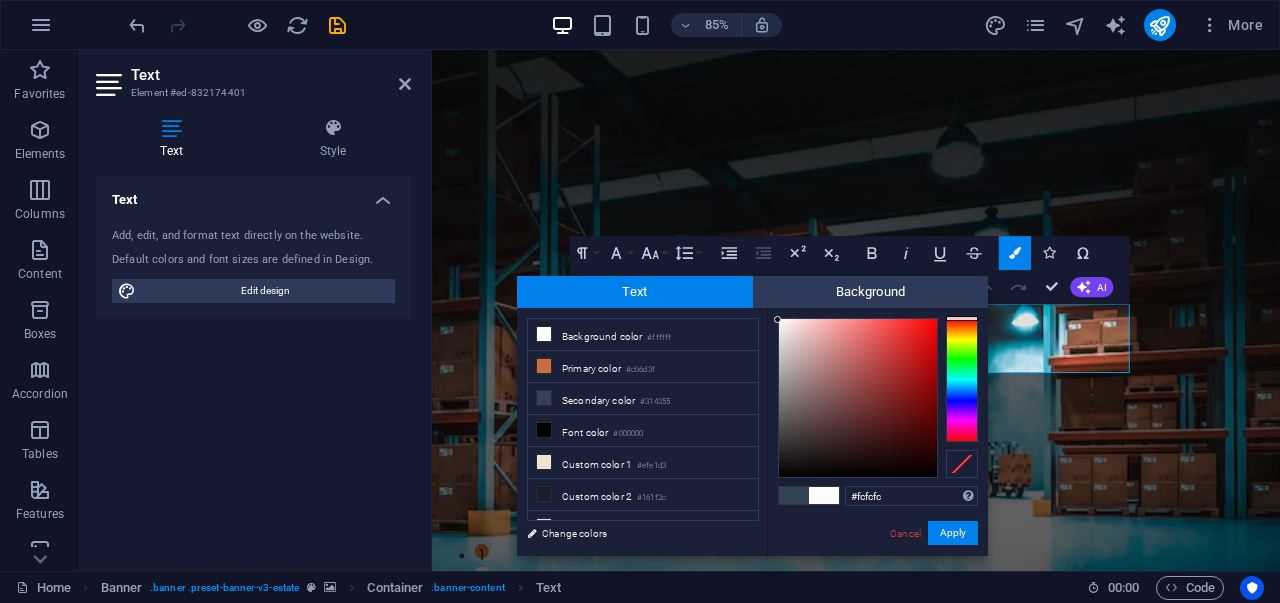 type on "#f7f7f7" 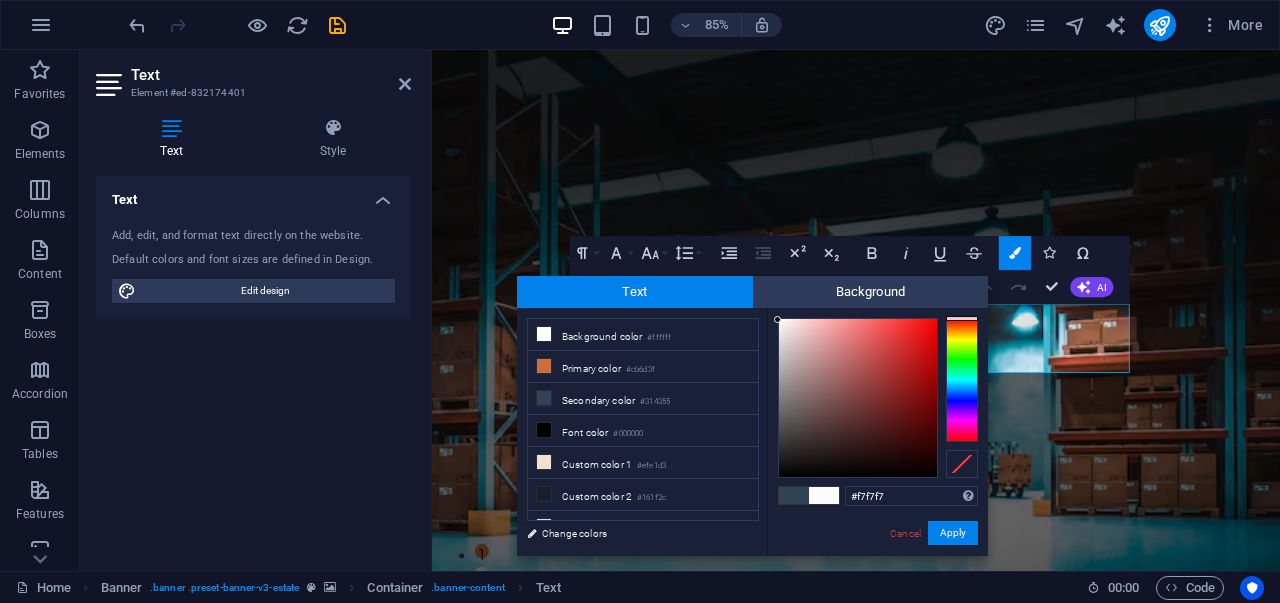 click at bounding box center (858, 398) 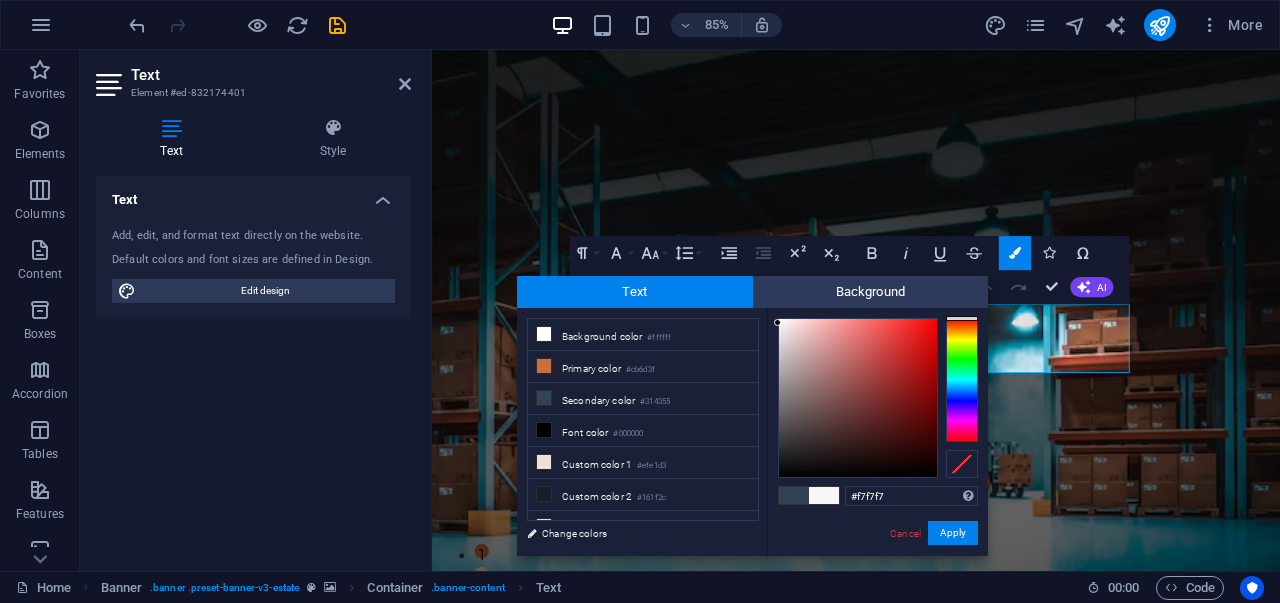 click at bounding box center [777, 322] 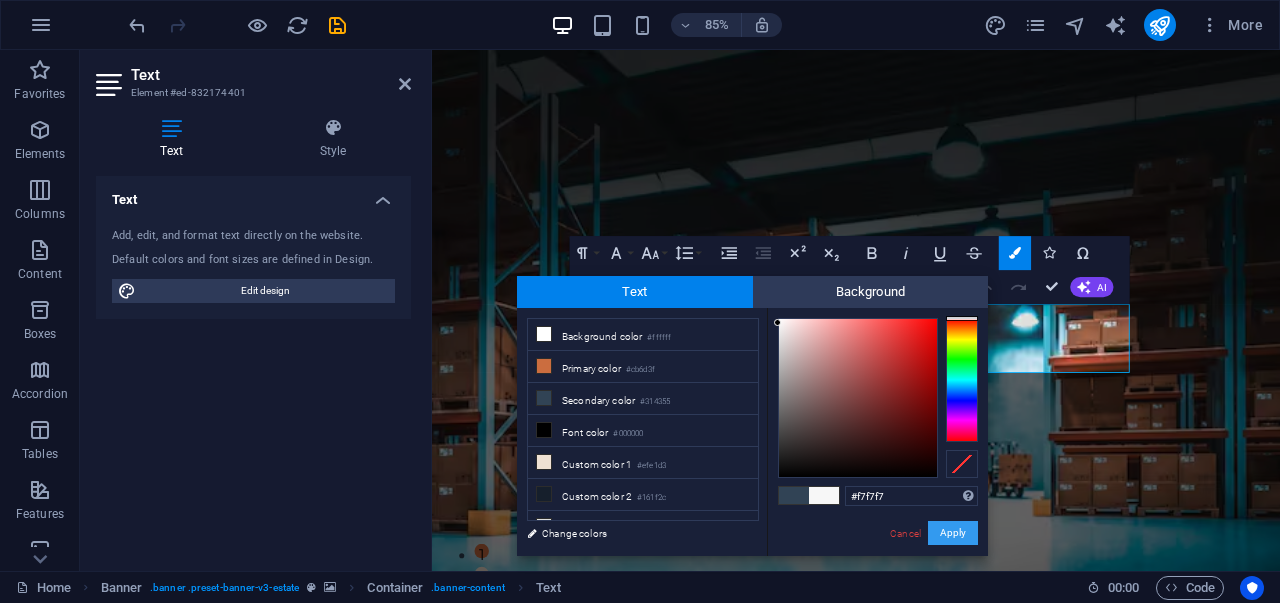click on "Apply" at bounding box center [953, 533] 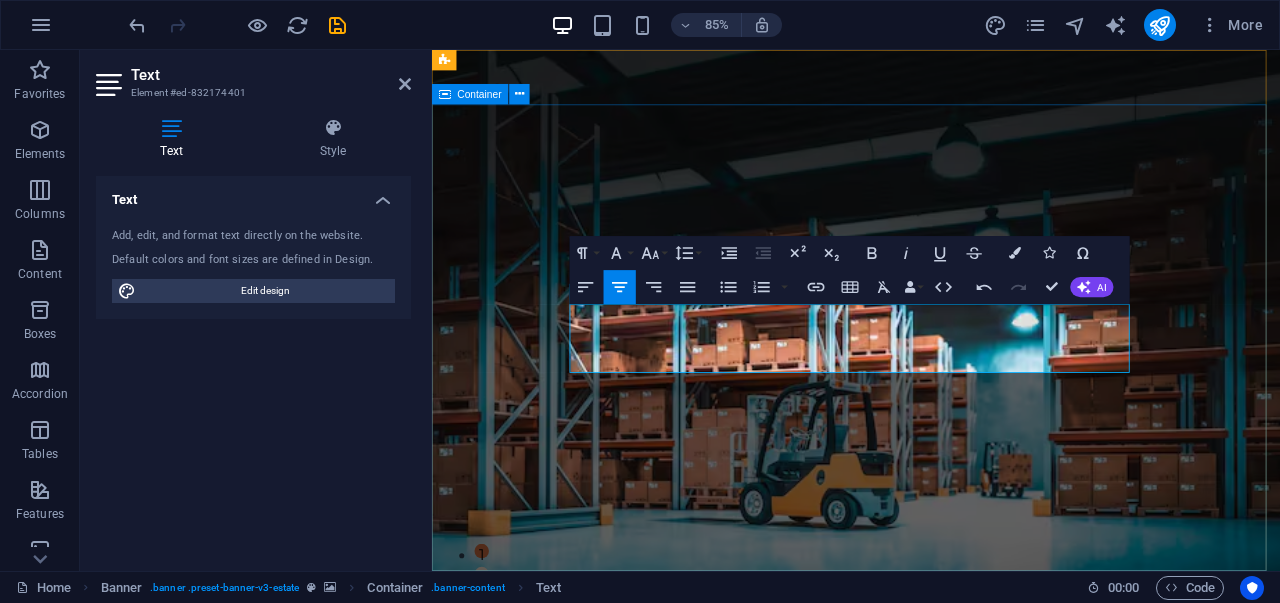 click on "get started" at bounding box center [931, 1052] 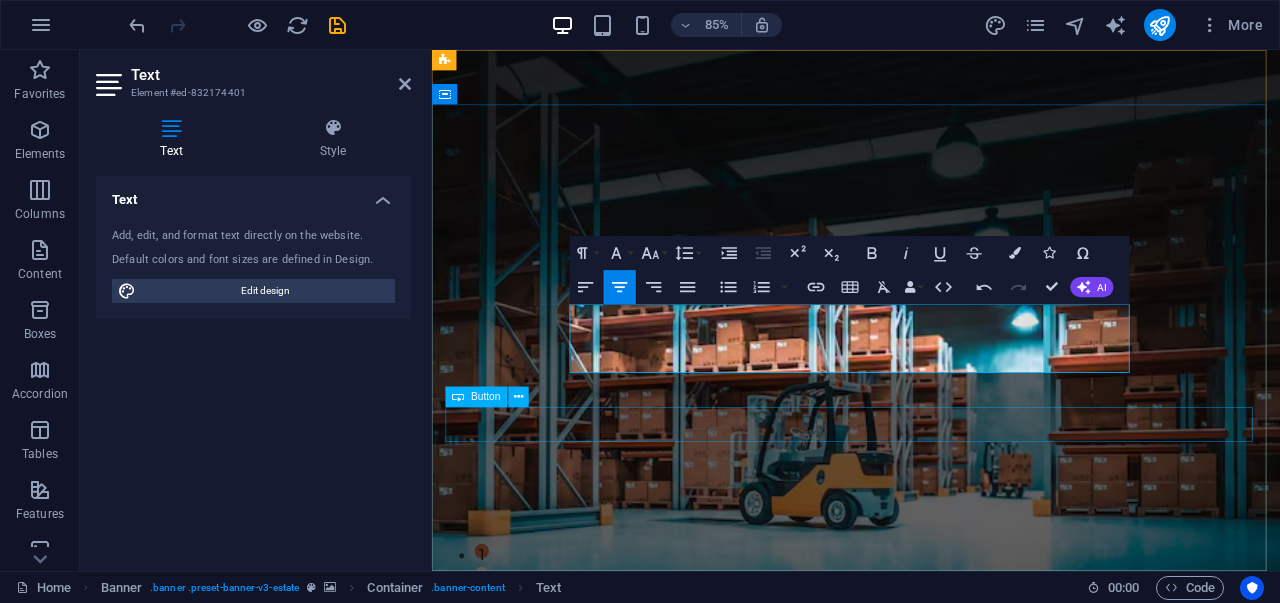 click on "get started" at bounding box center (931, 1052) 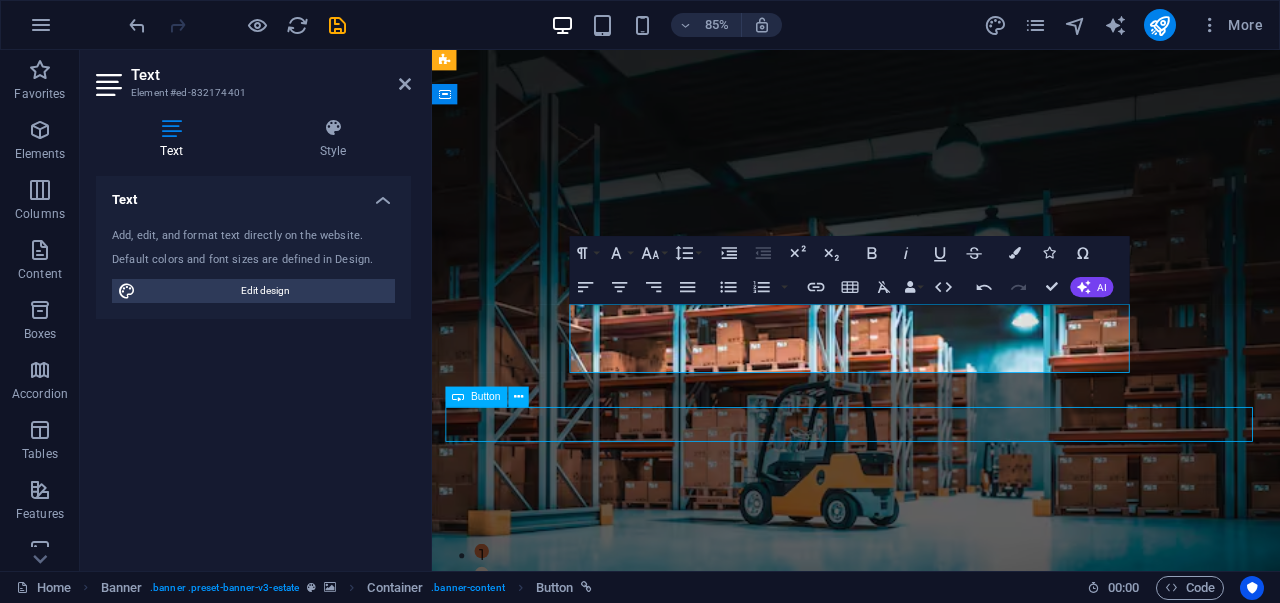 click on "get started" at bounding box center [931, 1052] 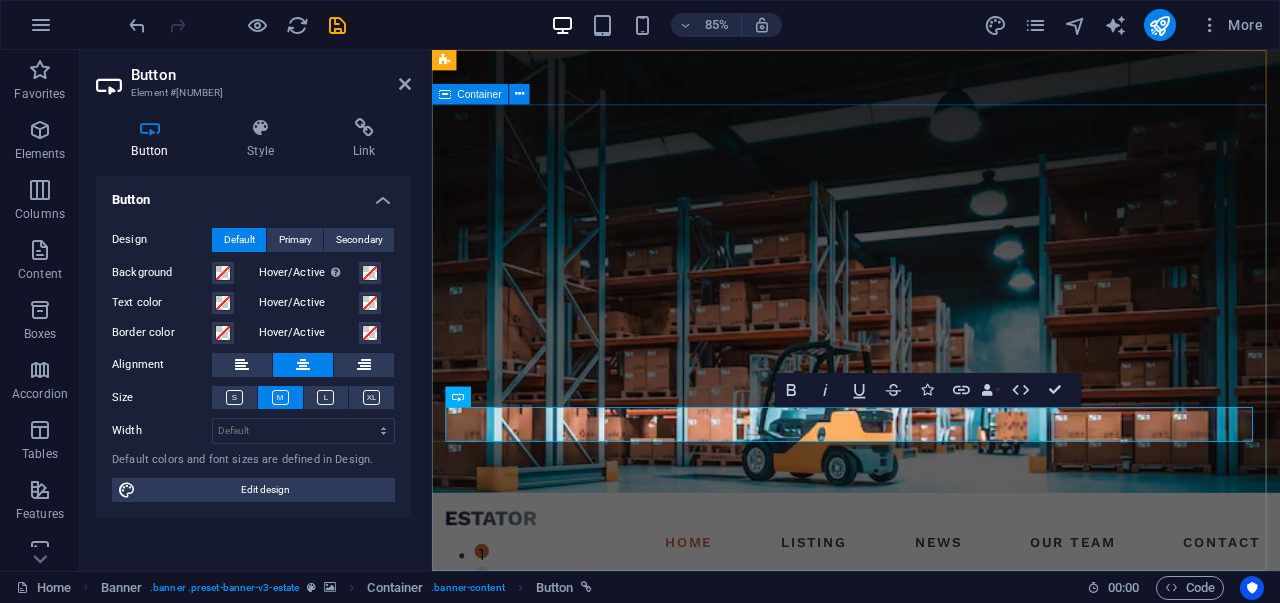 click on "FIND YOUR PERFECT PLACE At vero eos et accusamus et iusto odio dignissimos ducimus qui blanditiis praesentium voluptatum deleniti atque corrupti quos dolores et quas molestias excepturi sint occaecati cupiditate non provident. get started" at bounding box center [931, 871] 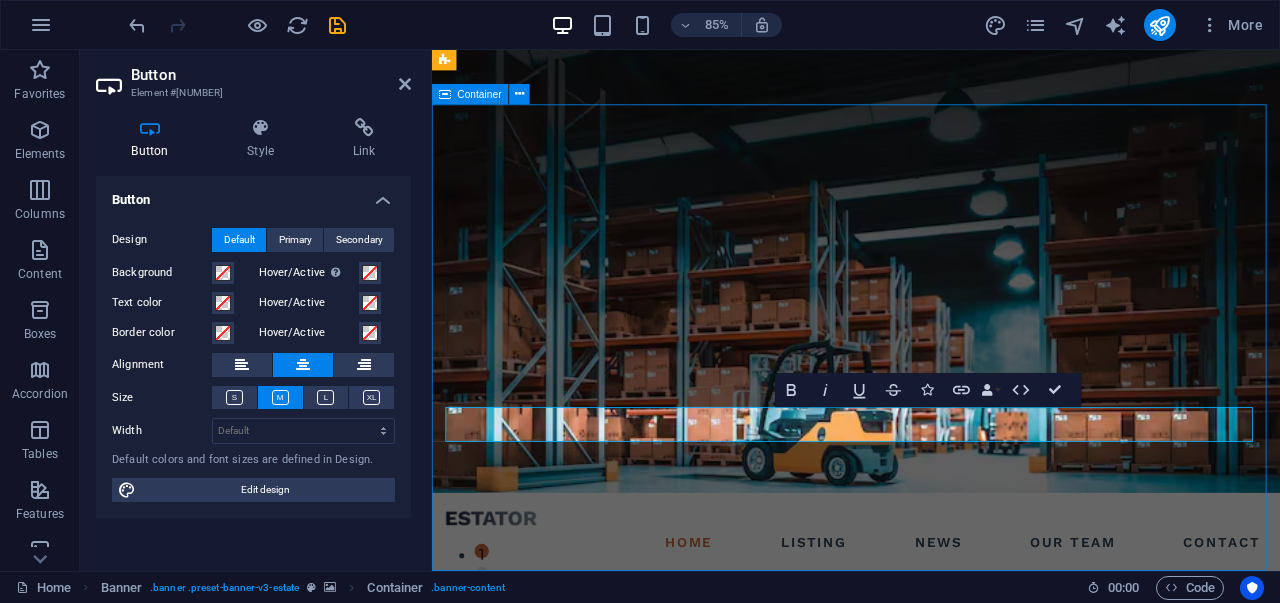 click on "FIND YOUR PERFECT PLACE At vero eos et accusamus et iusto odio dignissimos ducimus qui blanditiis praesentium voluptatum deleniti atque corrupti quos dolores et quas molestias excepturi sint occaecati cupiditate non provident. get started" at bounding box center [931, 871] 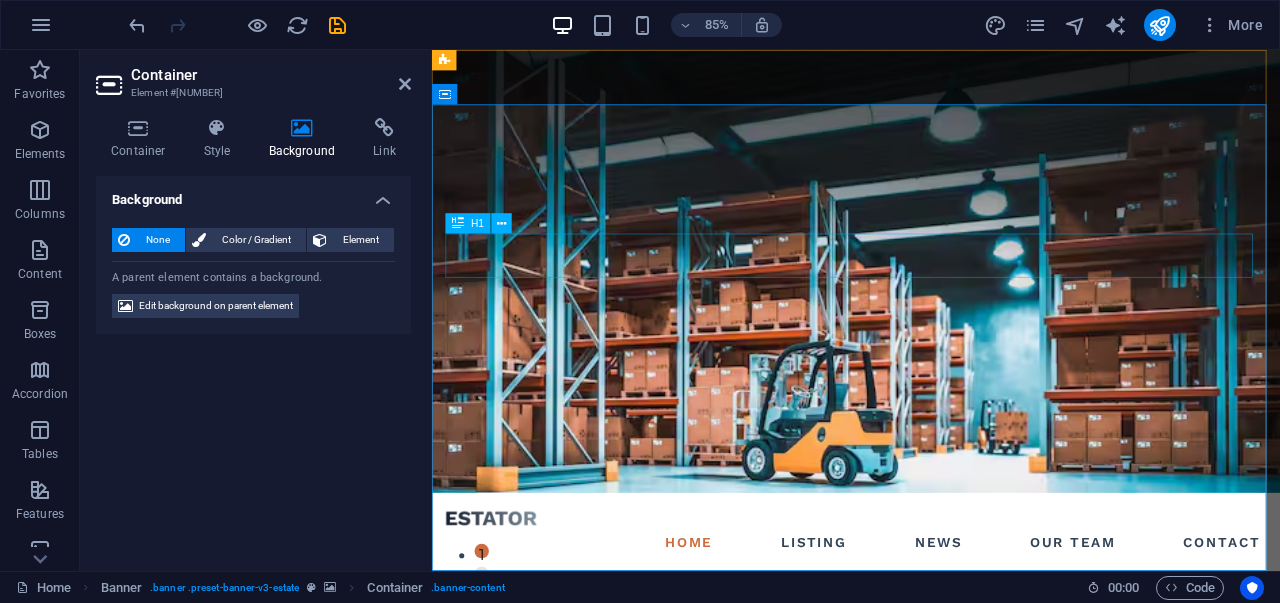click on "FIND YOUR PERFECT PLACE" at bounding box center (931, 788) 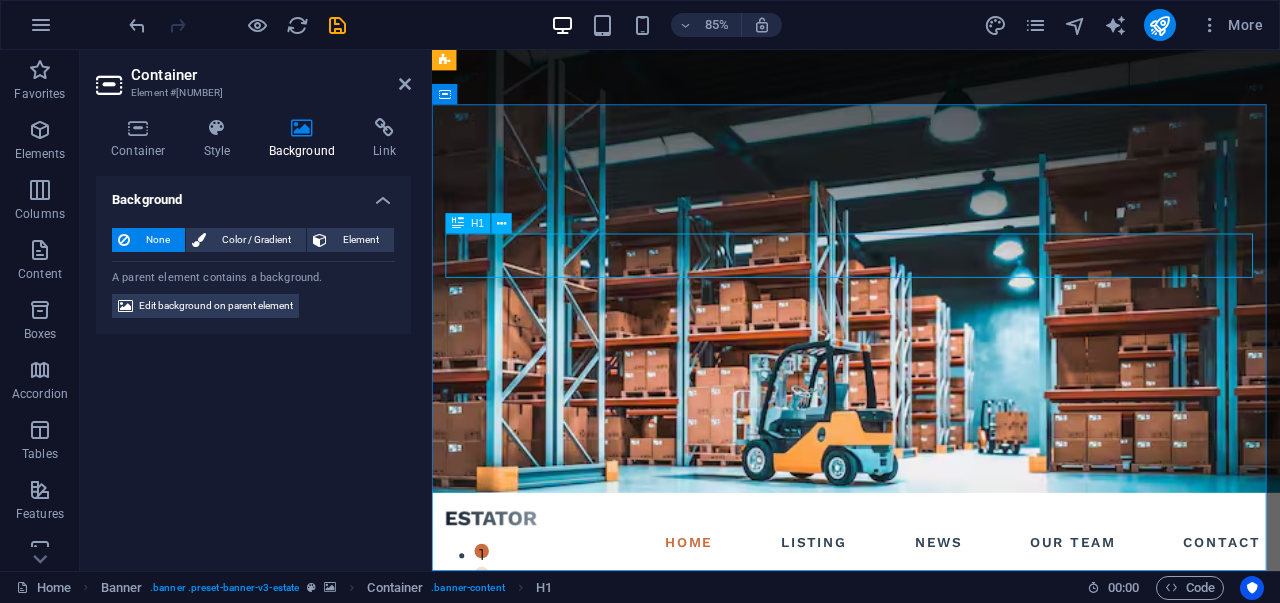 click on "FIND YOUR PERFECT PLACE" at bounding box center (931, 788) 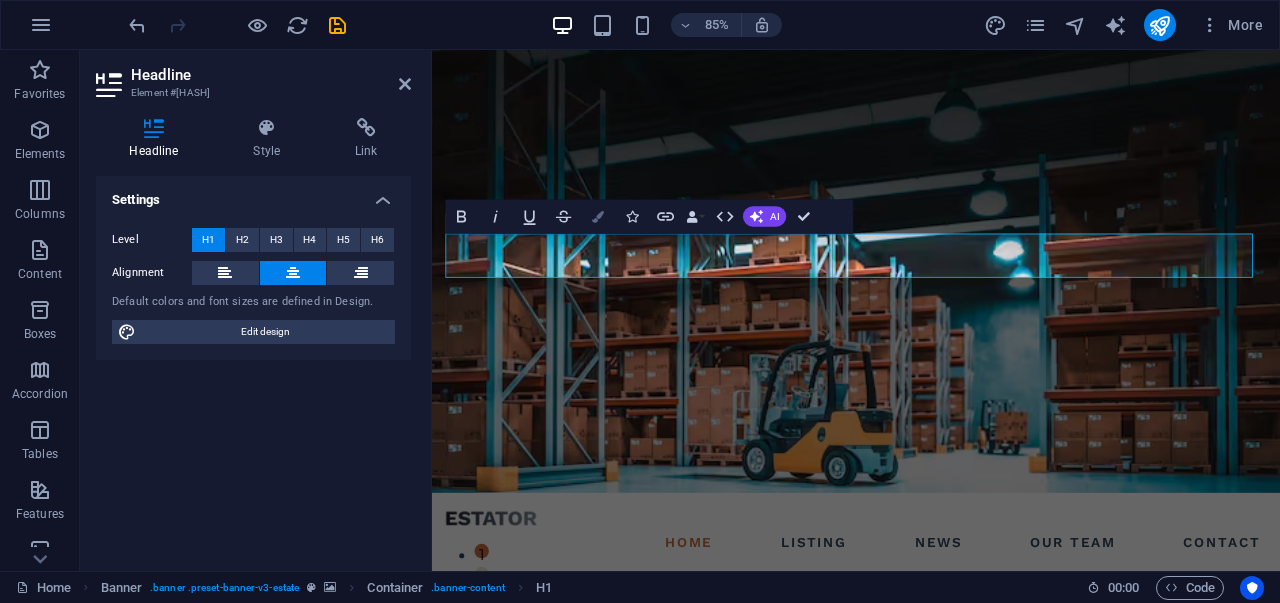 click on "Colors" at bounding box center [598, 217] 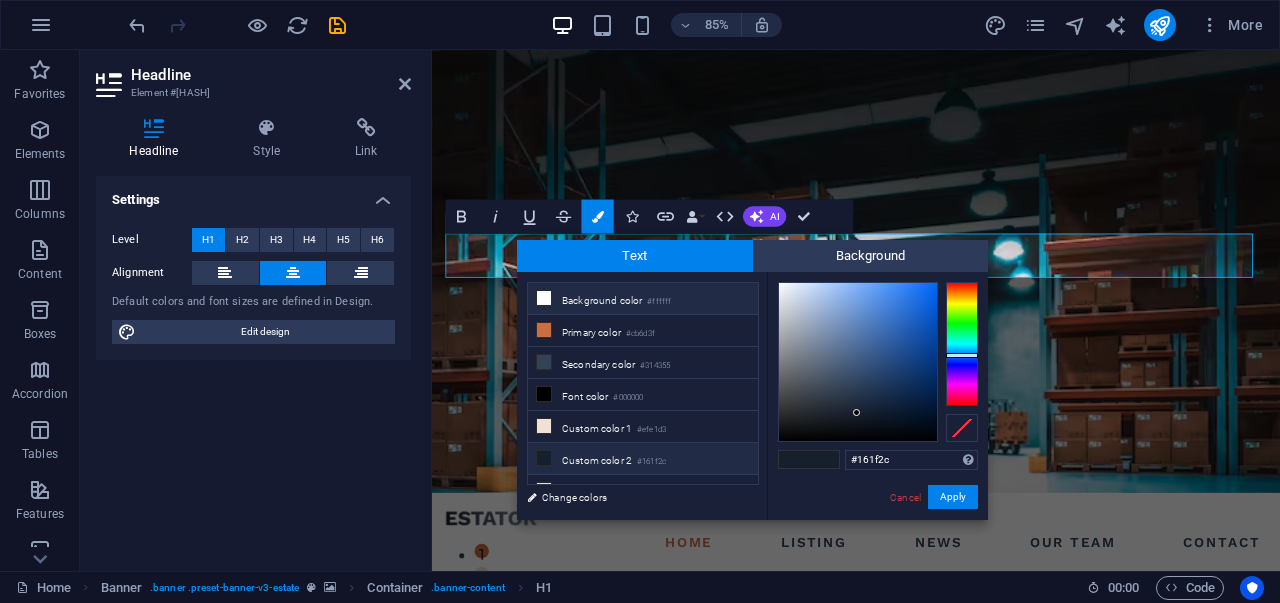 click on "Background color
#ffffff" at bounding box center (643, 299) 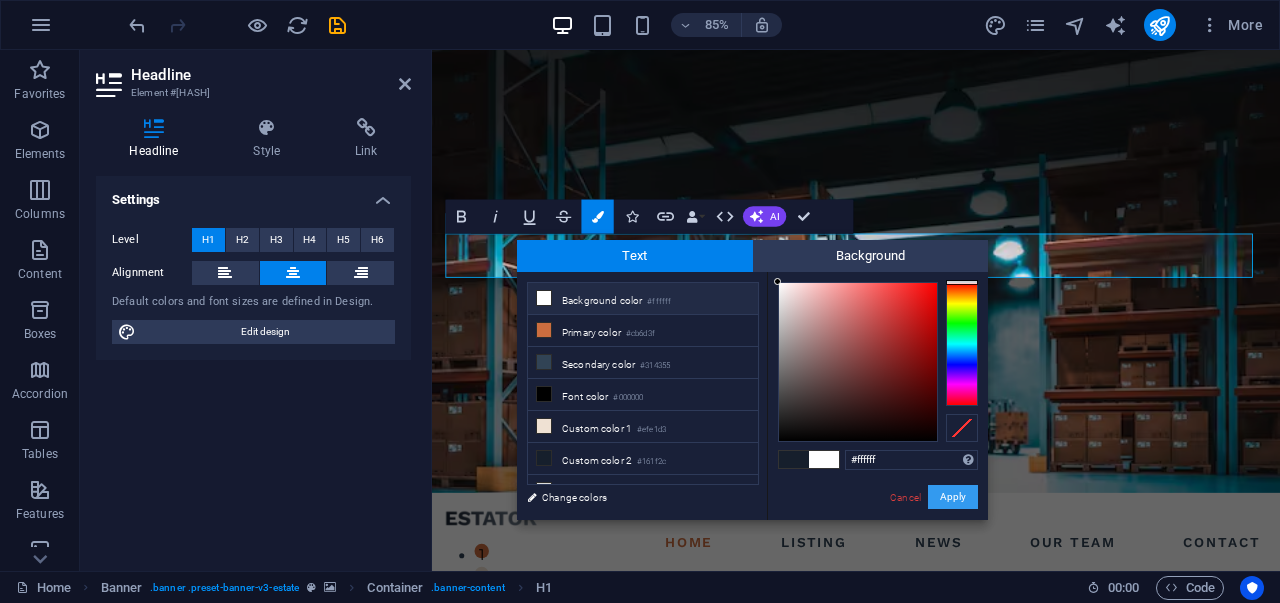 click on "Apply" at bounding box center [953, 497] 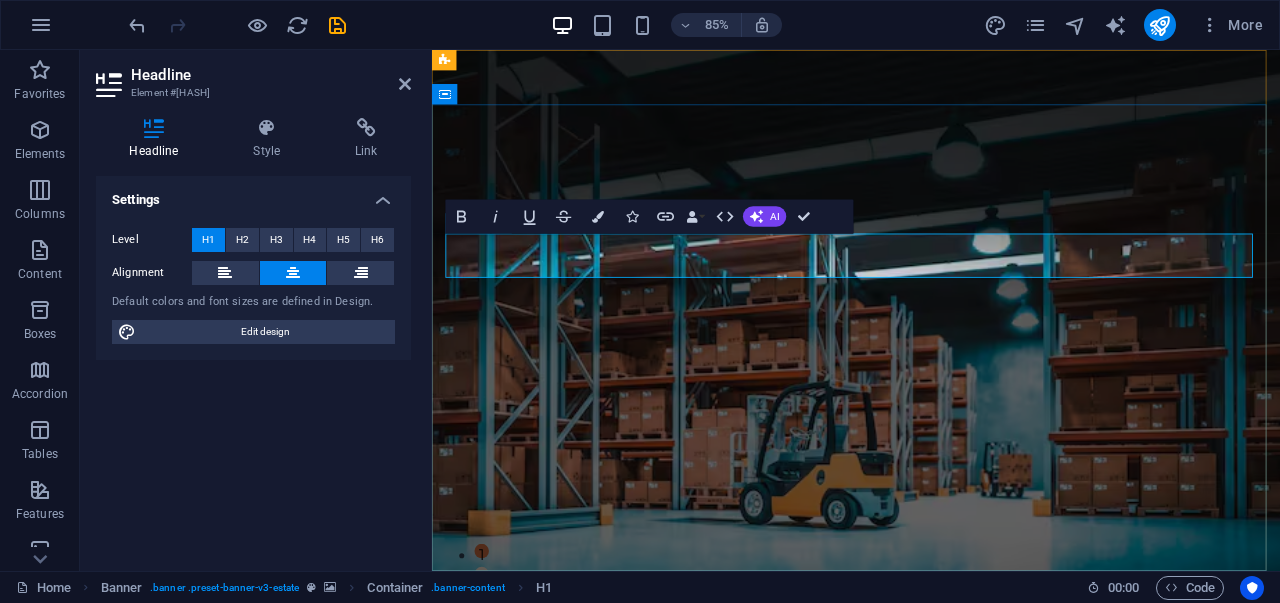 click on "FIND YOUR PERFECT PLACE" at bounding box center (931, 879) 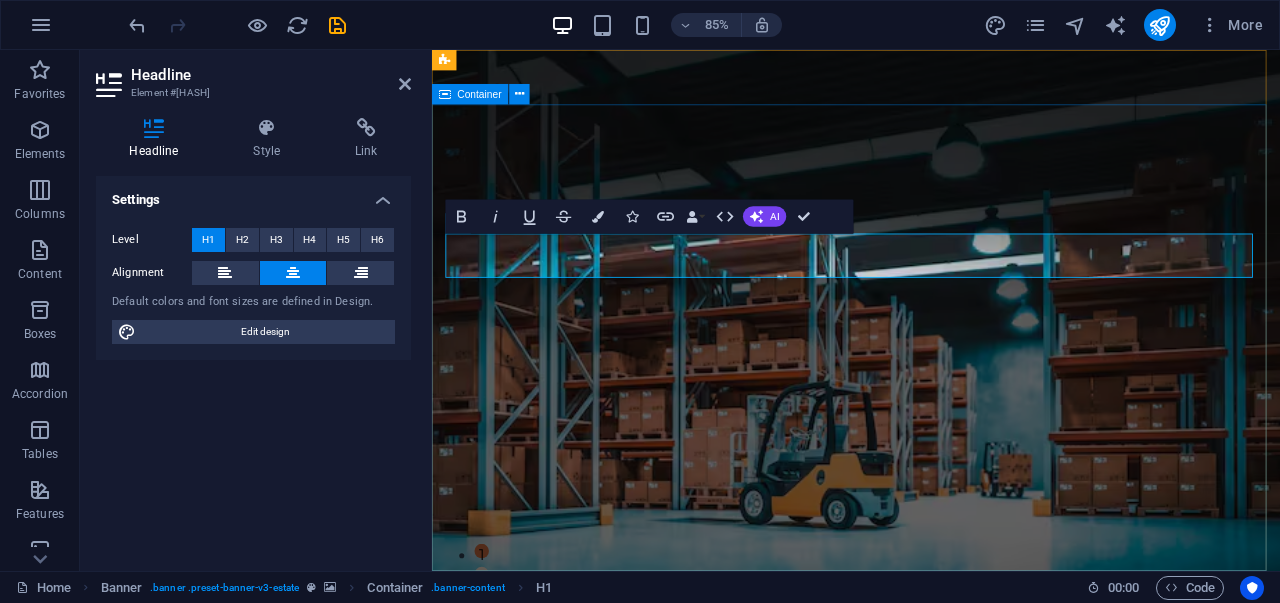 click on "PT TAGAKA GLOBAL INDONESIA At vero eos et accusamus et iusto odio dignissimos ducimus qui blanditiis praesentium voluptatum deleniti atque corrupti quos dolores et quas molestias excepturi sint occaecati cupiditate non provident. get started" at bounding box center [931, 963] 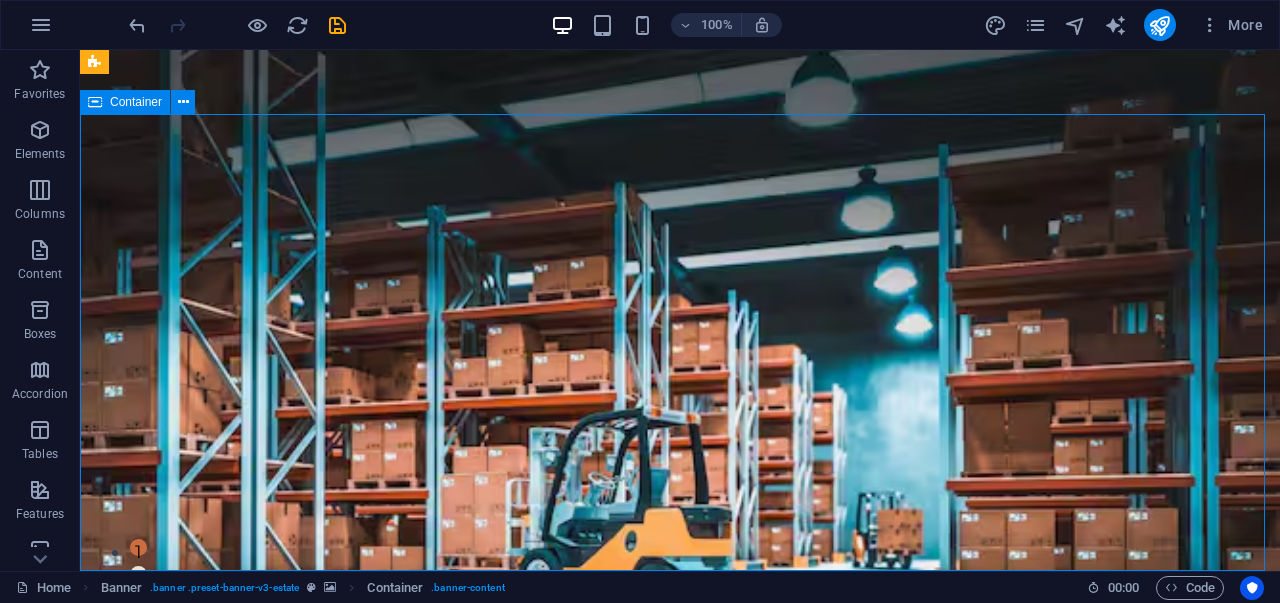 click on "PT TAGAKA GLOBAL INDONESIA At vero eos et accusamus et iusto odio dignissimos ducimus qui blanditiis praesentium voluptatum deleniti atque corrupti quos dolores et quas molestias excepturi sint occaecati cupiditate non provident. get started" at bounding box center [680, 871] 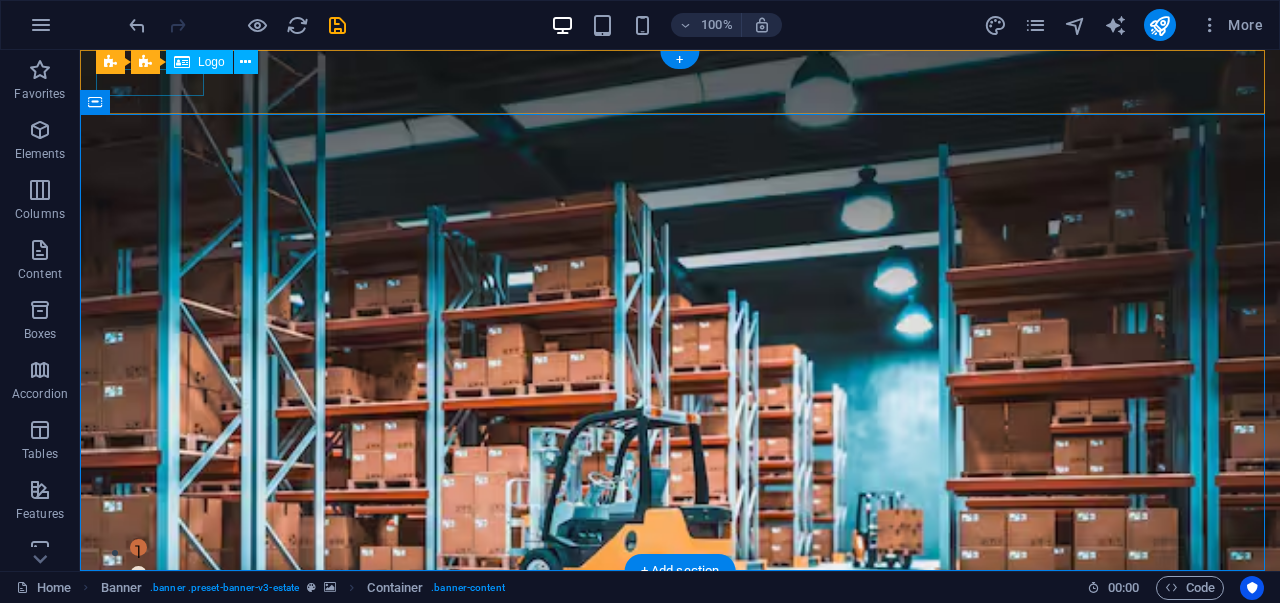 click at bounding box center (680, 600) 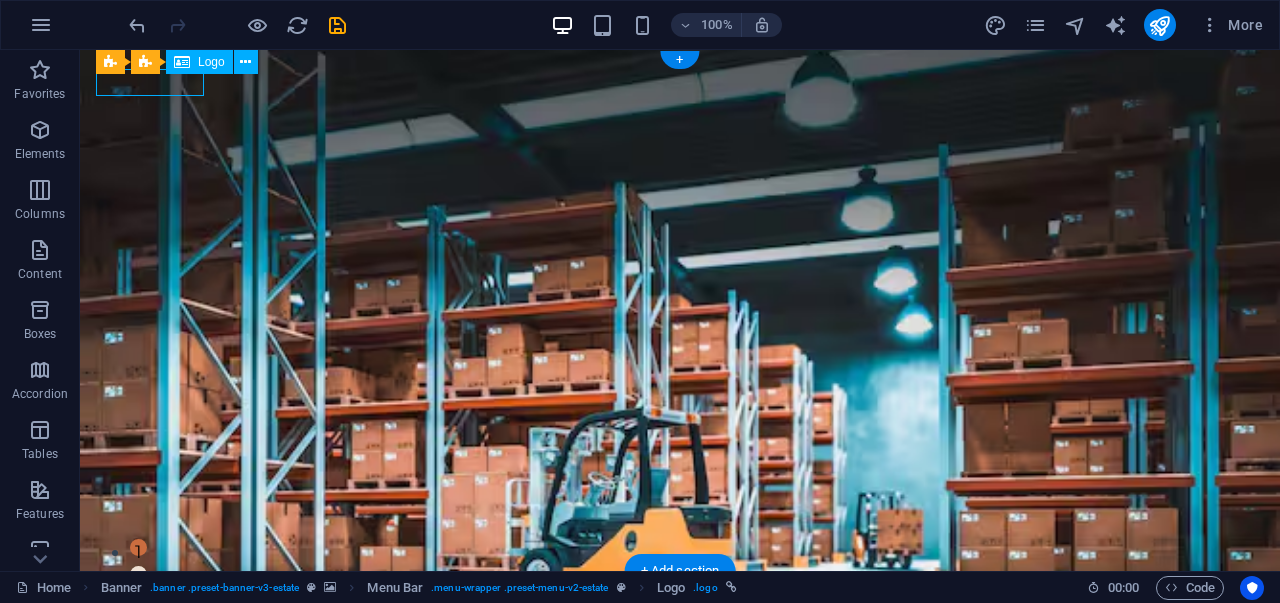click at bounding box center (680, 600) 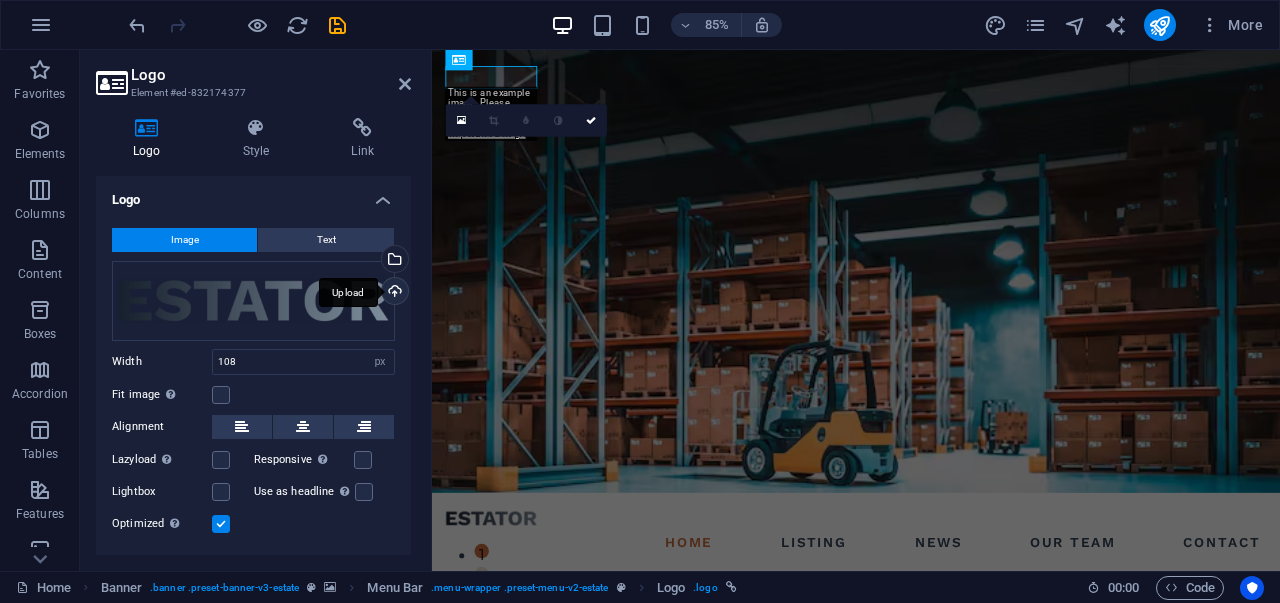 click on "Upload" at bounding box center (393, 293) 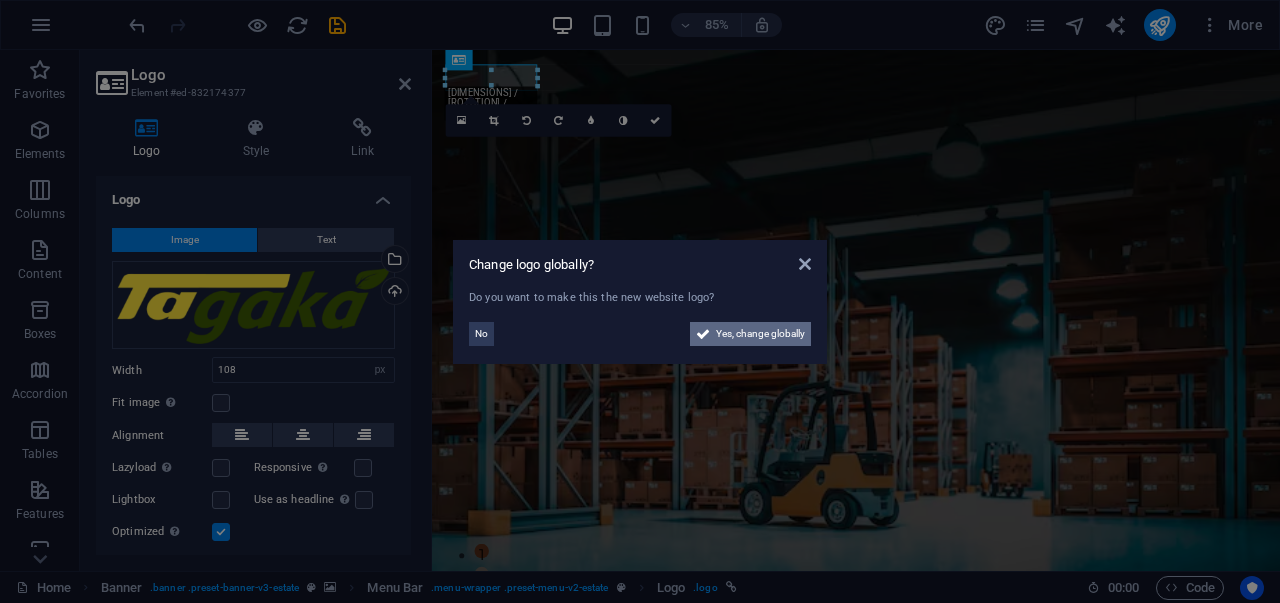 click on "Yes, change globally" at bounding box center (760, 334) 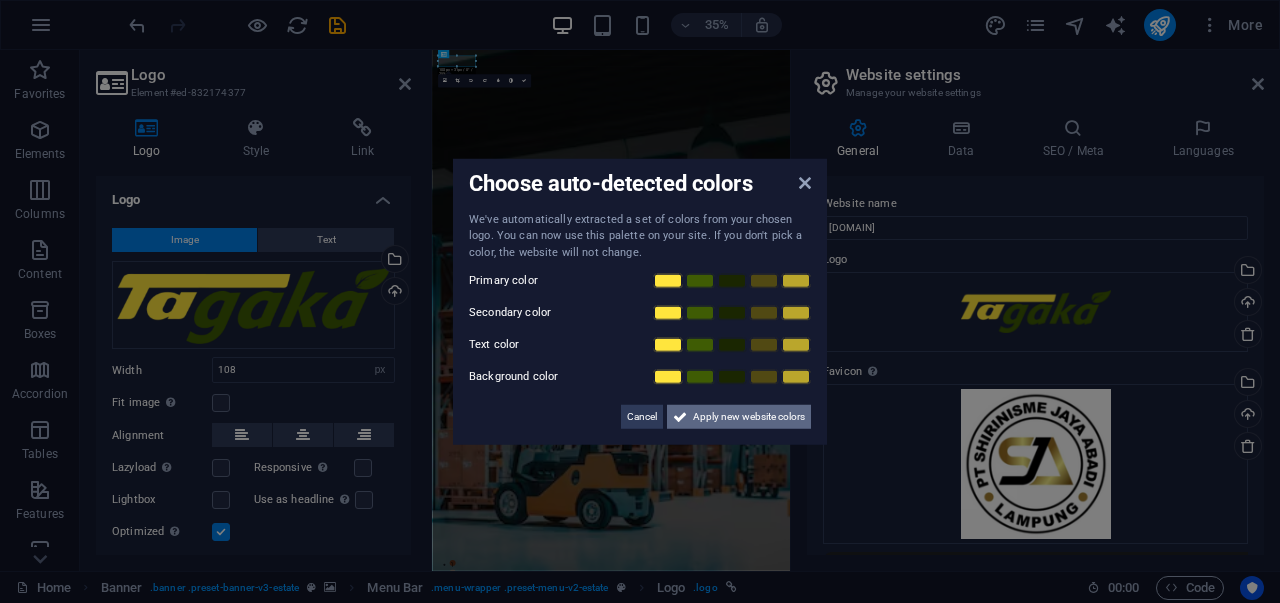 click on "Apply new website colors" at bounding box center (749, 417) 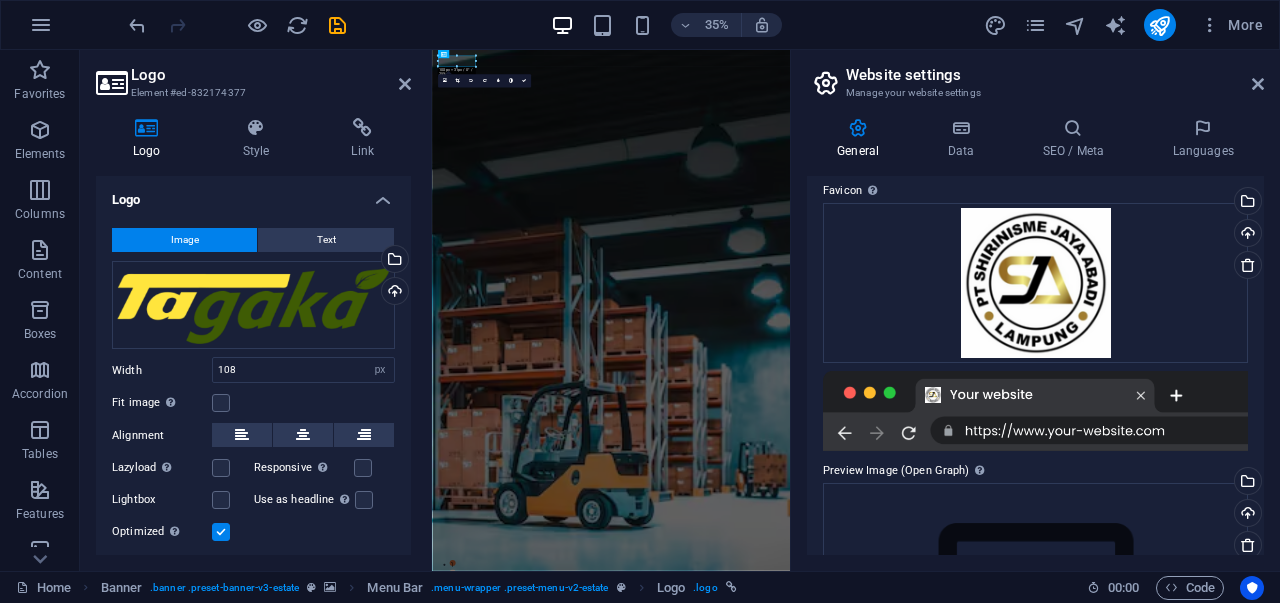 scroll, scrollTop: 200, scrollLeft: 0, axis: vertical 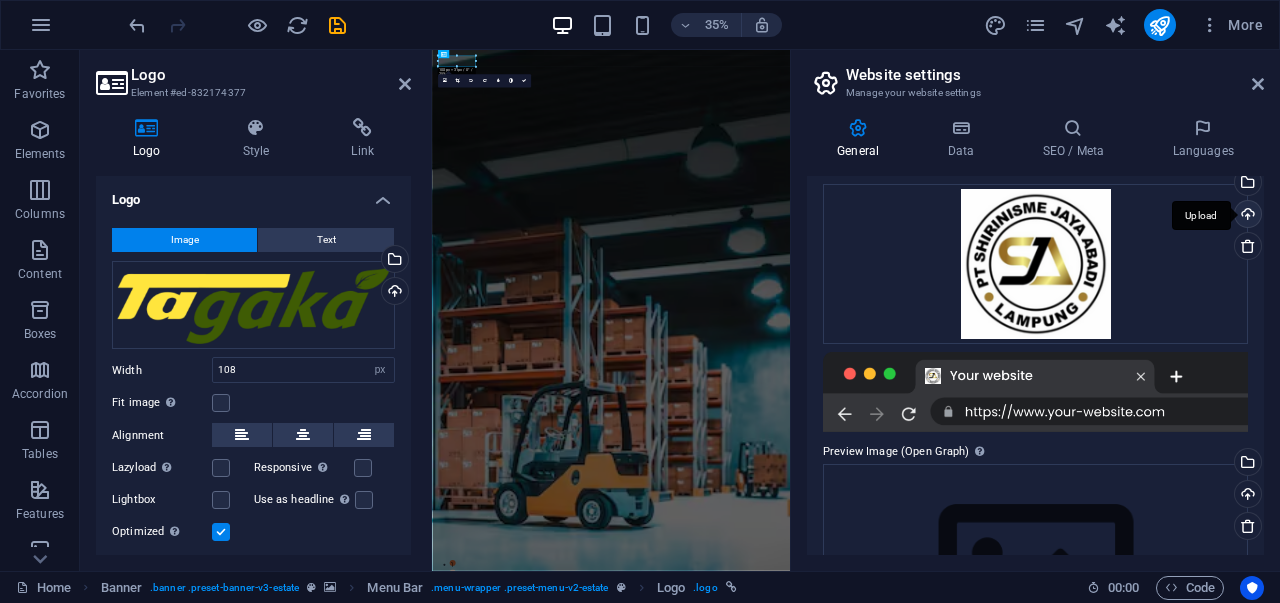 click on "Upload" at bounding box center [1246, 216] 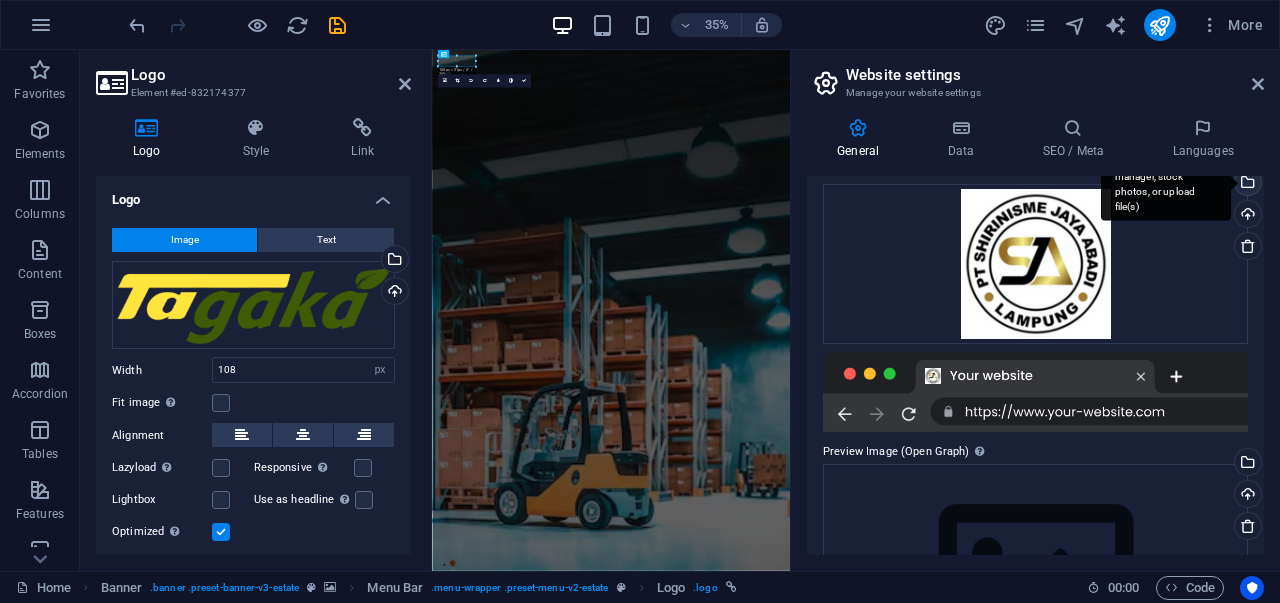 click on "Select files from the file manager, stock photos, or upload file(s)" at bounding box center [1166, 183] 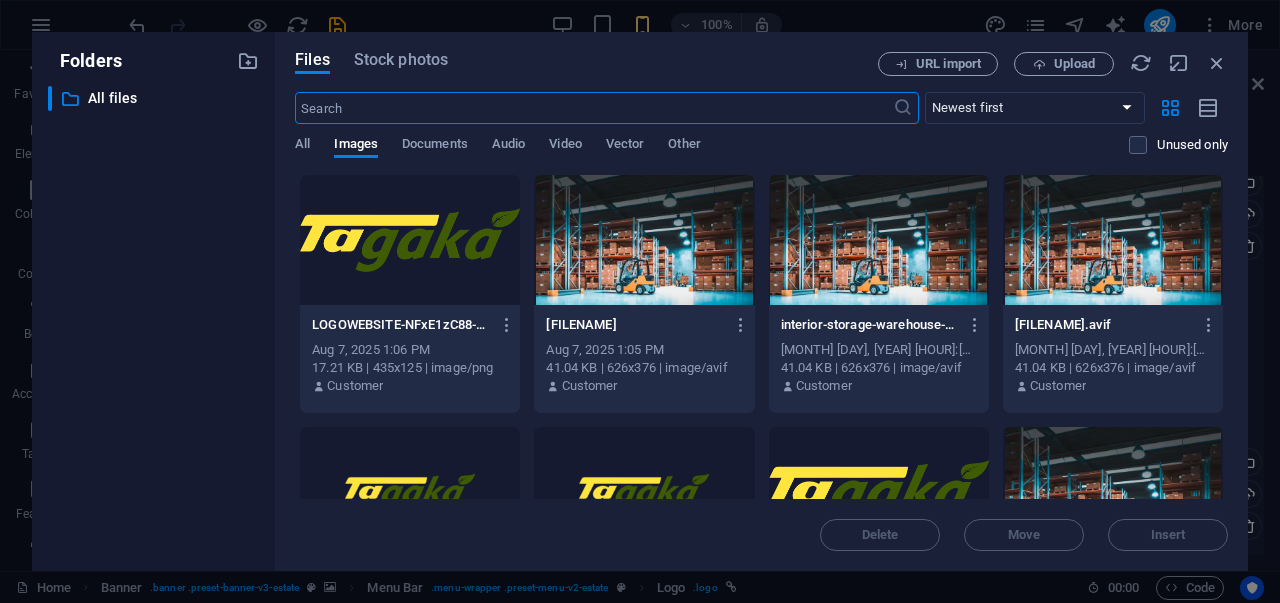 click at bounding box center (410, 240) 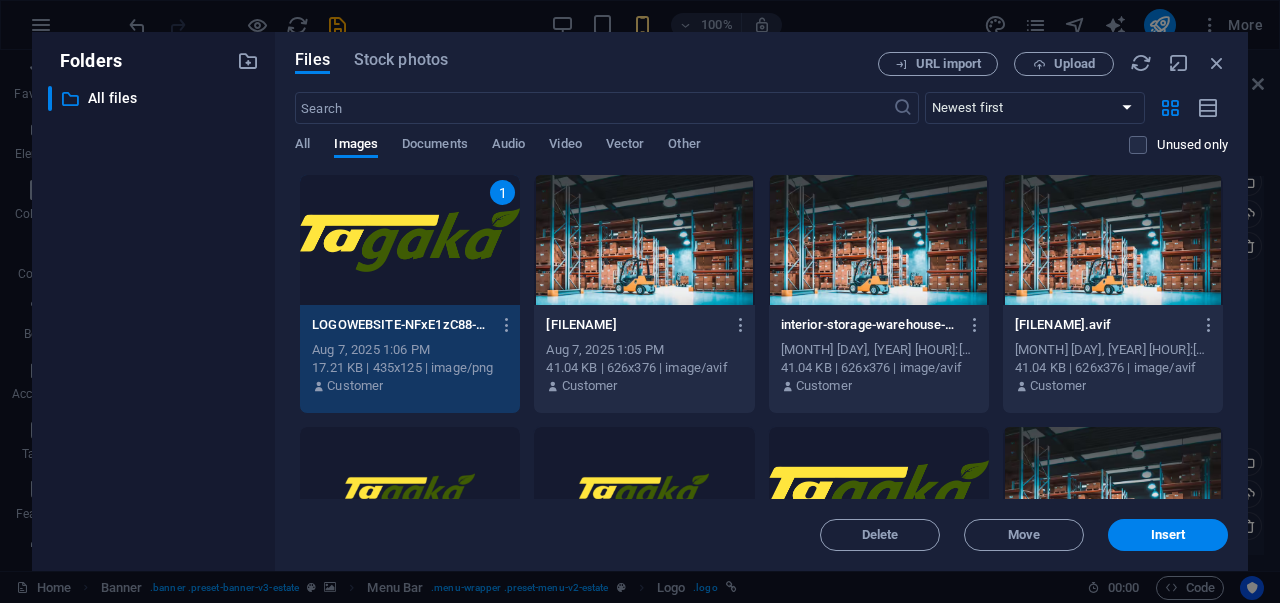 click on "1" at bounding box center [410, 240] 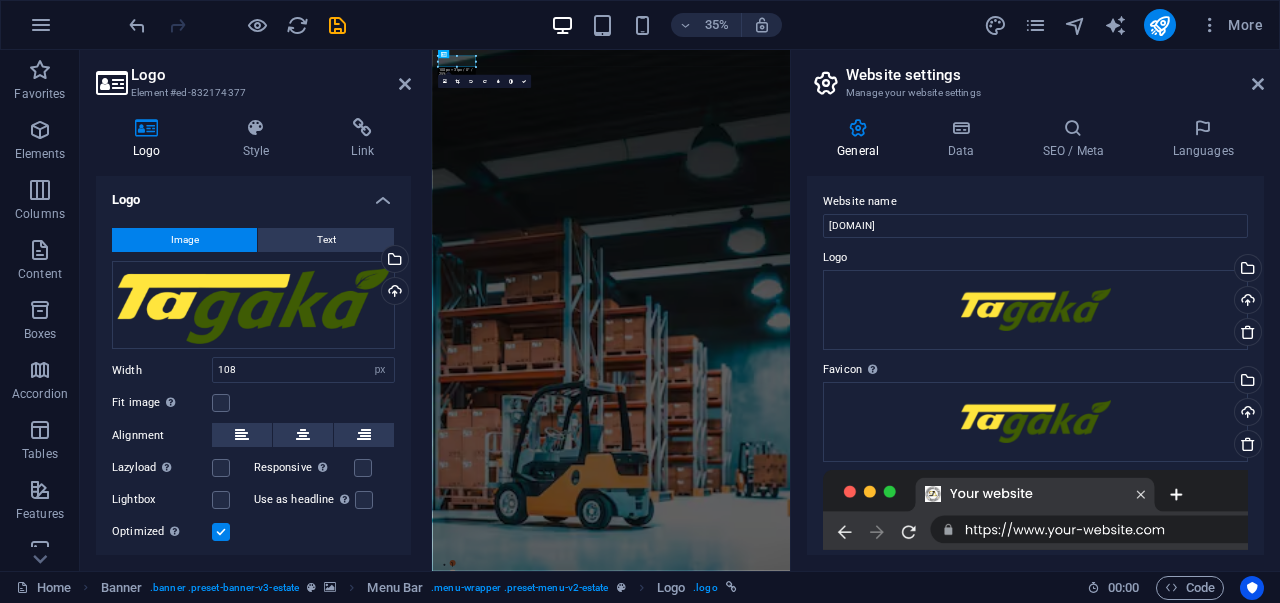 scroll, scrollTop: 0, scrollLeft: 0, axis: both 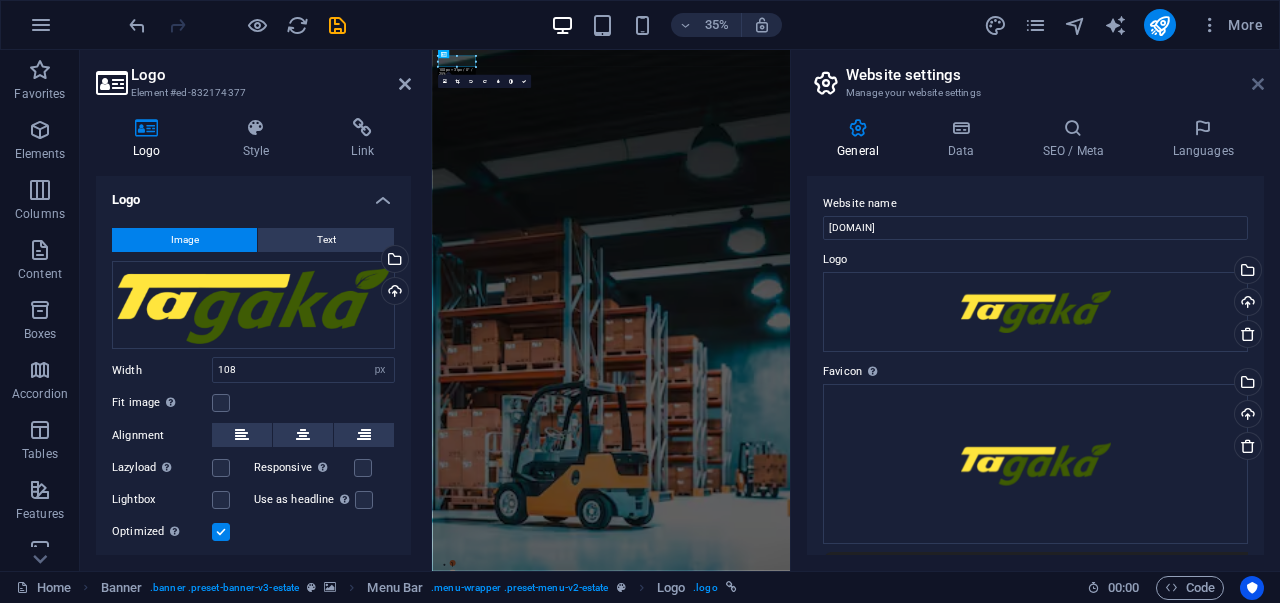 click at bounding box center (1258, 84) 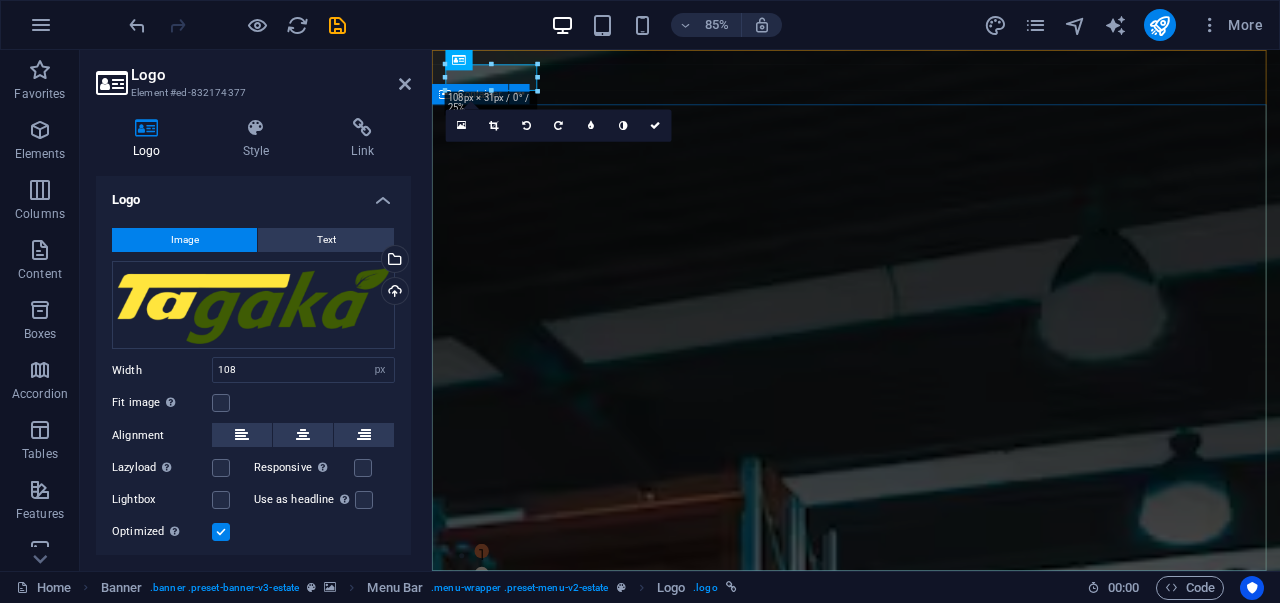 click on "PT TAGAKA GLOBAL INDONESIA At vero eos et accusamus et iusto odio dignissimos ducimus qui blanditiis praesentium voluptatum deleniti atque corrupti quos dolores et quas molestias excepturi sint occaecati cupiditate non provident. get started" at bounding box center [931, 1843] 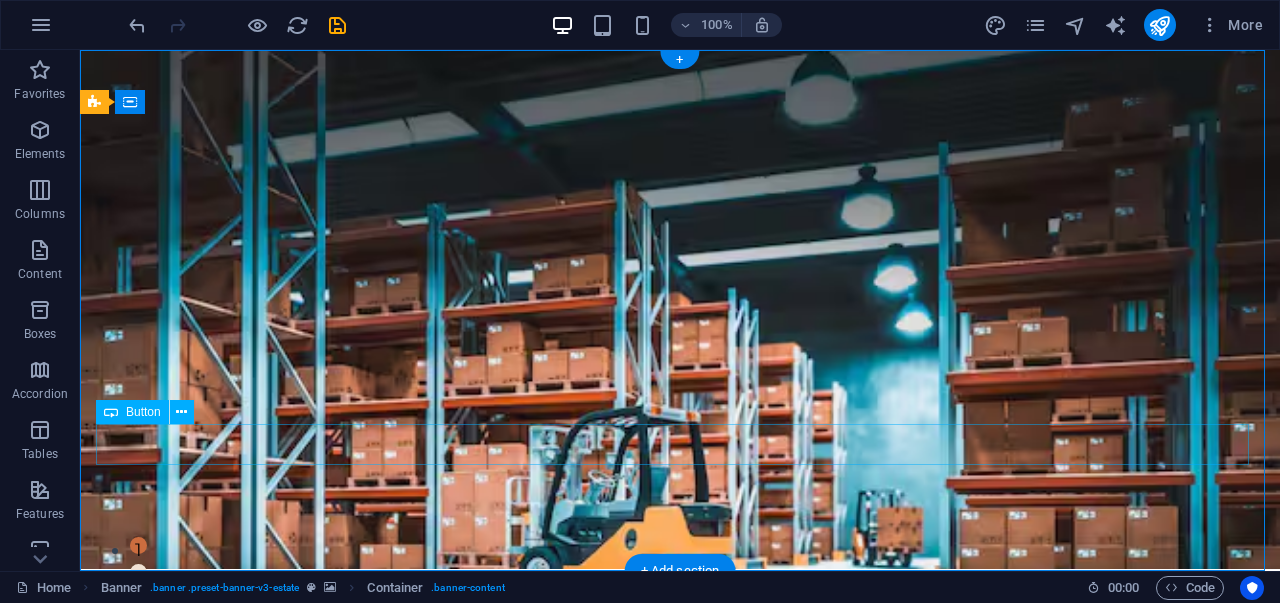 scroll, scrollTop: 0, scrollLeft: 0, axis: both 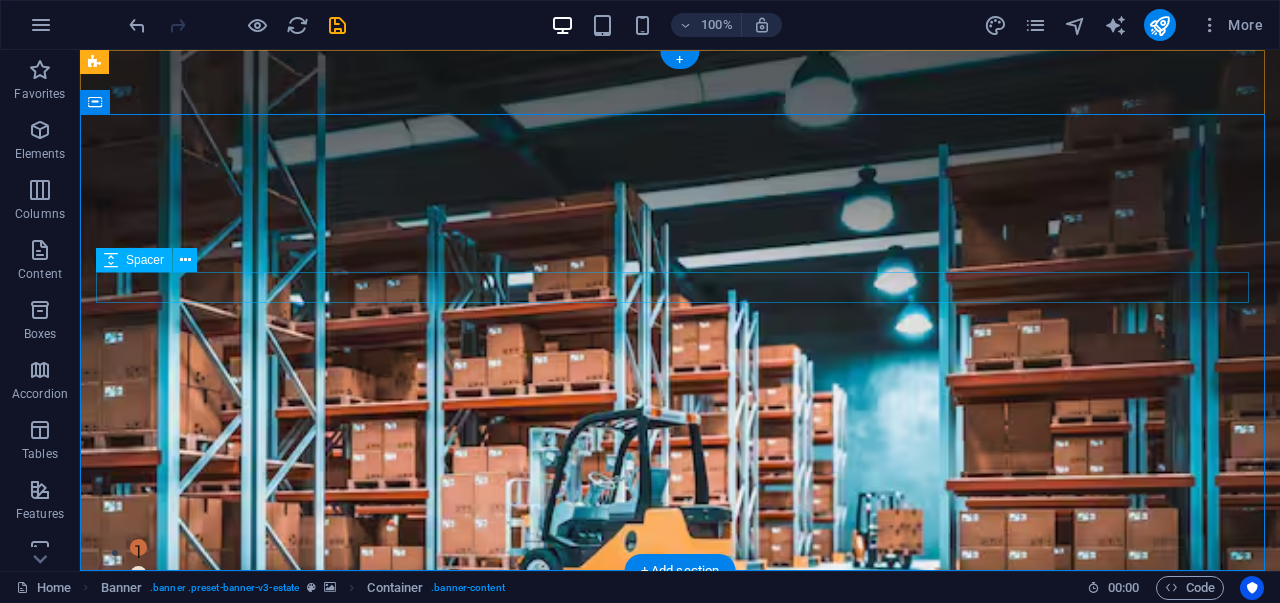 click at bounding box center (680, 833) 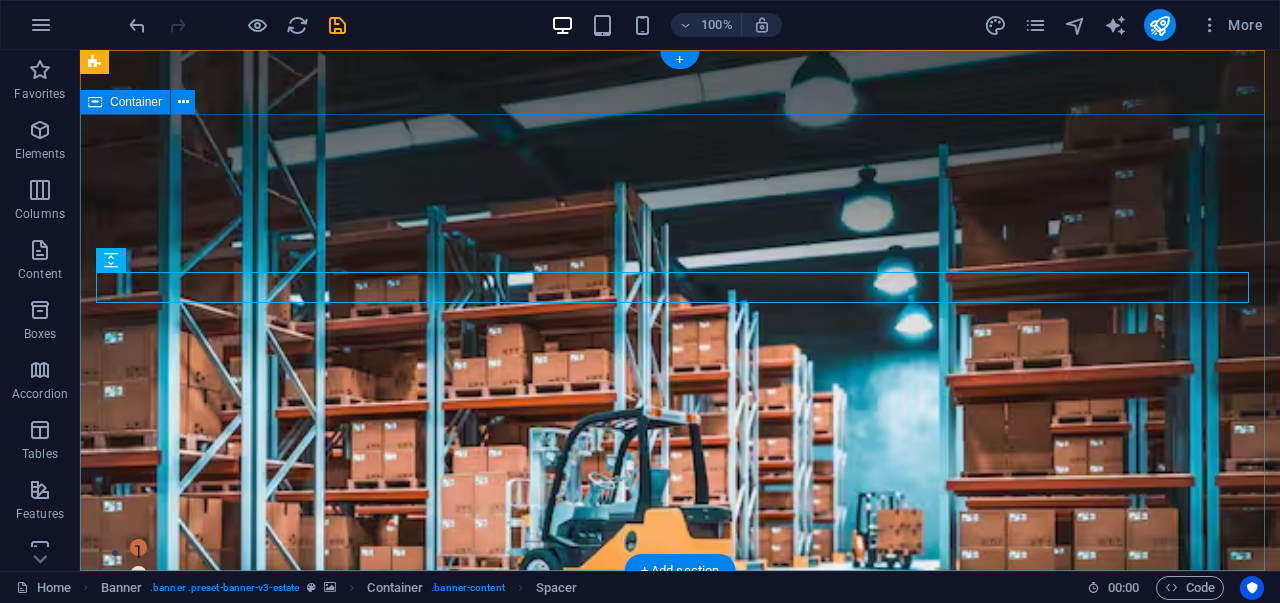 click on "PT TAGAKA GLOBAL INDONESIA At vero eos et accusamus et iusto odio dignissimos ducimus qui blanditiis praesentium voluptatum deleniti atque corrupti quos dolores et quas molestias excepturi sint occaecati cupiditate non provident. get started" at bounding box center [680, 875] 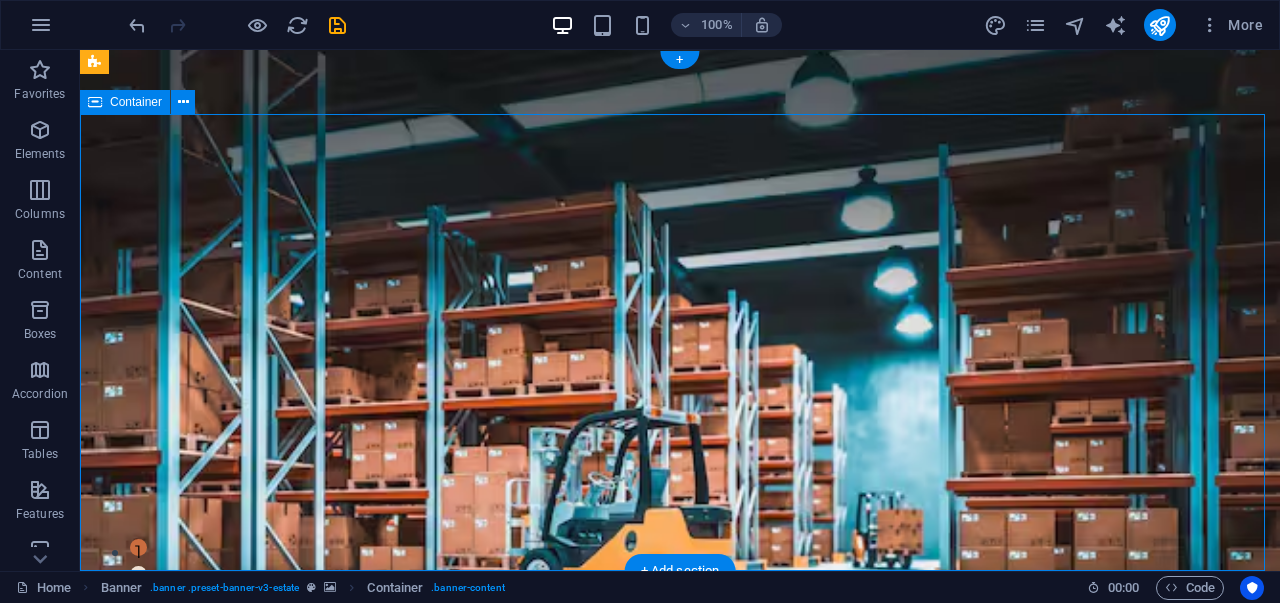 click on "PT TAGAKA GLOBAL INDONESIA At vero eos et accusamus et iusto odio dignissimos ducimus qui blanditiis praesentium voluptatum deleniti atque corrupti quos dolores et quas molestias excepturi sint occaecati cupiditate non provident. get started" at bounding box center [680, 875] 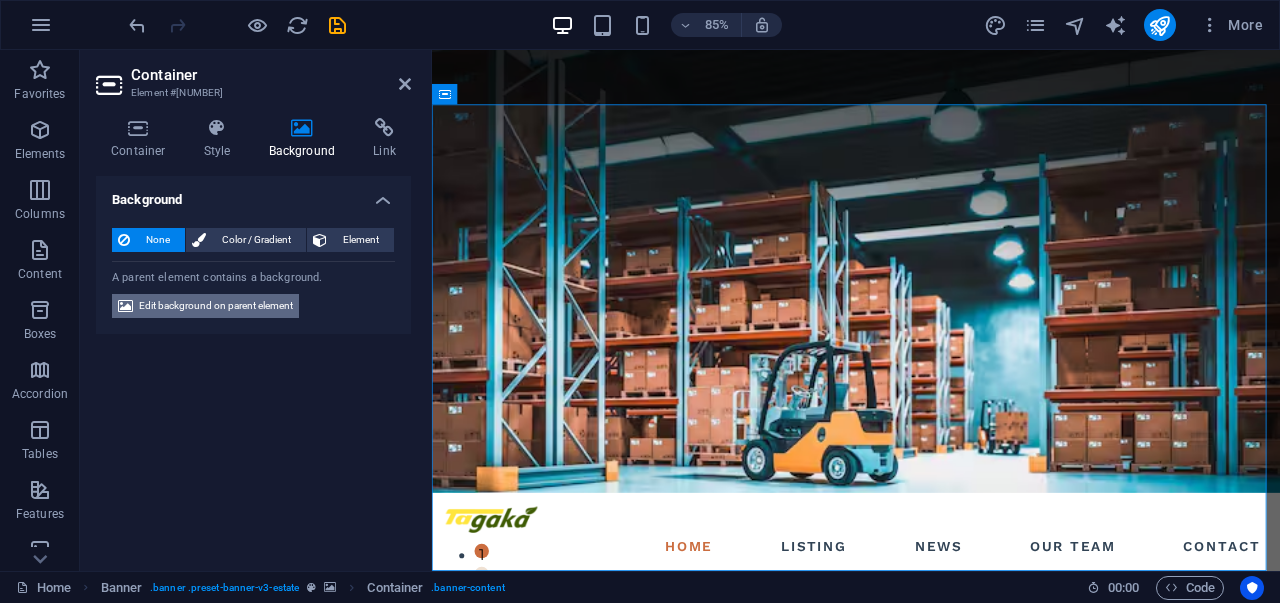 click on "Edit background on parent element" at bounding box center [216, 306] 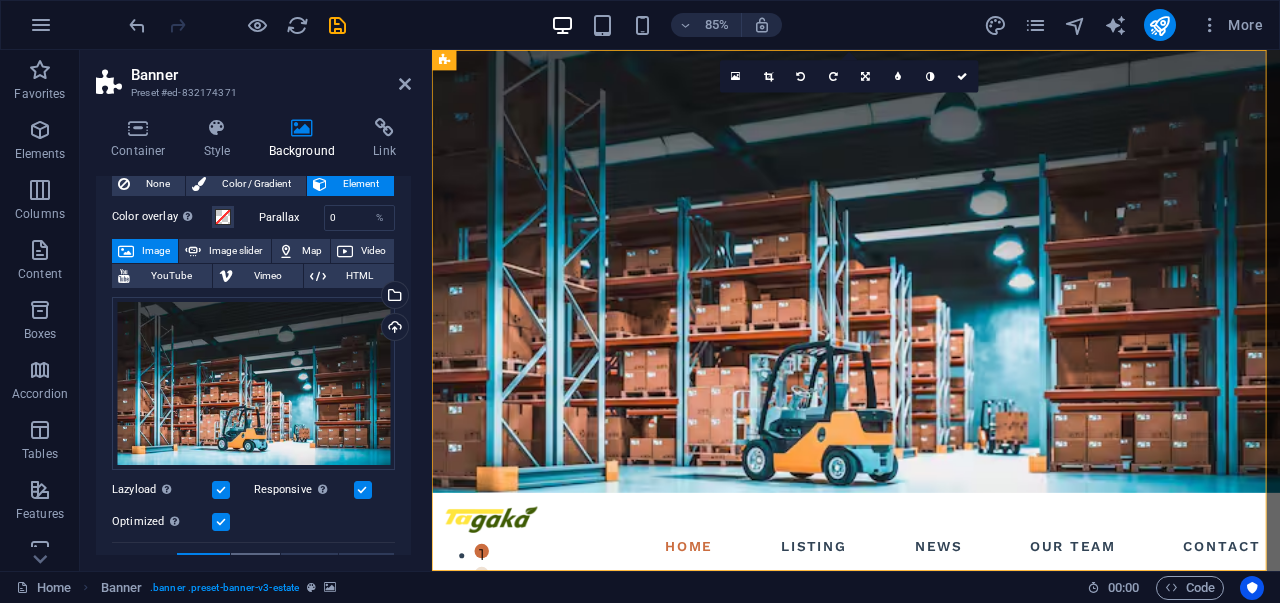 scroll, scrollTop: 0, scrollLeft: 0, axis: both 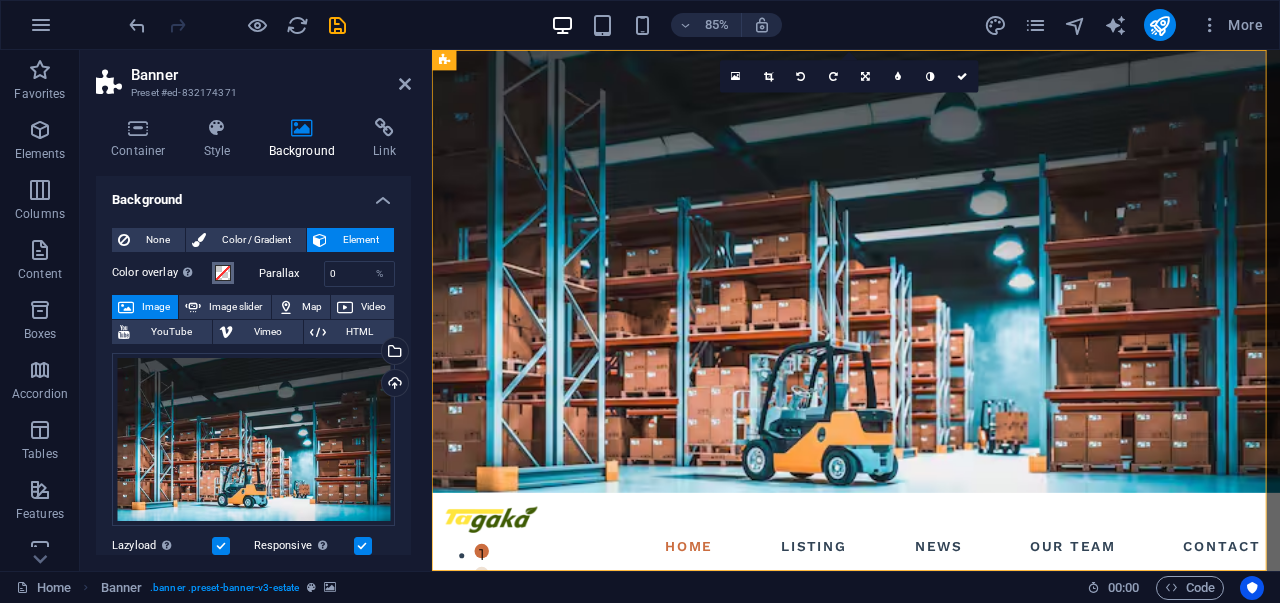 click at bounding box center (223, 273) 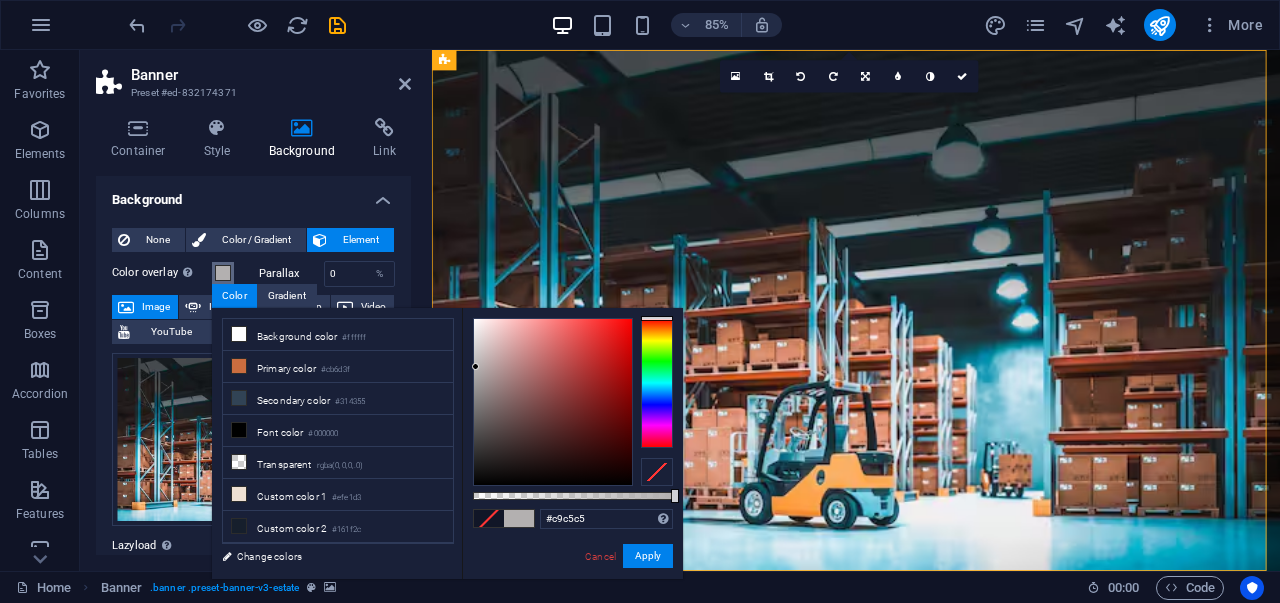 drag, startPoint x: 496, startPoint y: 351, endPoint x: 477, endPoint y: 341, distance: 21.470911 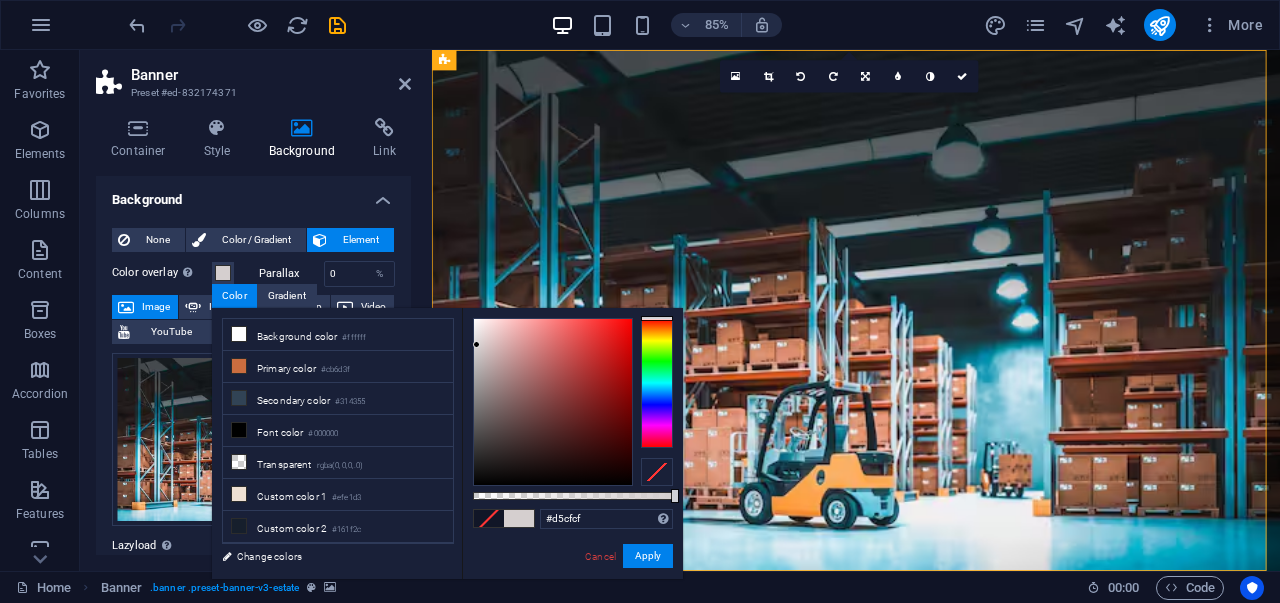 drag, startPoint x: 471, startPoint y: 317, endPoint x: 497, endPoint y: 345, distance: 38.209946 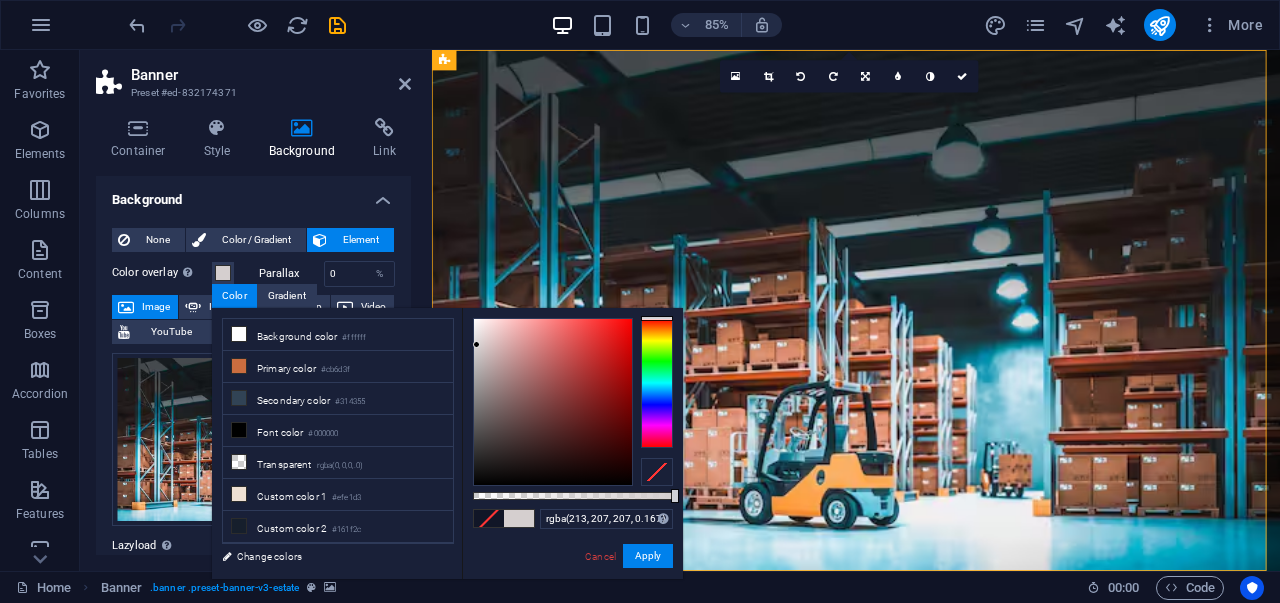 click at bounding box center (573, 496) 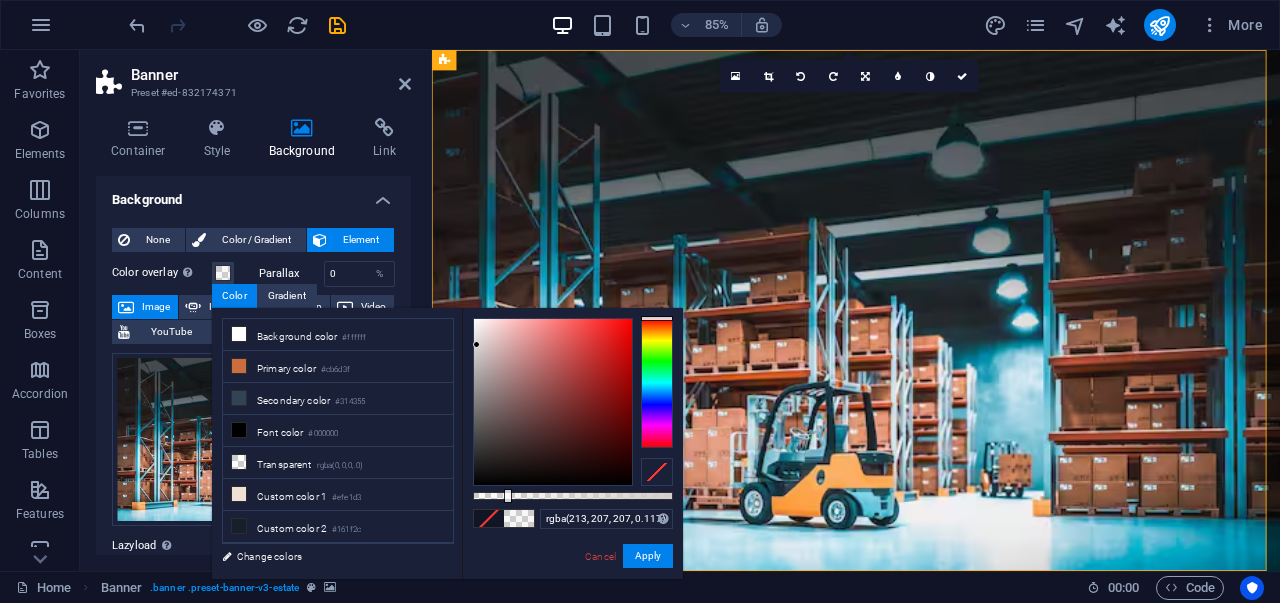 click at bounding box center (573, 496) 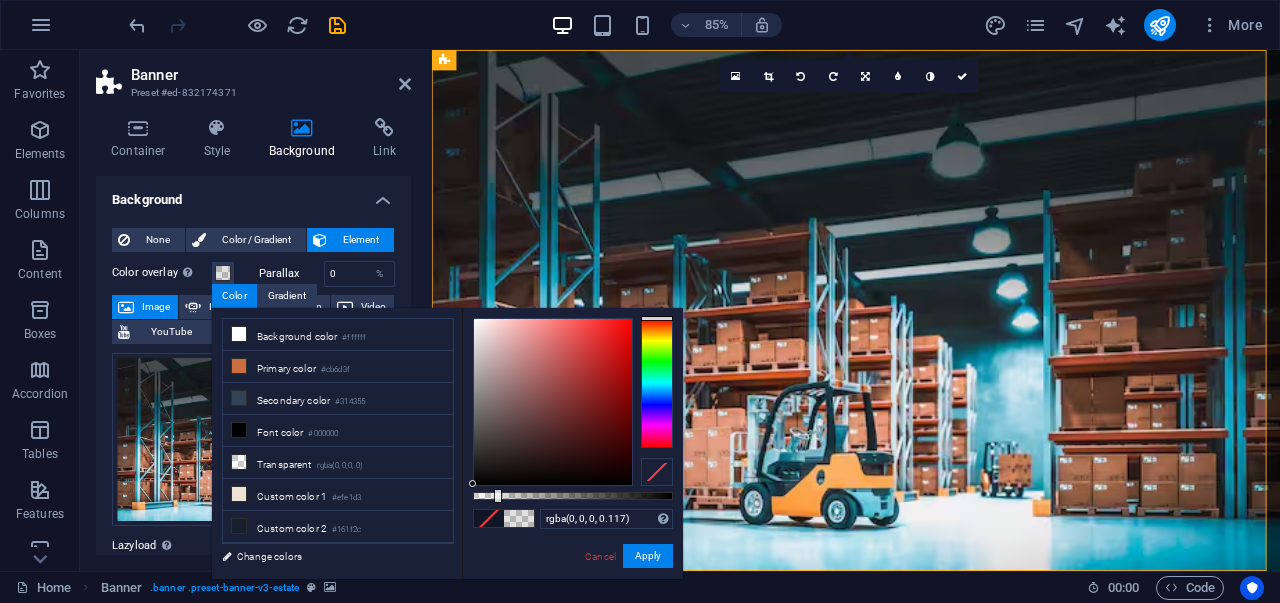 drag, startPoint x: 496, startPoint y: 480, endPoint x: 478, endPoint y: 498, distance: 25.455845 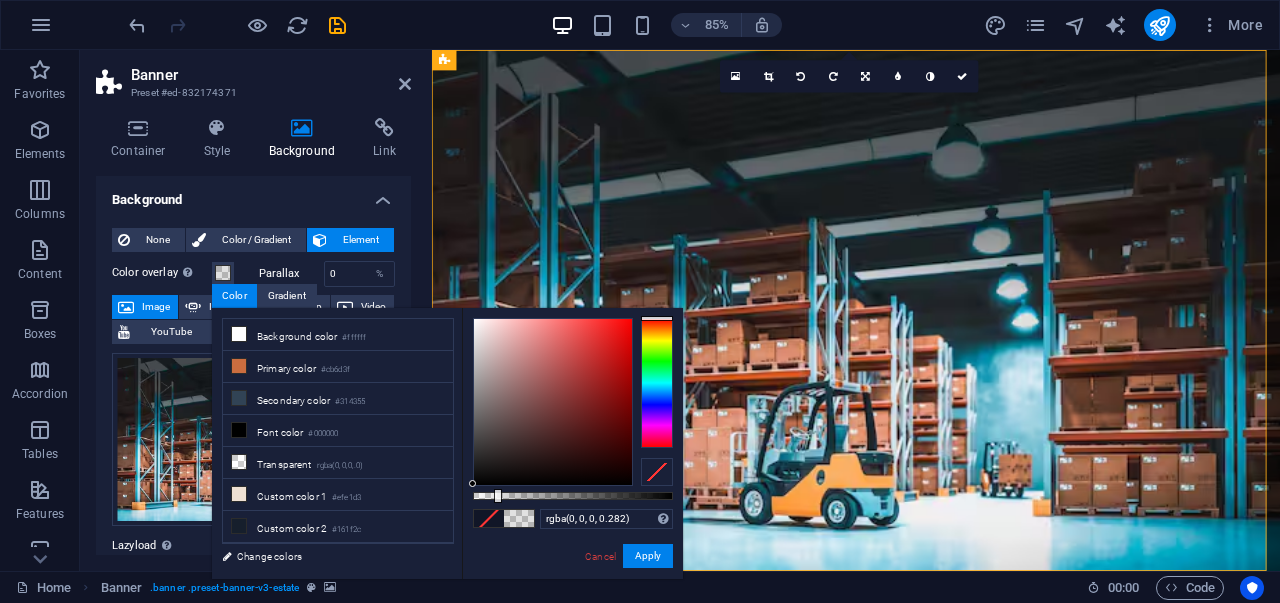 click at bounding box center [573, 496] 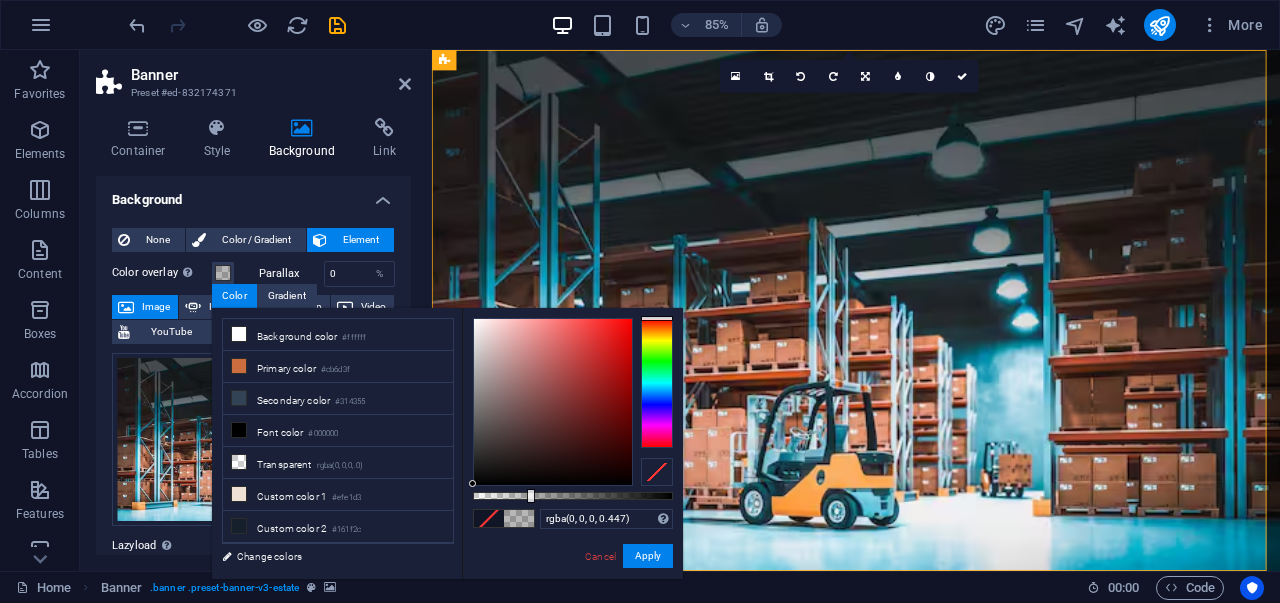 click at bounding box center [573, 496] 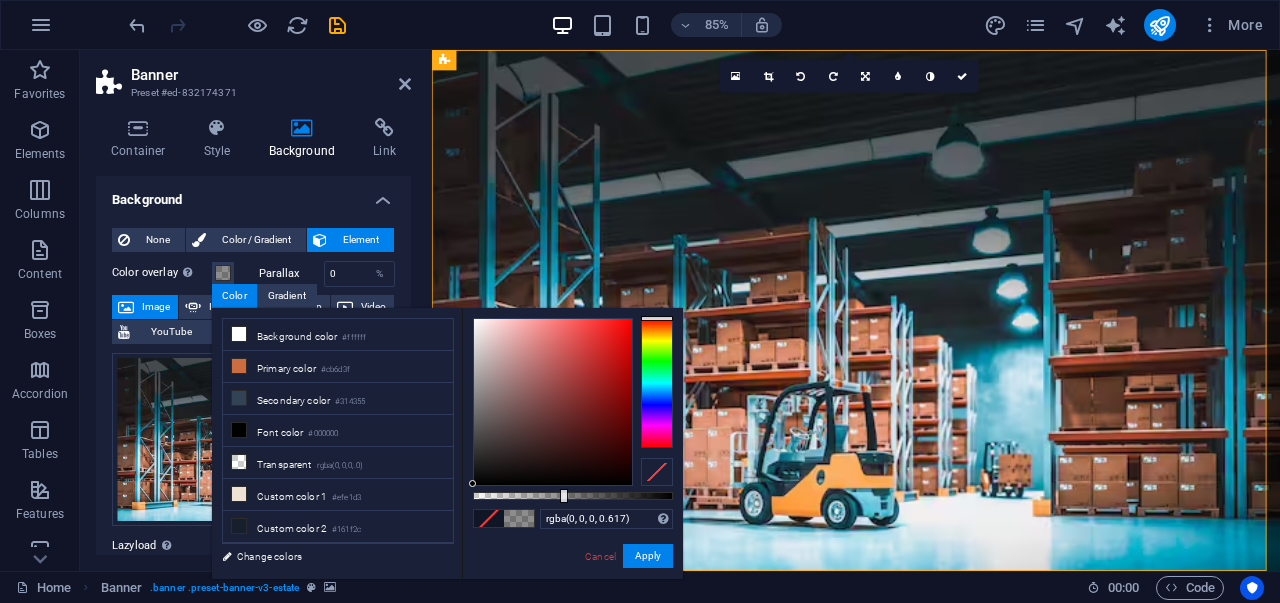 click at bounding box center [573, 496] 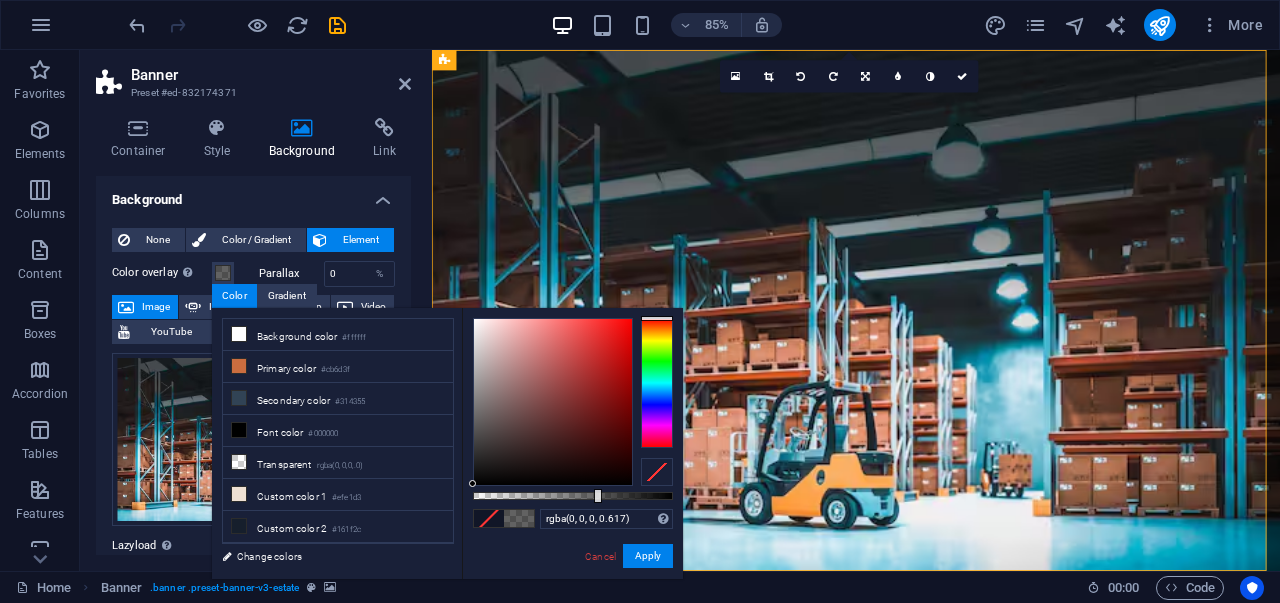 click on "rgba(0, 0, 0, 0.617) Supported formats #0852ed rgb(8, 82, 237) rgba(8, 82, 237, 90%) hsv(221,97,93) hsl(221, 93%, 48%) Cancel Apply" at bounding box center [572, 588] 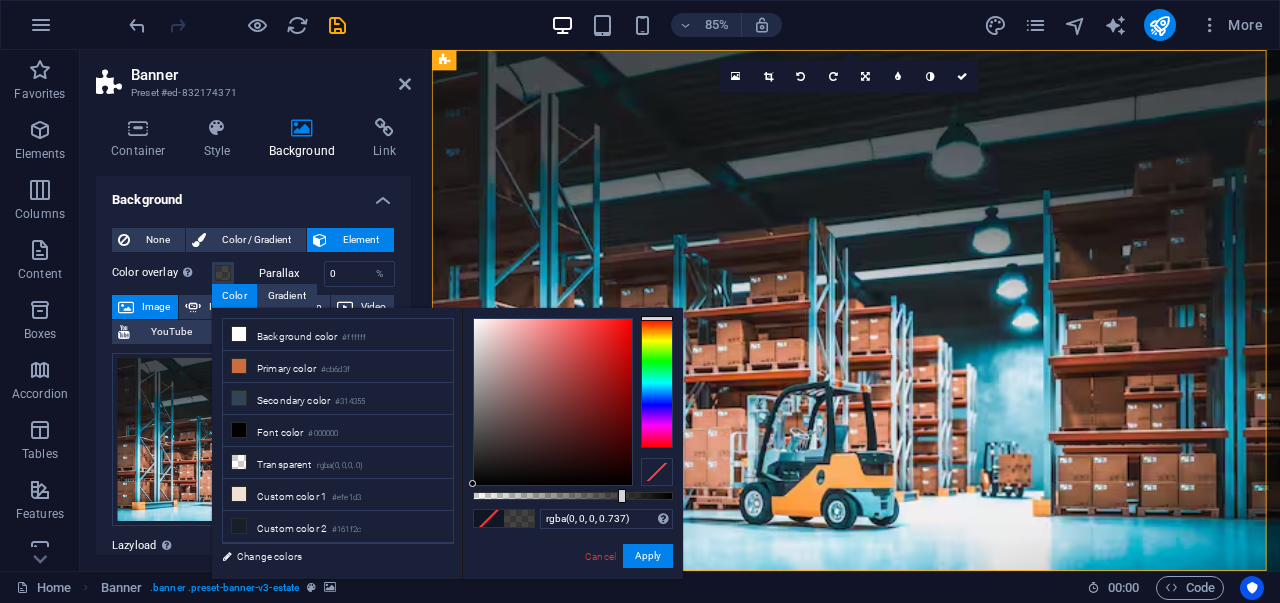 click at bounding box center [573, 496] 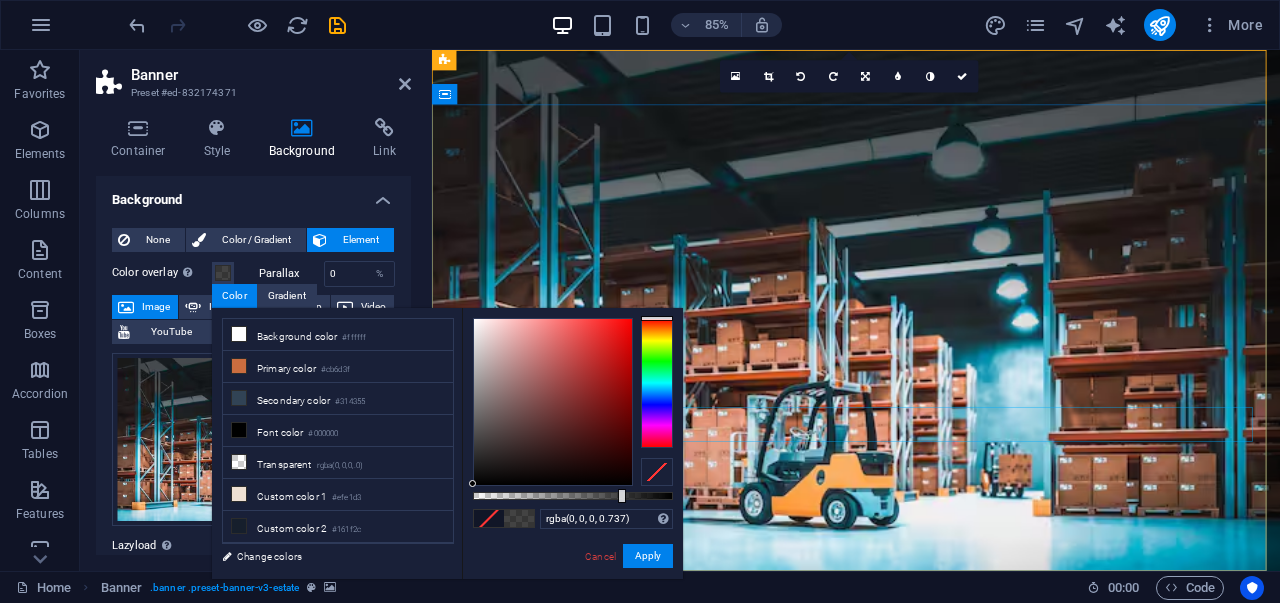 click on "get started" at bounding box center [931, 1056] 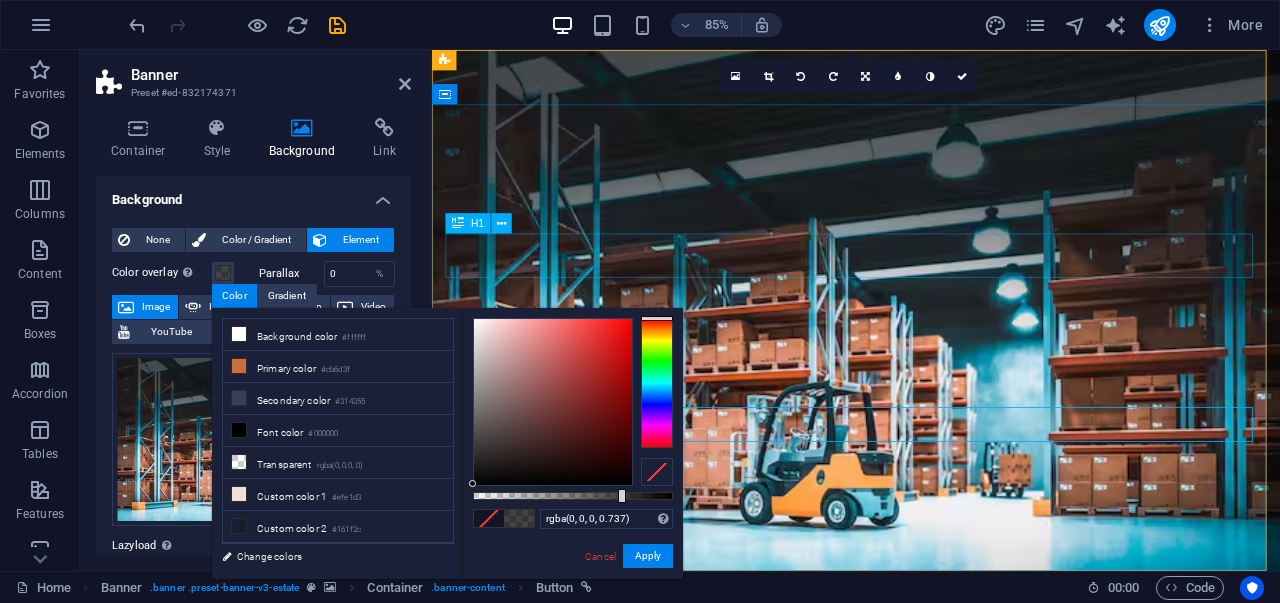 click on "PT TAGAKA INDONESIA" at bounding box center [931, 884] 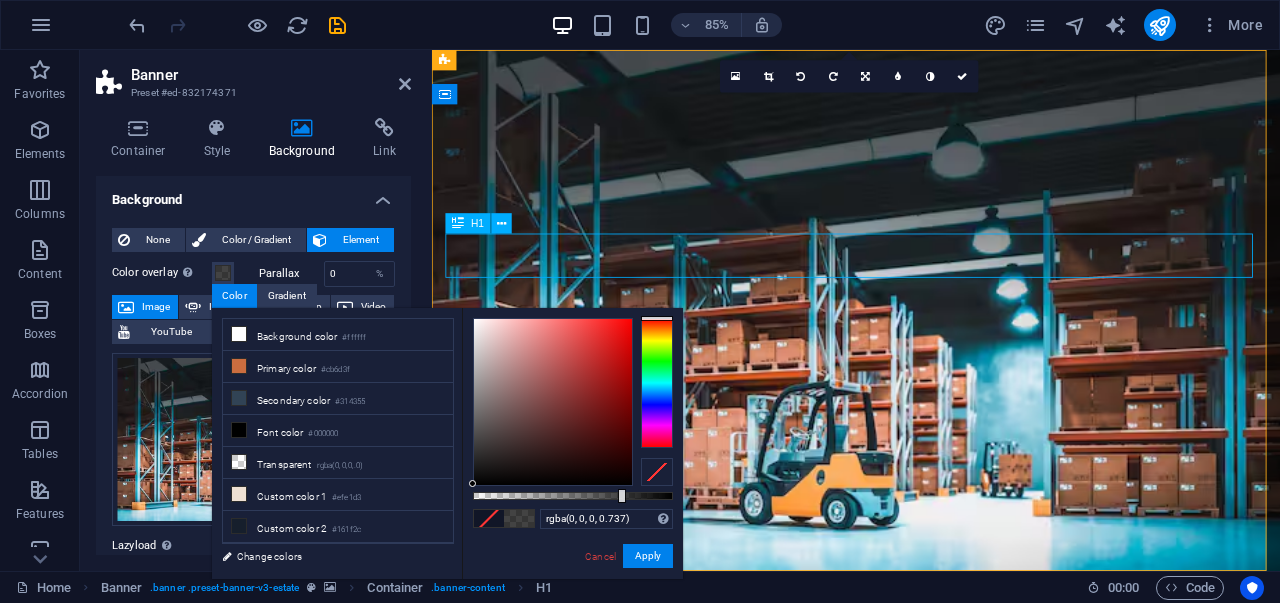 click on "PT TAGAKA INDONESIA" at bounding box center (931, 884) 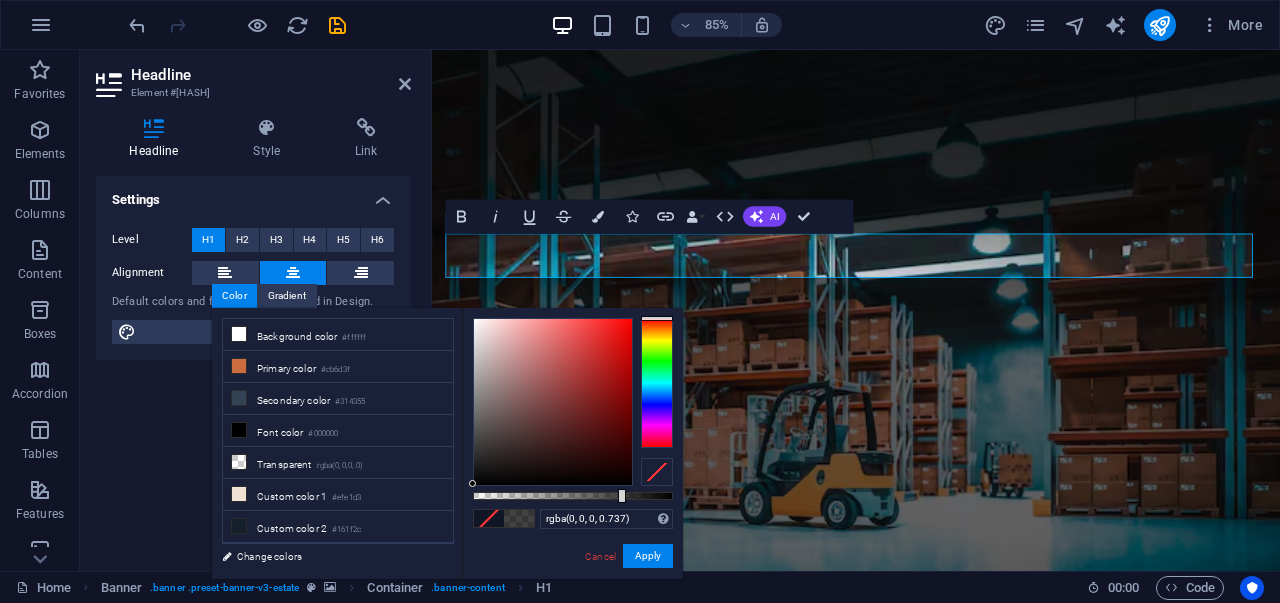 click at bounding box center (657, 383) 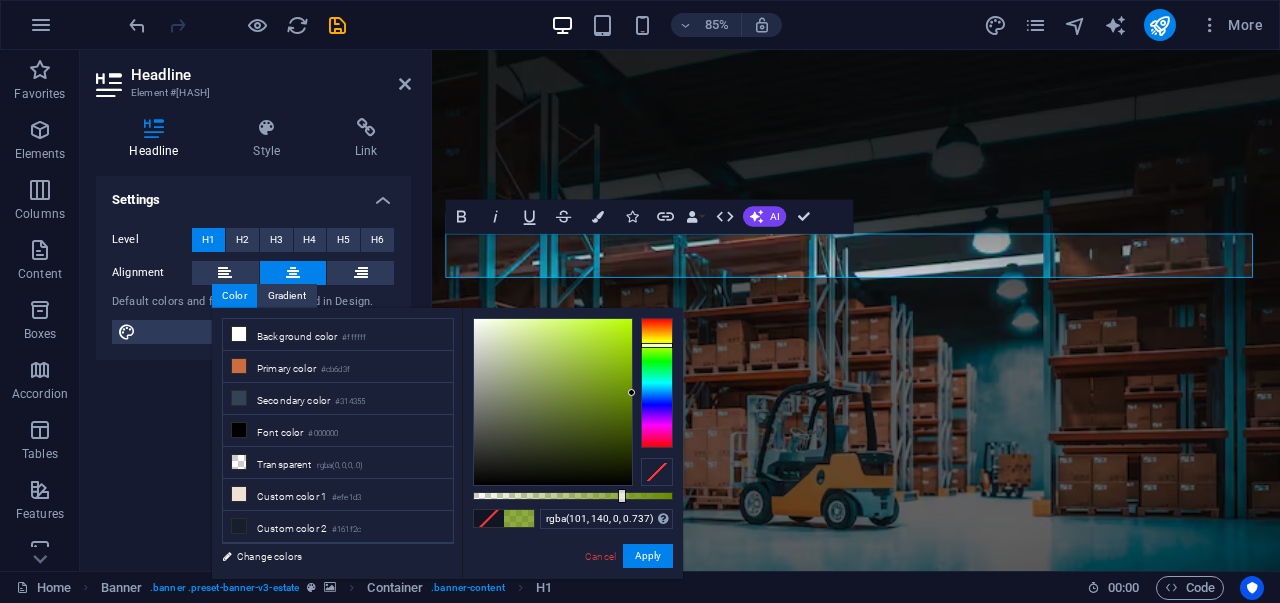 drag, startPoint x: 608, startPoint y: 343, endPoint x: 636, endPoint y: 393, distance: 57.306194 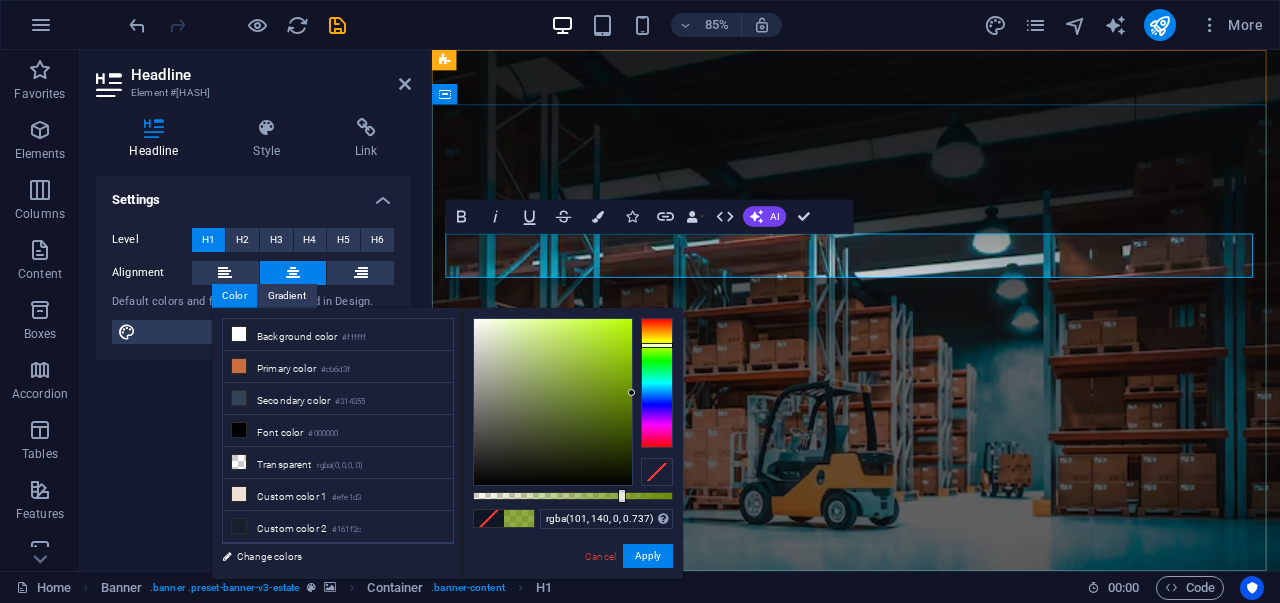 click on "PT TAGAKA INDONESIA" at bounding box center (931, 883) 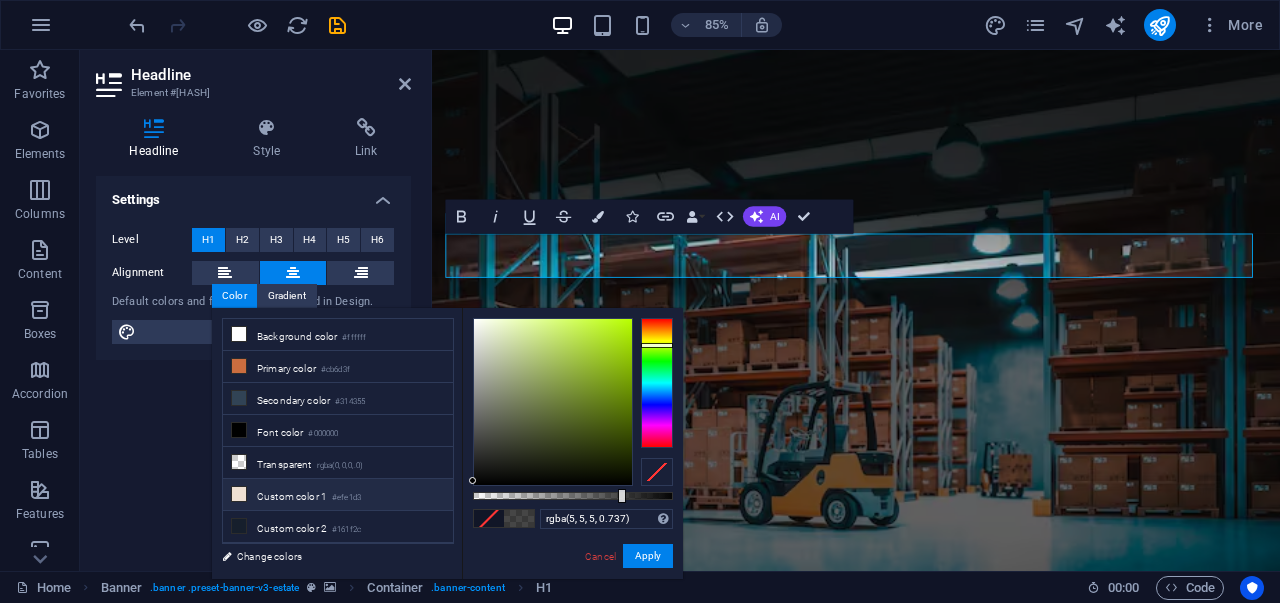 type on "rgba(0, 0, 0, 0.737)" 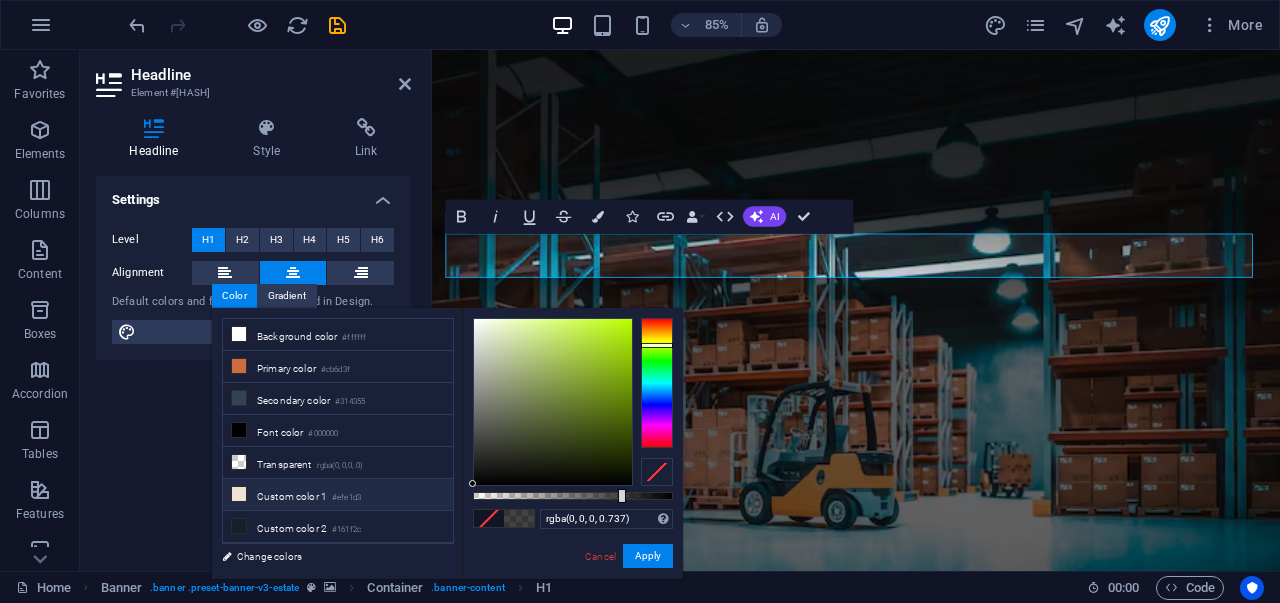 drag, startPoint x: 515, startPoint y: 417, endPoint x: 416, endPoint y: 493, distance: 124.80785 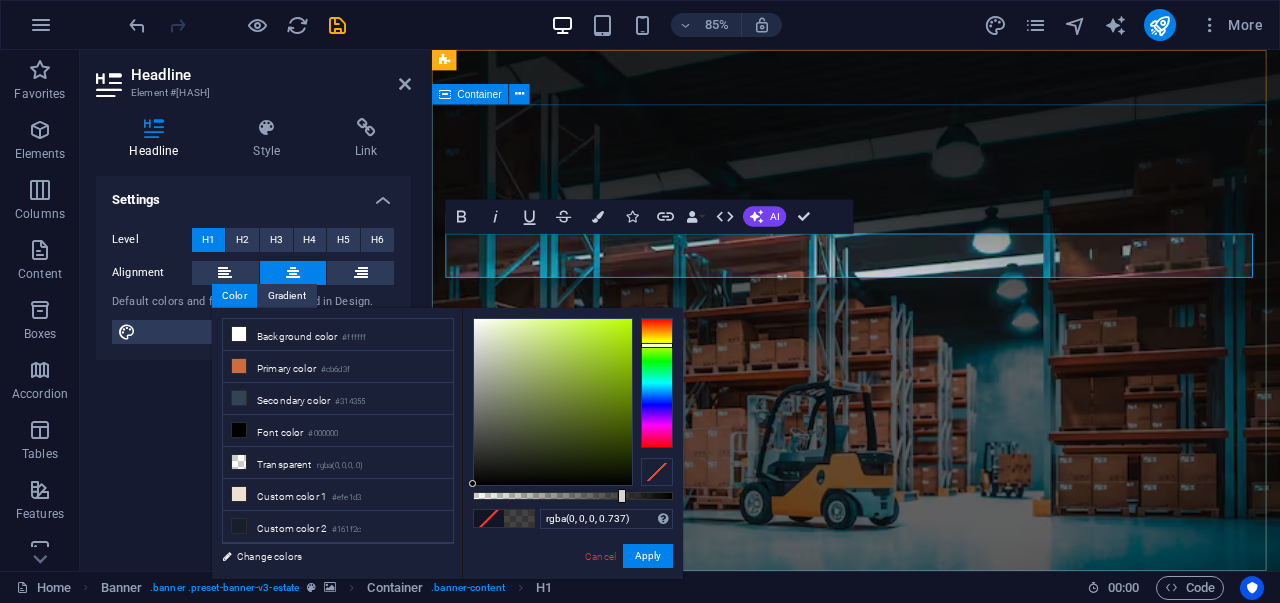 click on "PT TAGAKA GLOBAL INDONESIA At vero eos et accusamus et iusto odio dignissimos ducimus qui blanditiis praesentium voluptatum deleniti atque corrupti quos dolores et quas molestias excepturi sint occaecati cupiditate non provident. get started" at bounding box center (931, 967) 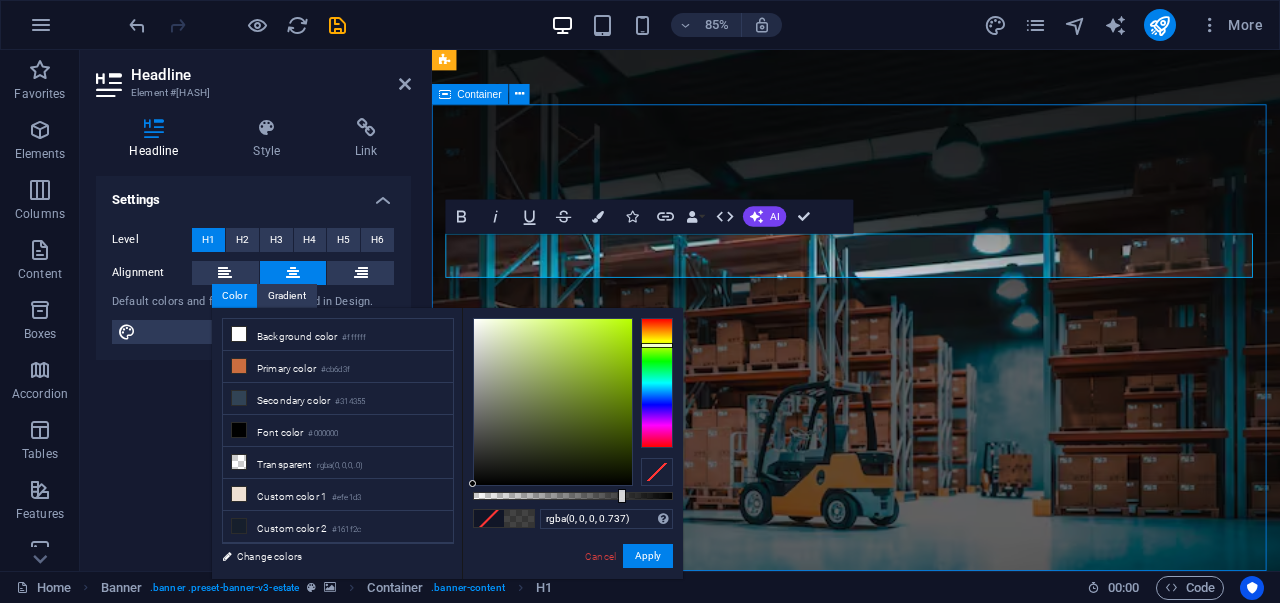 click on "PT TAGAKA GLOBAL INDONESIA At vero eos et accusamus et iusto odio dignissimos ducimus qui blanditiis praesentium voluptatum deleniti atque corrupti quos dolores et quas molestias excepturi sint occaecati cupiditate non provident. get started" at bounding box center [931, 967] 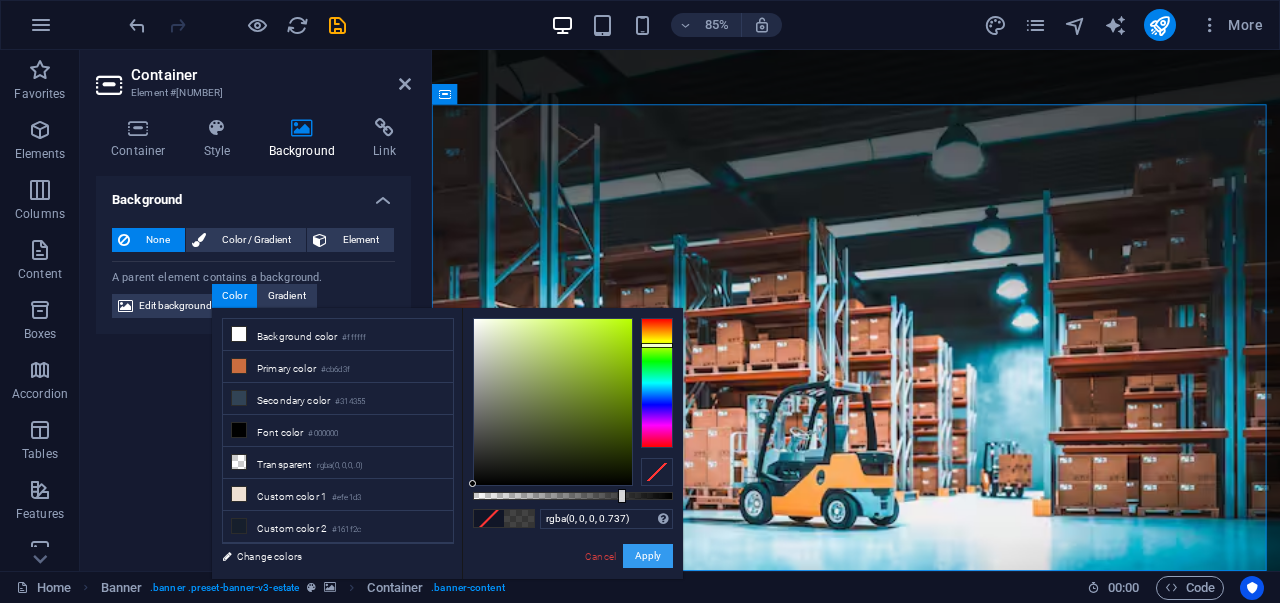 click on "Apply" at bounding box center (648, 556) 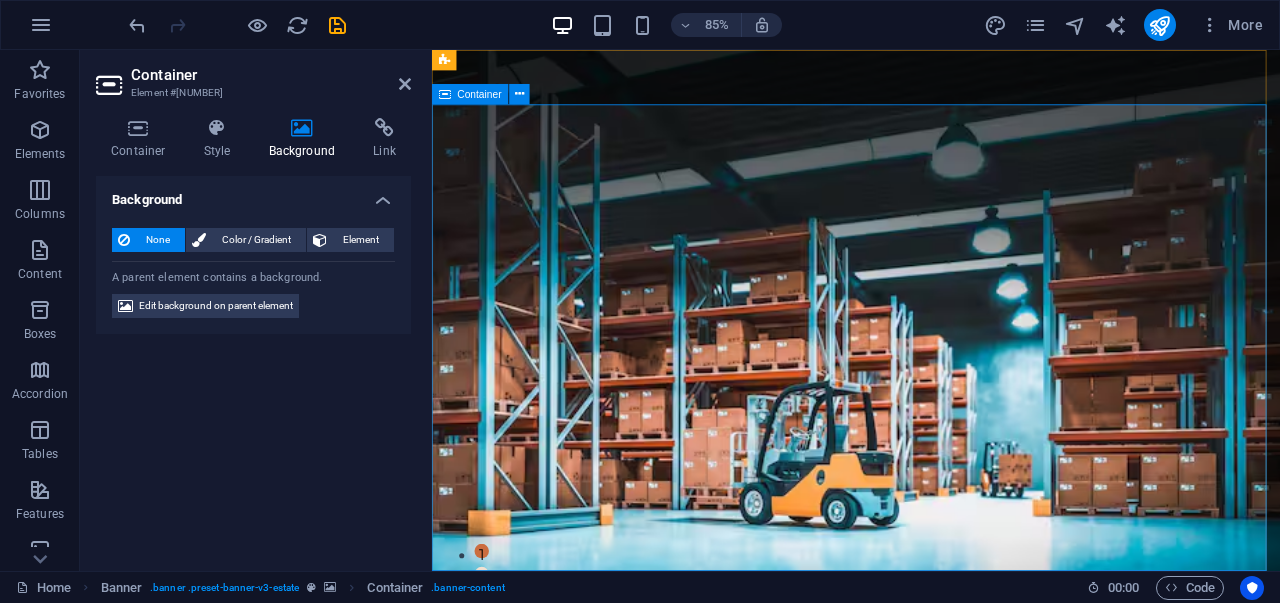 click on "PT TAGAKA GLOBAL INDONESIA At vero eos et accusamus et iusto odio dignissimos ducimus qui blanditiis praesentium voluptatum deleniti atque corrupti quos dolores et quas molestias excepturi sint occaecati cupiditate non provident. get started" at bounding box center [931, 967] 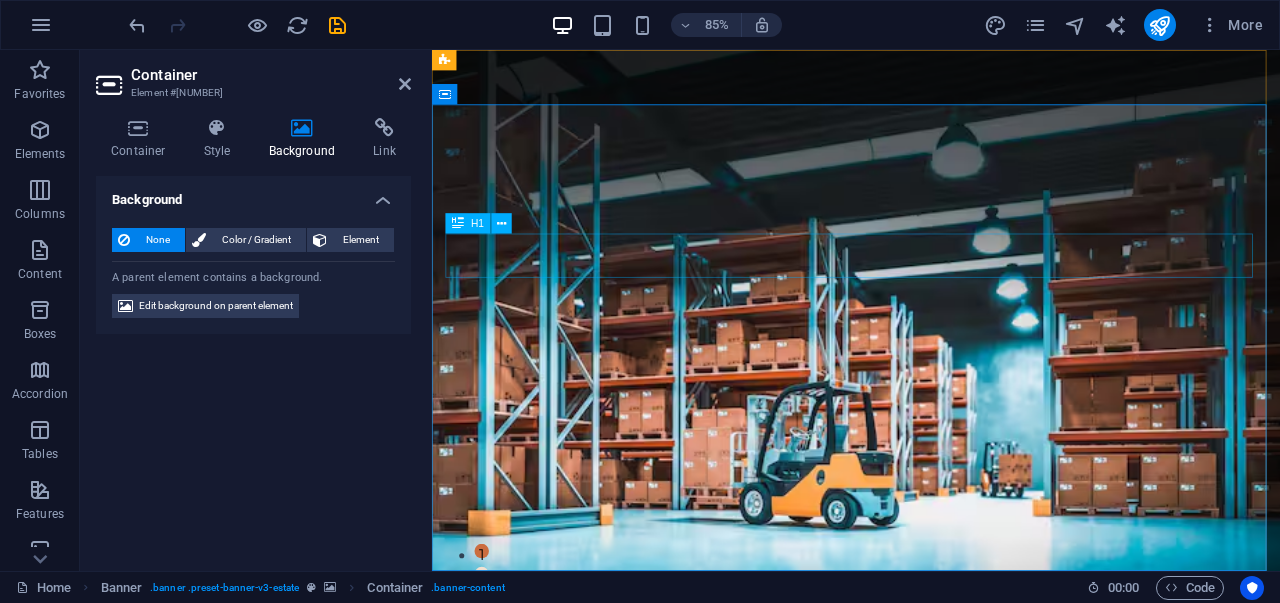 click on "PT TAGAKA INDONESIA" at bounding box center [931, 884] 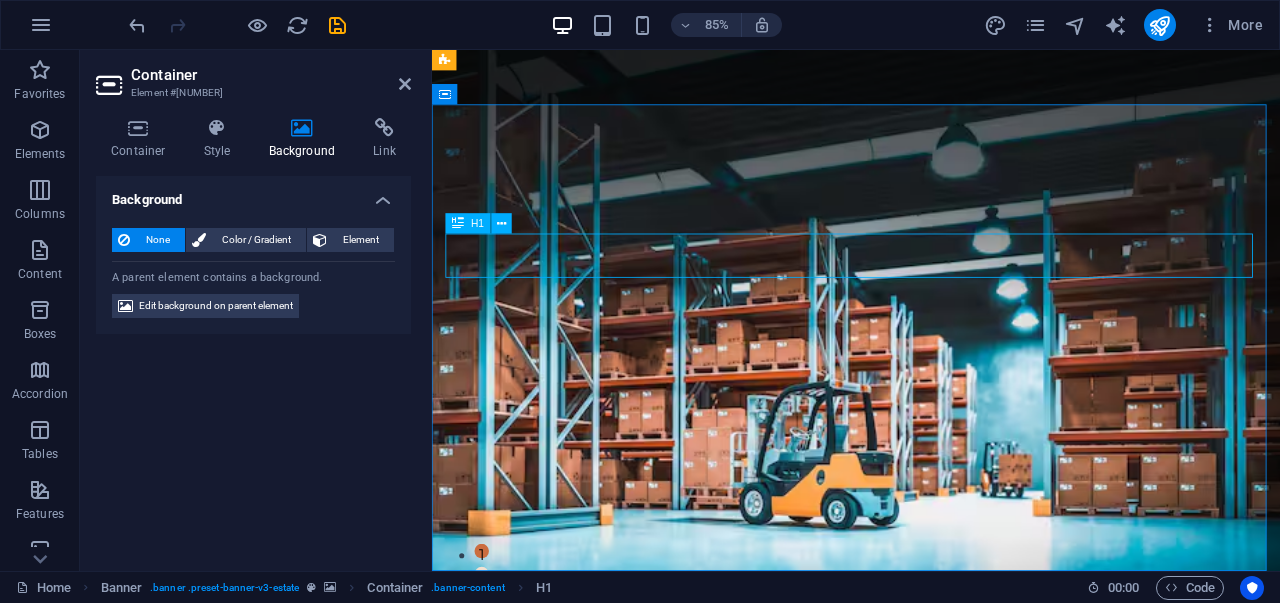 click on "PT TAGAKA INDONESIA" at bounding box center [931, 884] 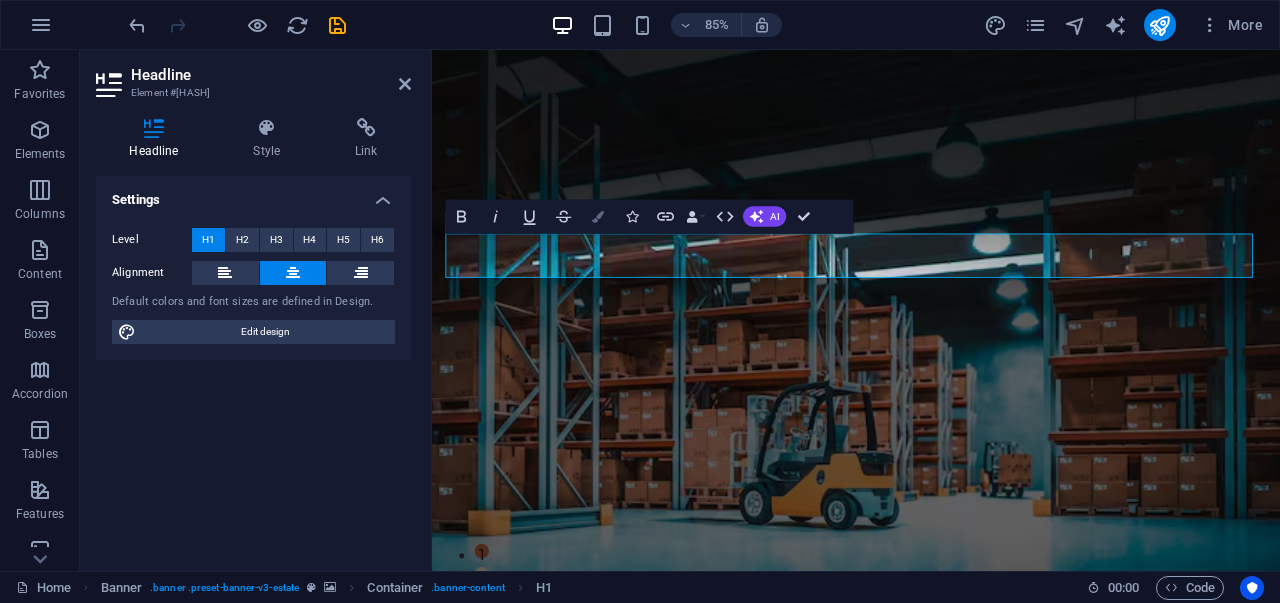click on "Colors" at bounding box center [598, 217] 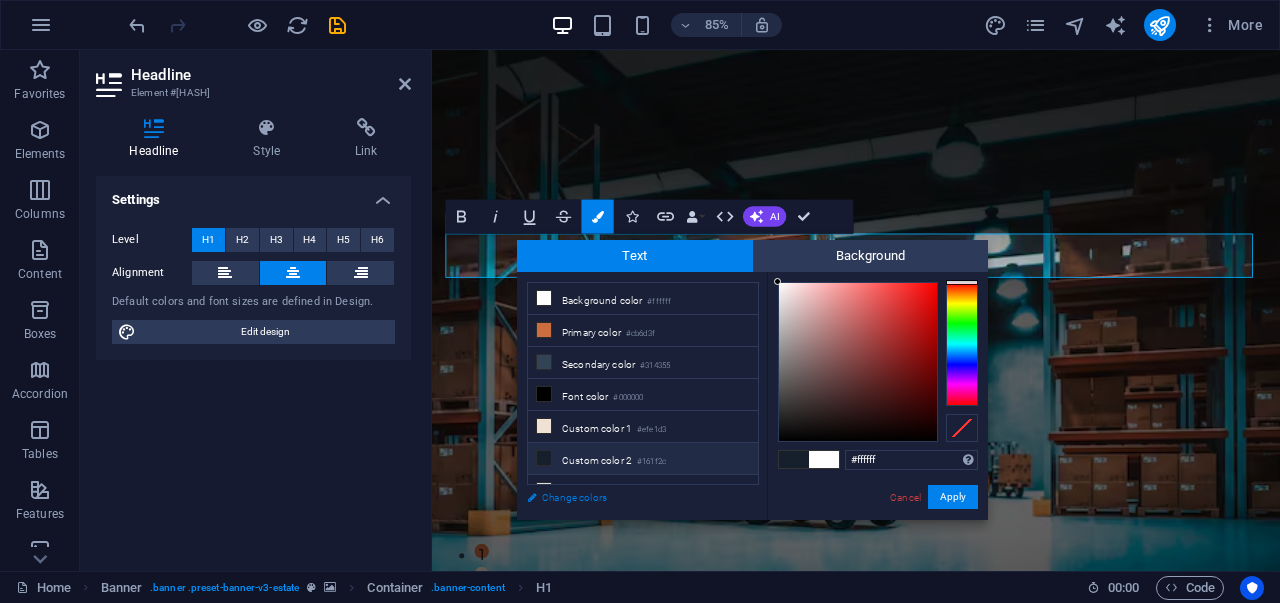 drag, startPoint x: 550, startPoint y: 495, endPoint x: 807, endPoint y: 389, distance: 278.0018 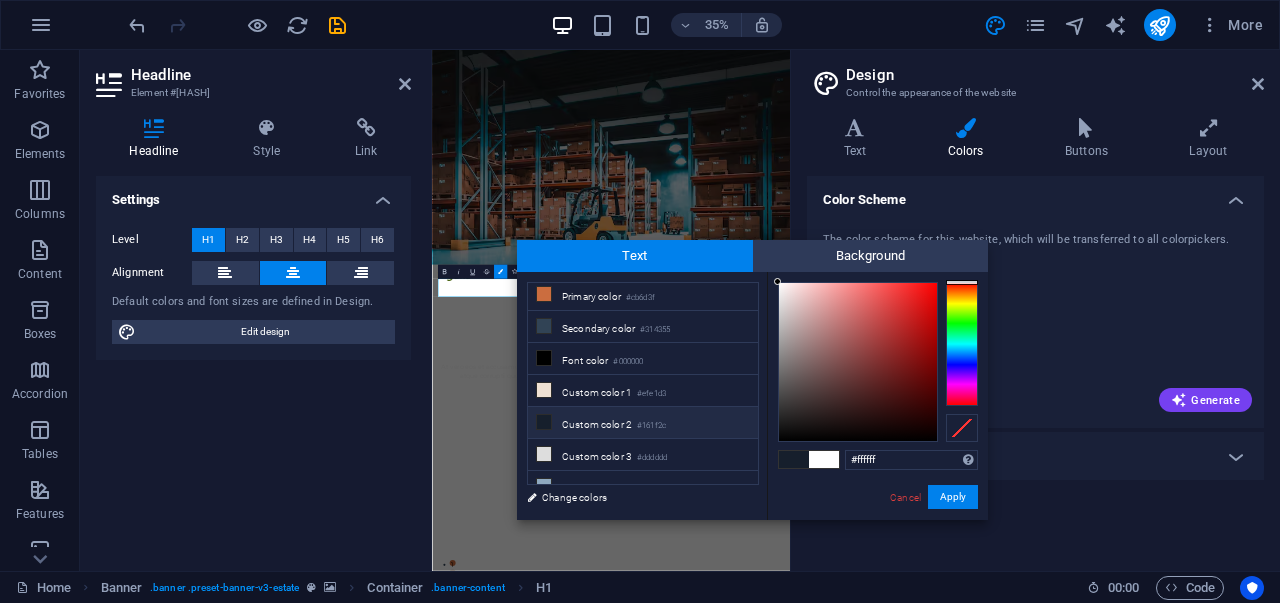 scroll, scrollTop: 0, scrollLeft: 0, axis: both 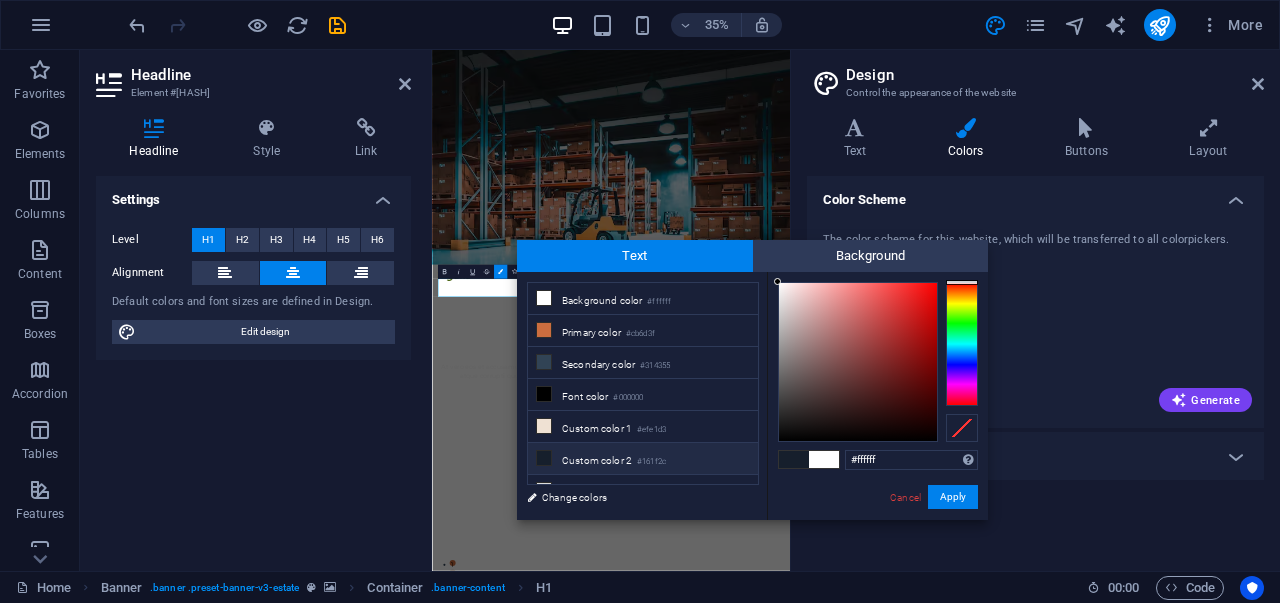 click at bounding box center [962, 344] 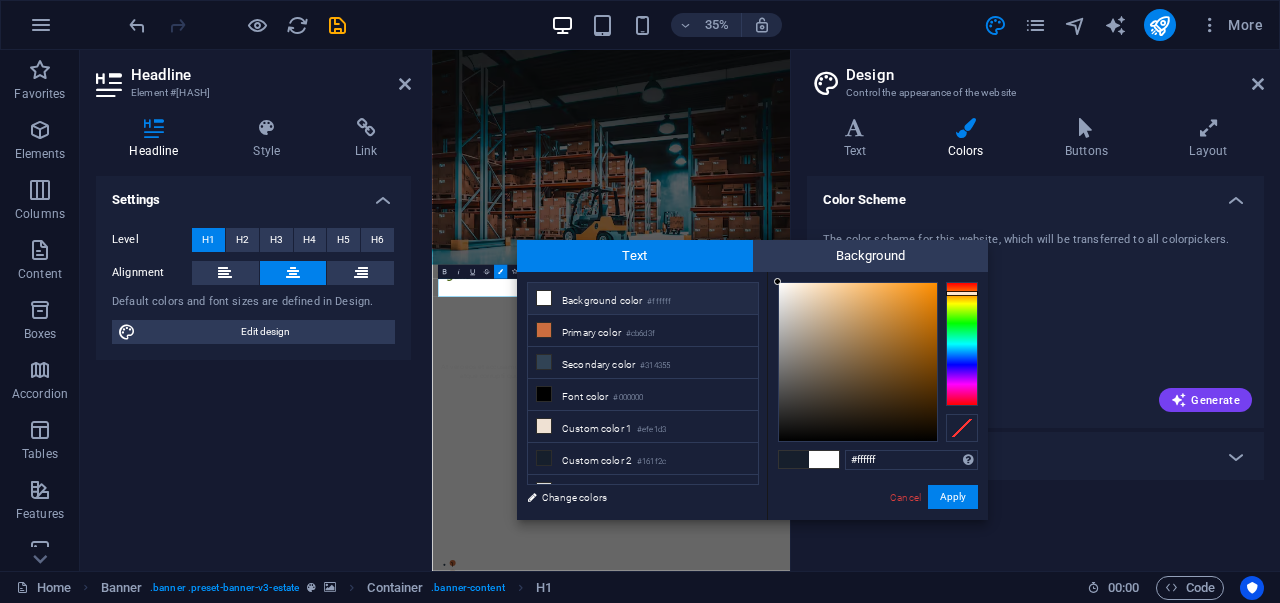 click at bounding box center (962, 344) 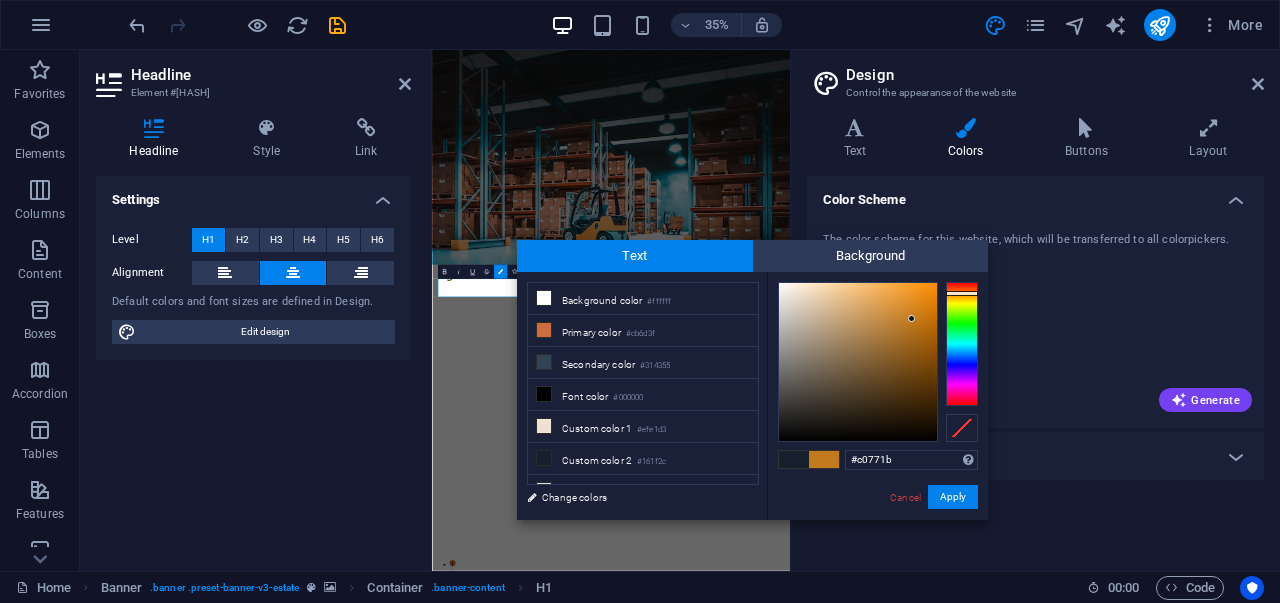 drag, startPoint x: 908, startPoint y: 297, endPoint x: 921, endPoint y: 325, distance: 30.870699 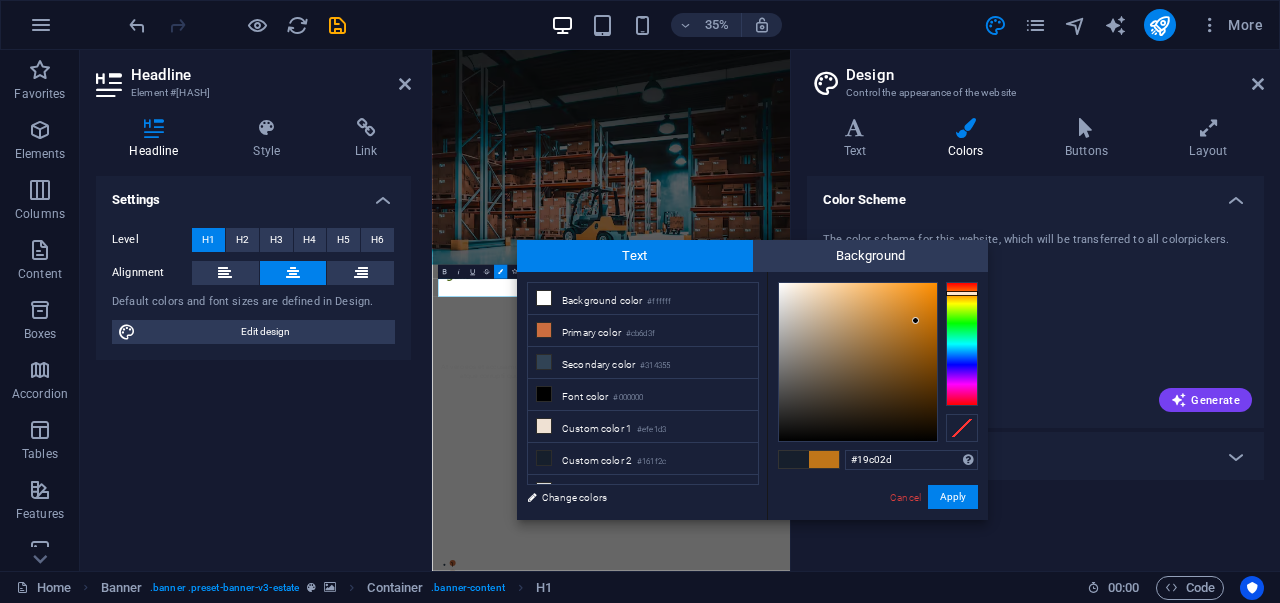 click at bounding box center [962, 344] 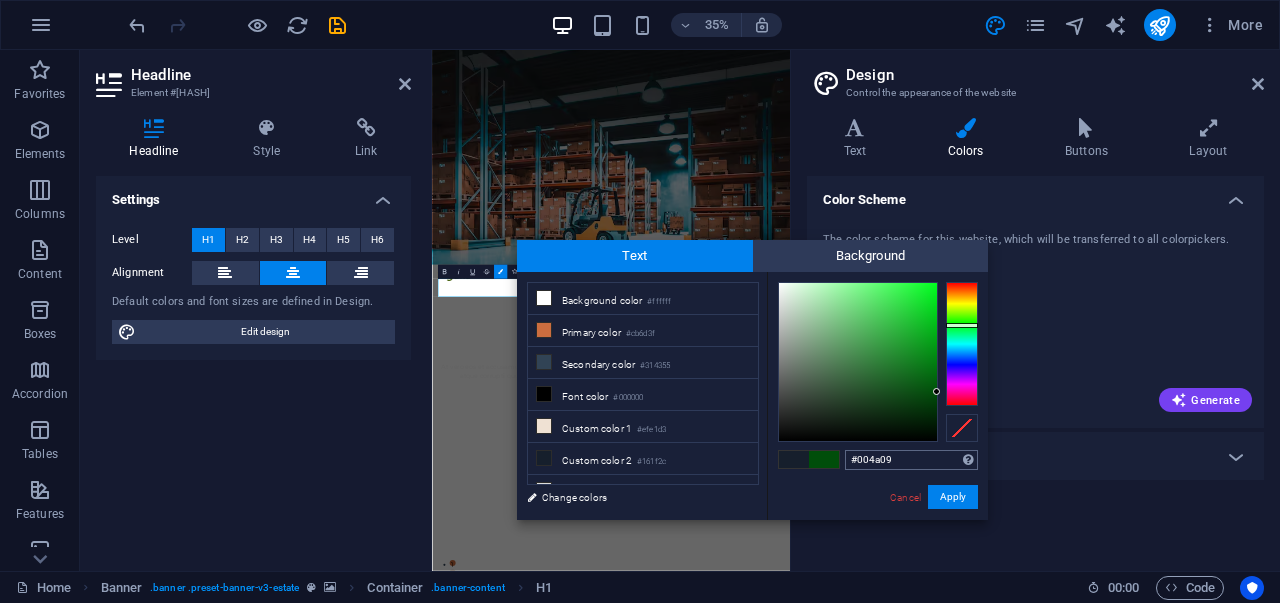 drag, startPoint x: 912, startPoint y: 311, endPoint x: 943, endPoint y: 449, distance: 141.43903 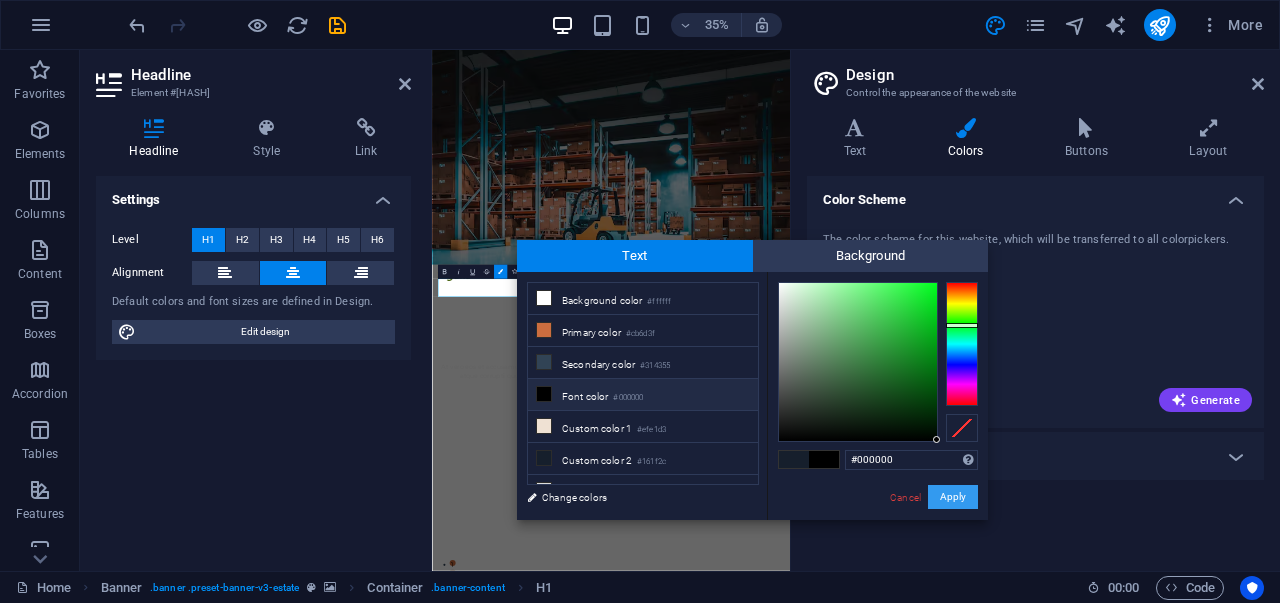 click on "Apply" at bounding box center (953, 497) 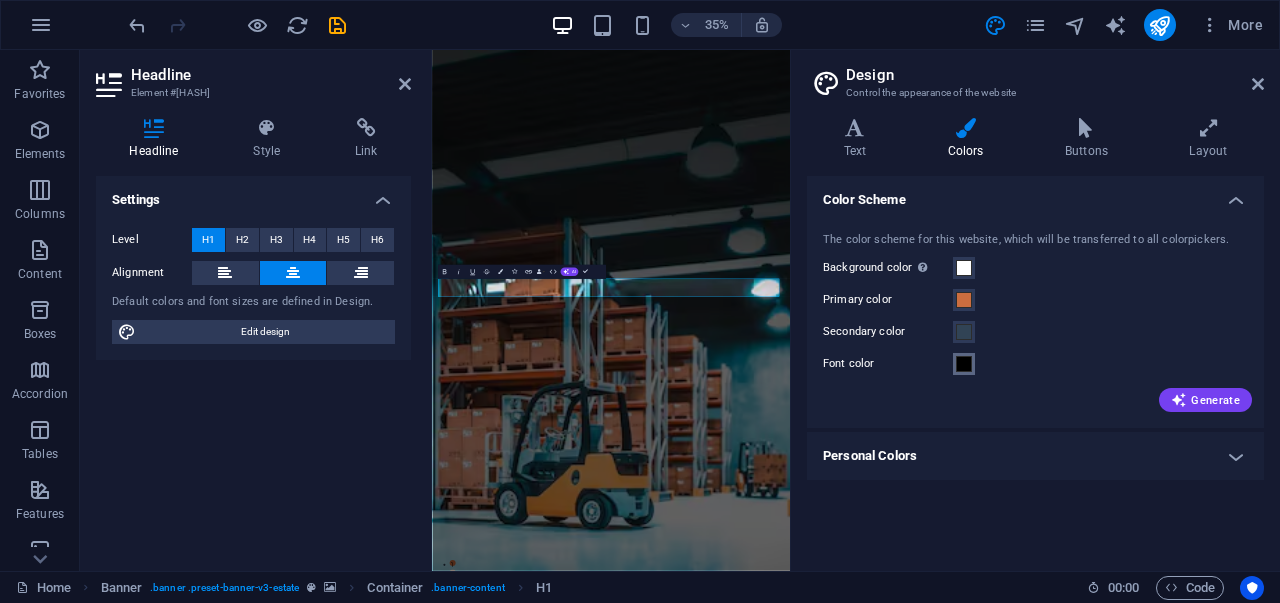 click on "Font color" at bounding box center (964, 364) 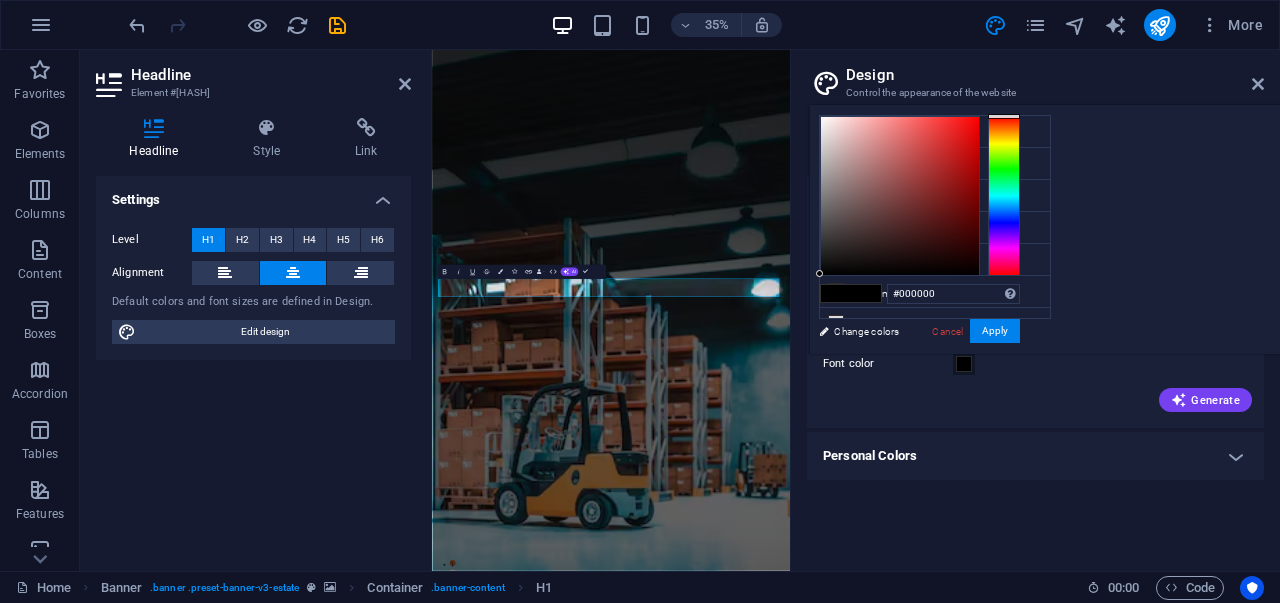 click on "Generate" at bounding box center [1035, 396] 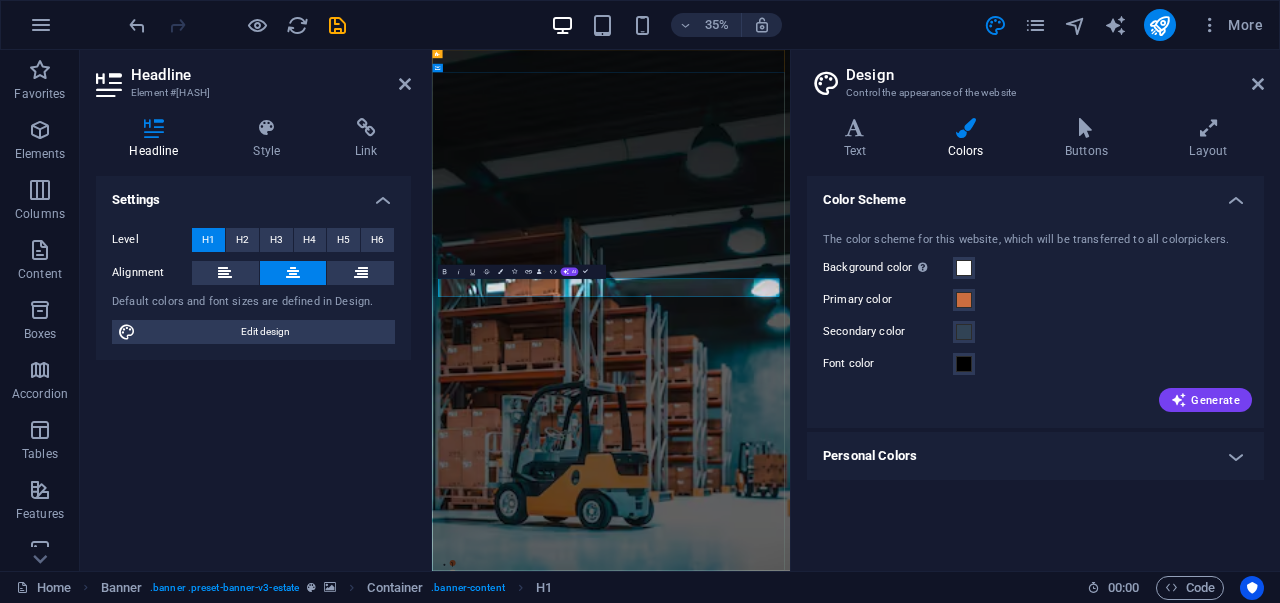 click on "PT TAGAKA INDONESIA" at bounding box center [944, 1759] 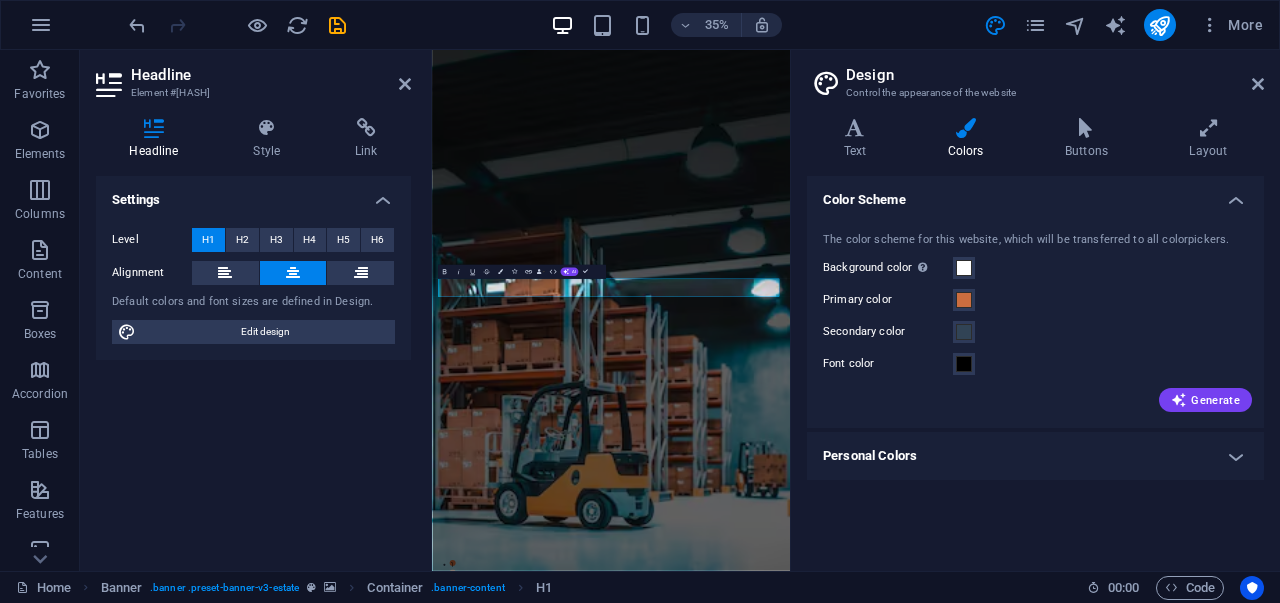click on "Design Control the appearance of the website" at bounding box center (1037, 76) 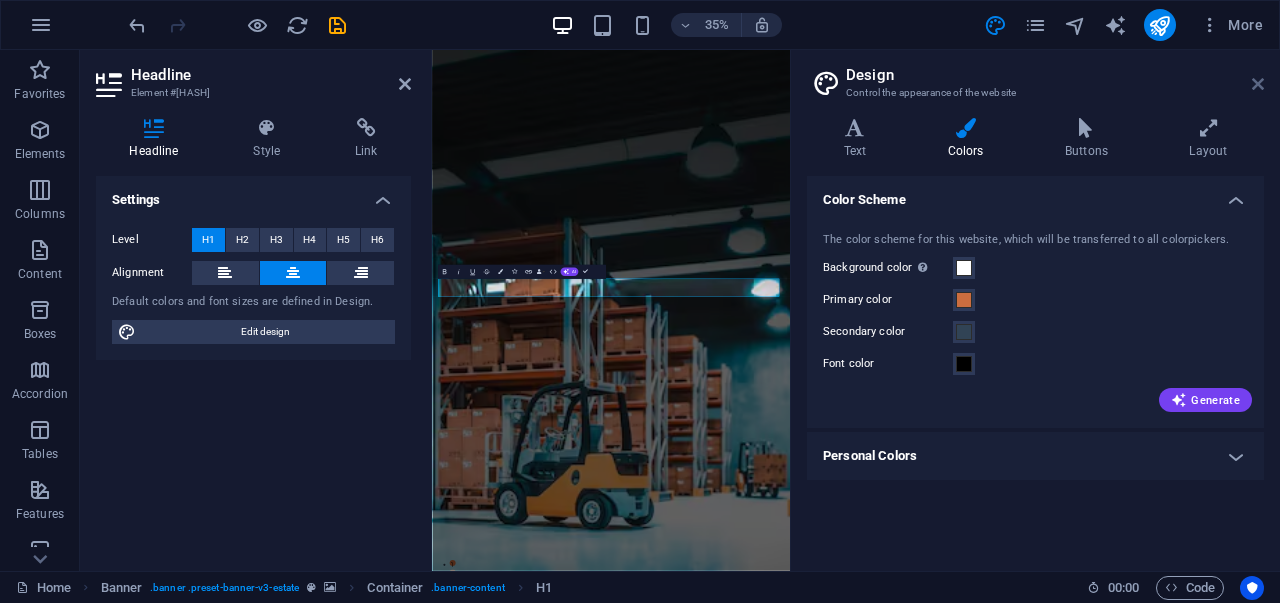 click at bounding box center [1258, 84] 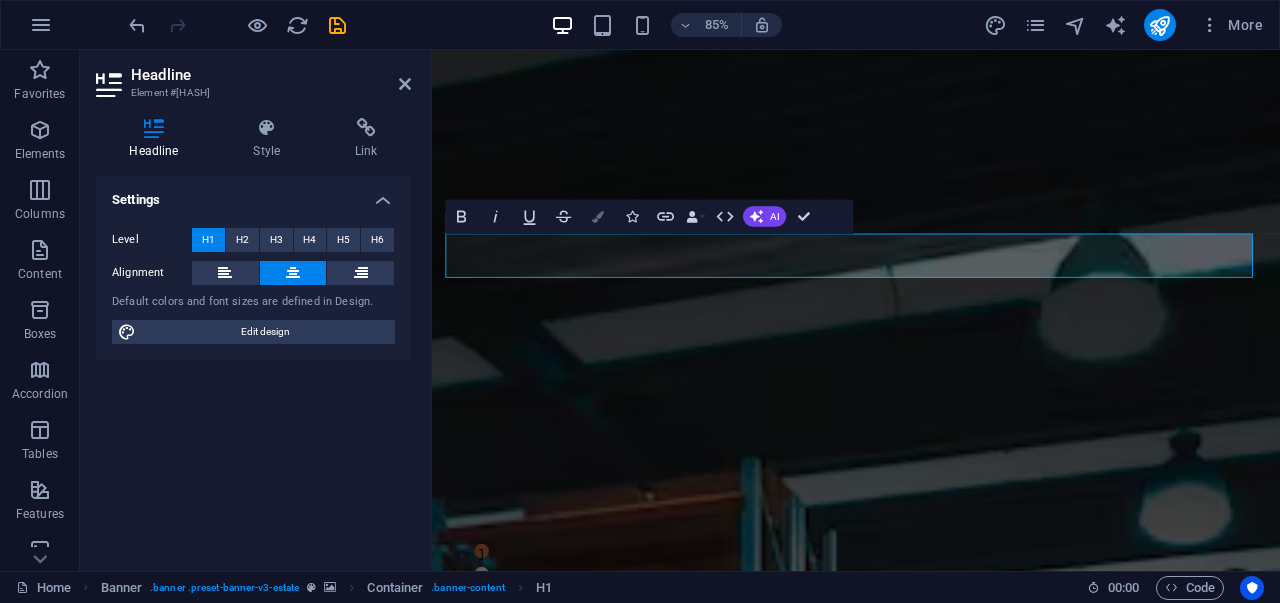 click on "Colors" at bounding box center (598, 217) 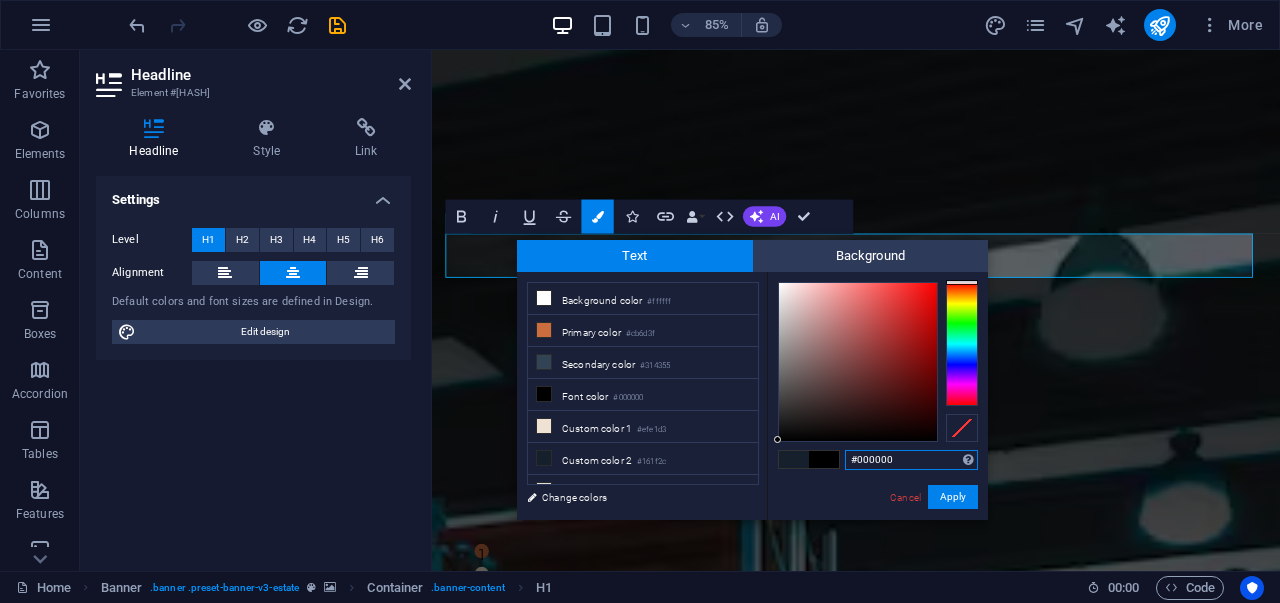 click at bounding box center (962, 344) 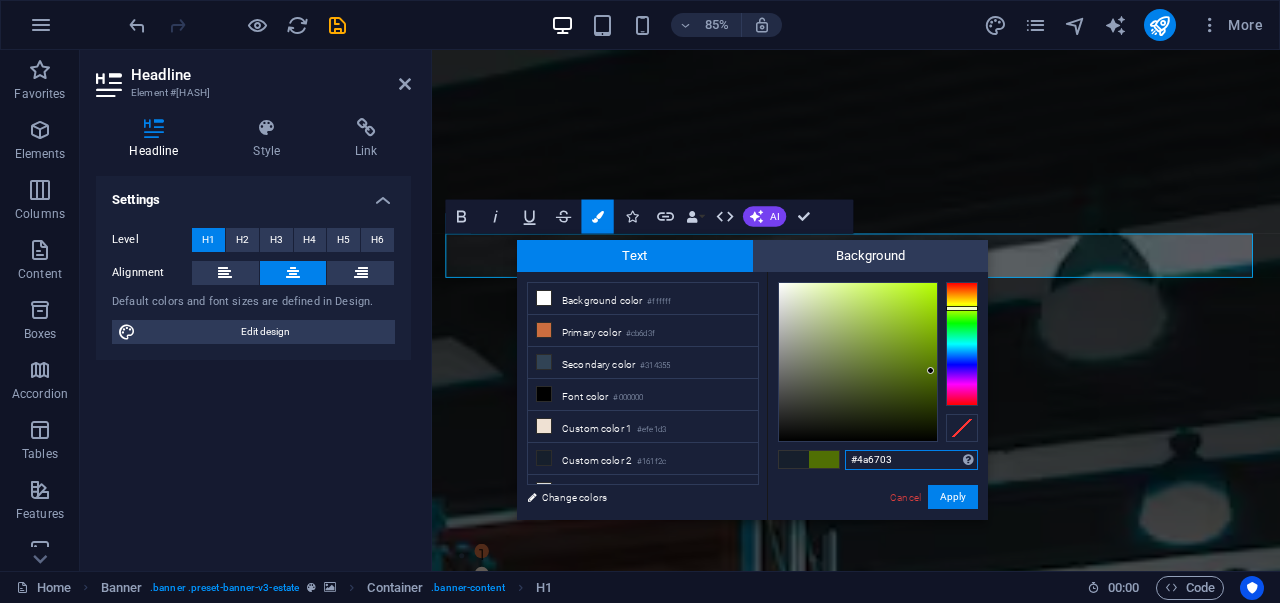 type on "#496603" 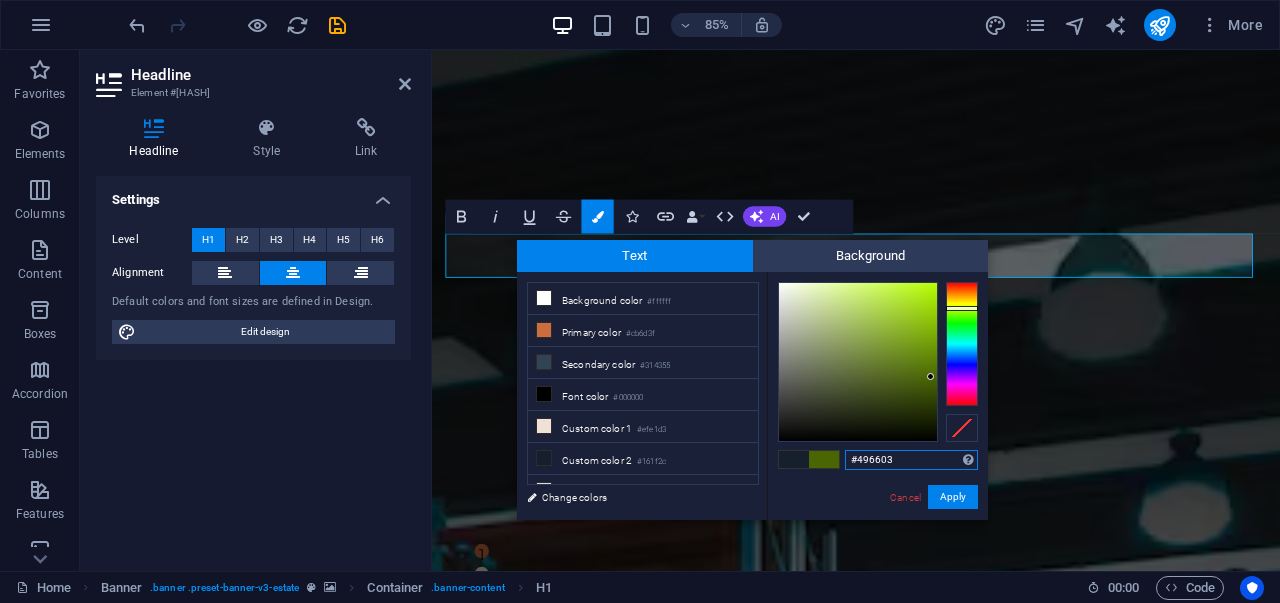 drag, startPoint x: 916, startPoint y: 321, endPoint x: 931, endPoint y: 377, distance: 57.974133 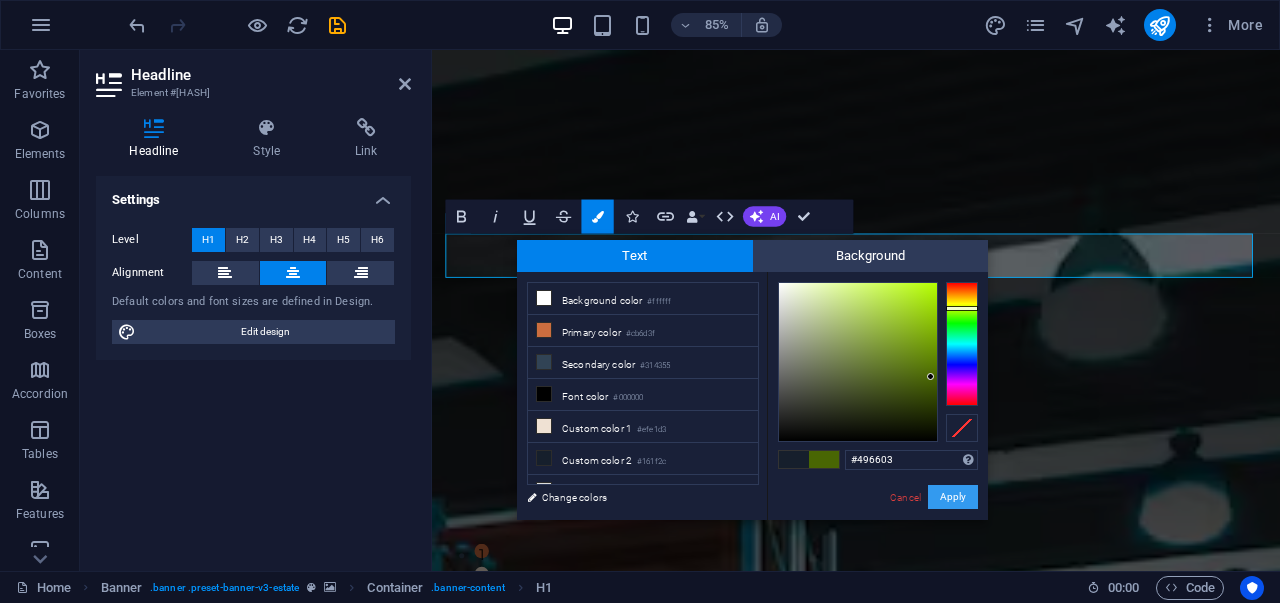 click on "Apply" at bounding box center (953, 497) 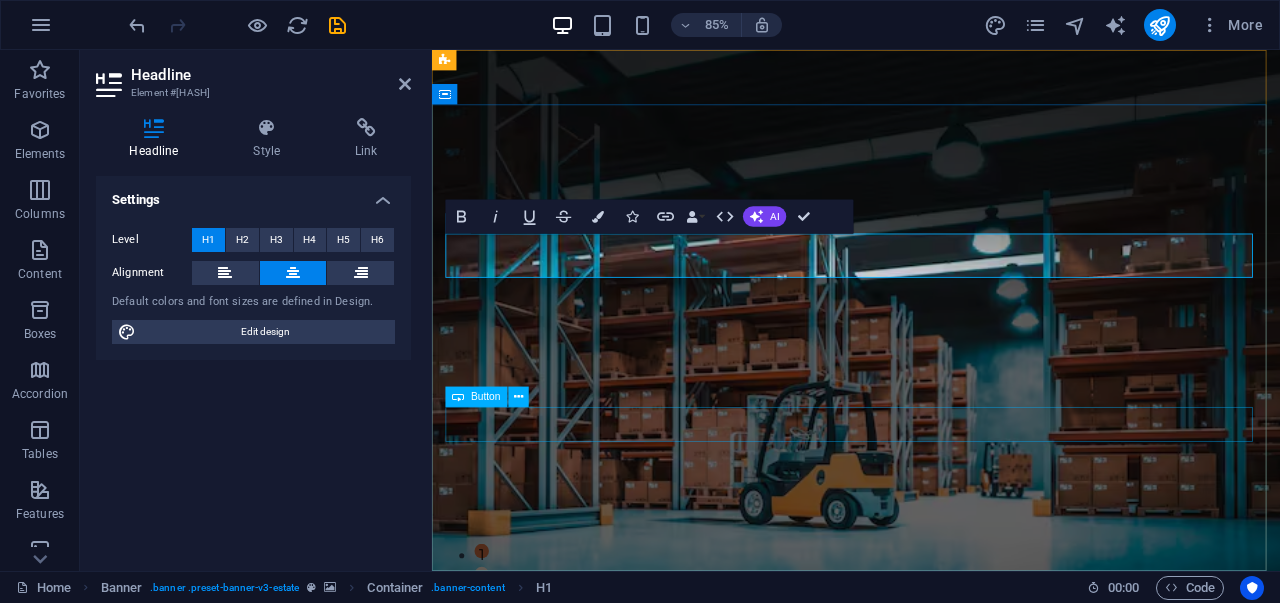 click on "get started" at bounding box center [931, 1056] 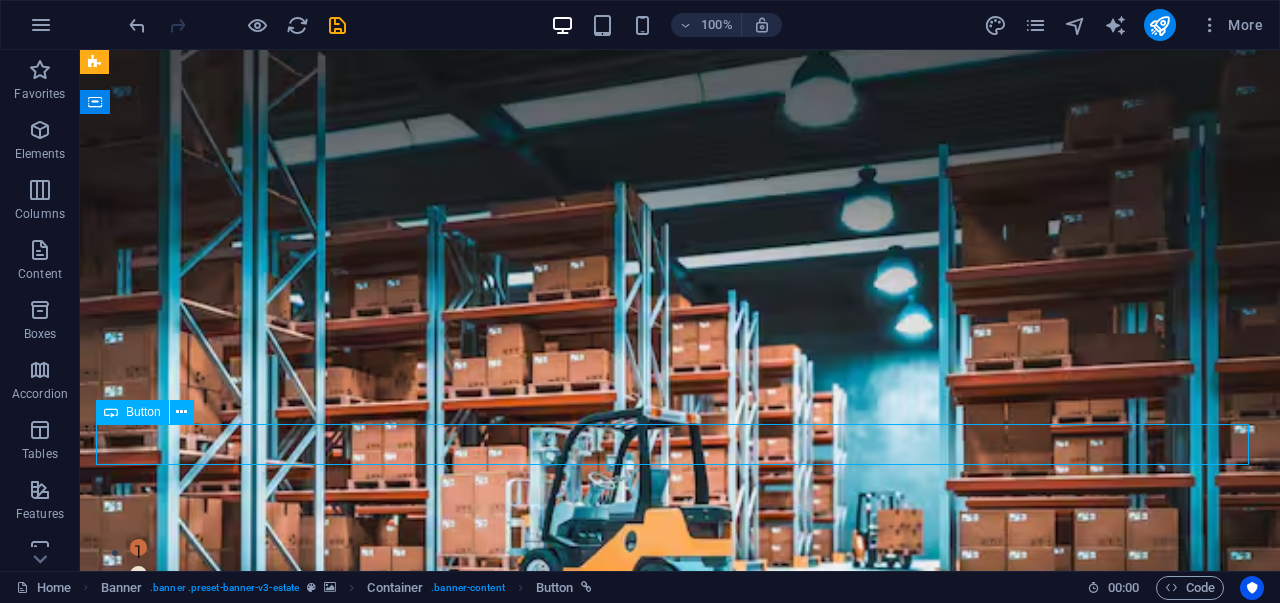 click on "get started" at bounding box center [680, 964] 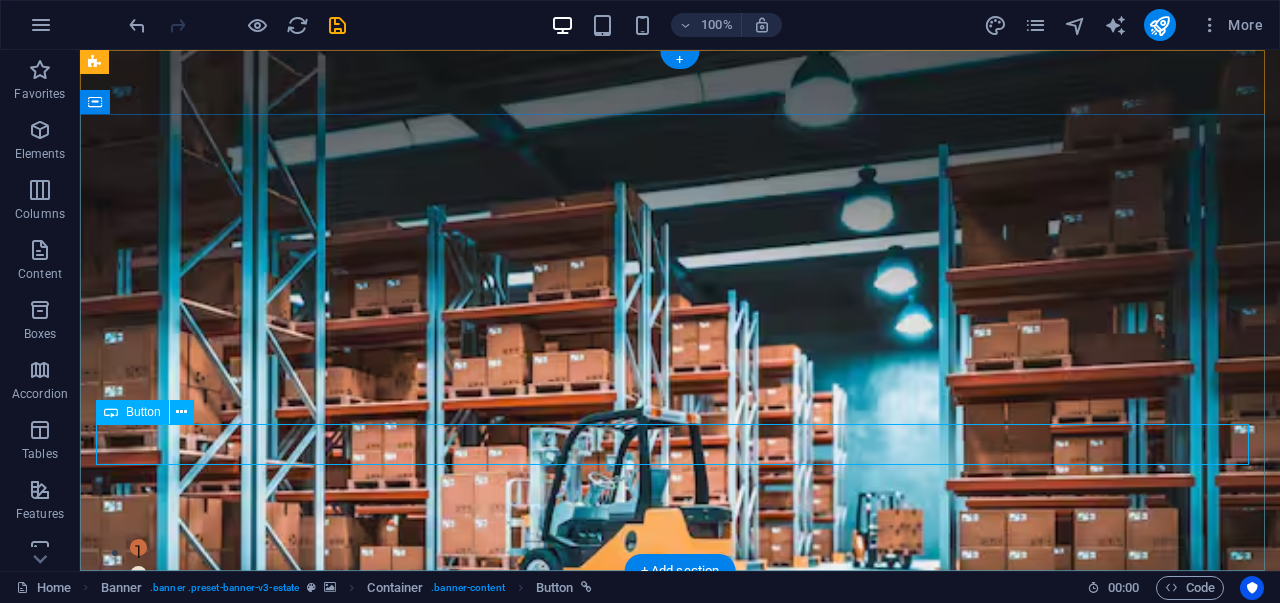 click on "get started" at bounding box center (680, 964) 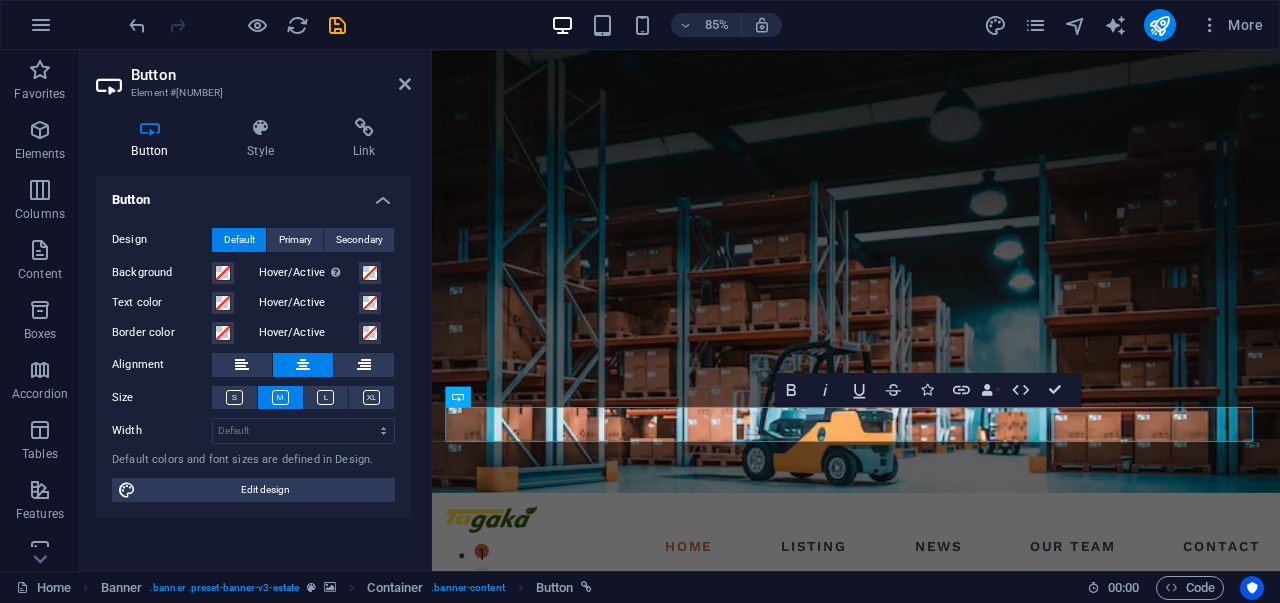 click on "Button Style Link Button Design Default Primary Secondary Background Hover/Active Switch to preview mode to test the active/hover state Text color Hover/Active Border color Hover/Active Alignment Size Width Default px rem % em vh vw Default colors and font sizes are defined in Design. Edit design Banner Element Layout How this element expands within the layout (Flexbox). Size Default auto px % 1/1 1/2 1/3 1/4 1/5 1/6 1/7 1/8 1/9 1/10 Grow Shrink Order Container layout Visible Visible Opacity 100 % Overflow Spacing Margin Default auto px % rem vw vh Custom Custom auto px % rem vw vh auto px % rem vw vh auto px % rem vw vh auto px % rem vw vh Padding Default px rem % vh vw Custom Custom px rem % vh vw px rem % vh vw px rem % vh vw px rem % vh vw Border Style              - Width 1 auto px rem % vh vw Custom Custom 1 auto px rem % vh vw 1 auto px rem % vh vw 1 auto px rem % vh vw 1 auto px rem % vh vw  - Color Round corners Default px rem % vh vw Custom Custom px rem % vh vw px rem % vh vw px rem % vh vw px rem % vh" at bounding box center (253, 336) 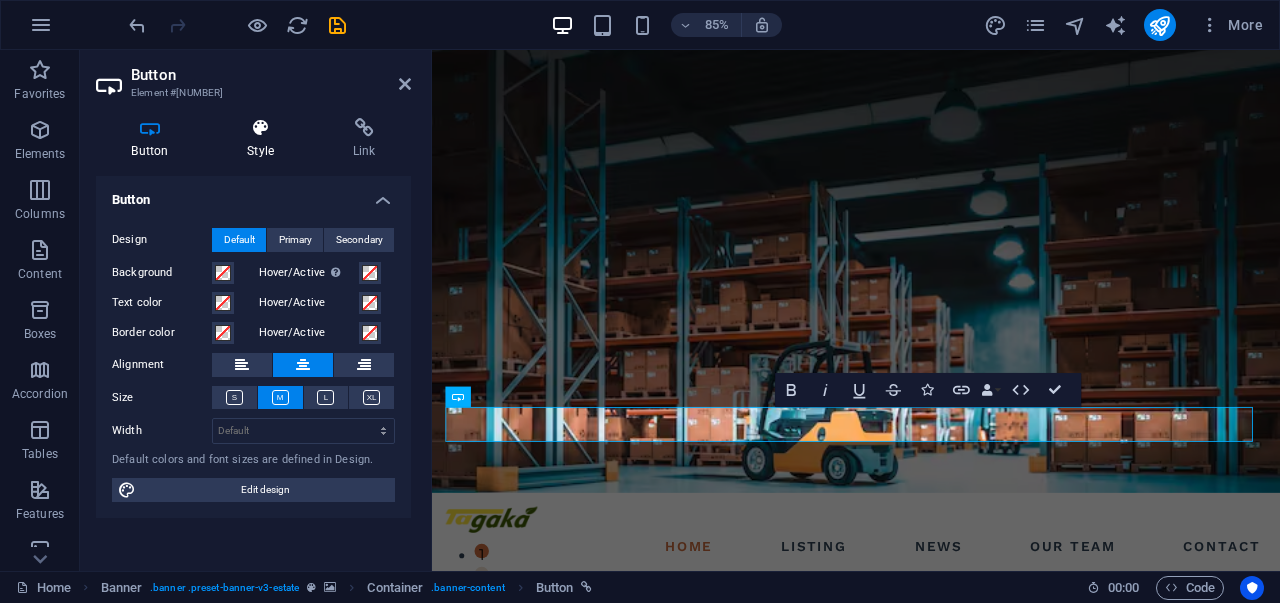 click on "Style" at bounding box center (265, 139) 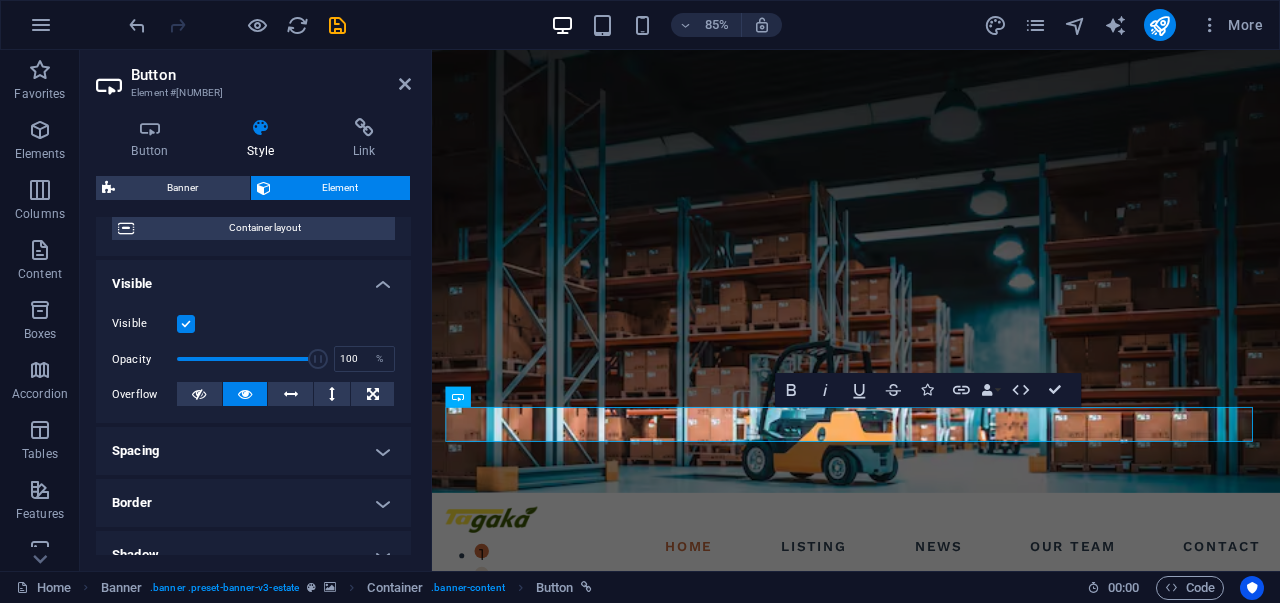 scroll, scrollTop: 100, scrollLeft: 0, axis: vertical 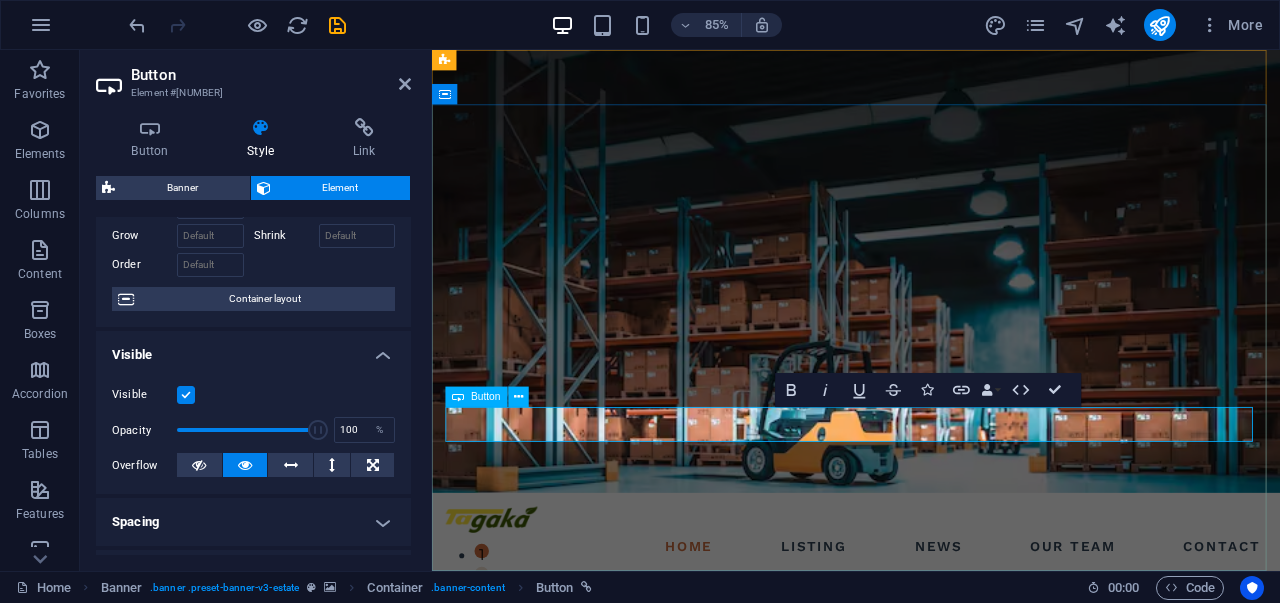 click on "get started" at bounding box center (931, 964) 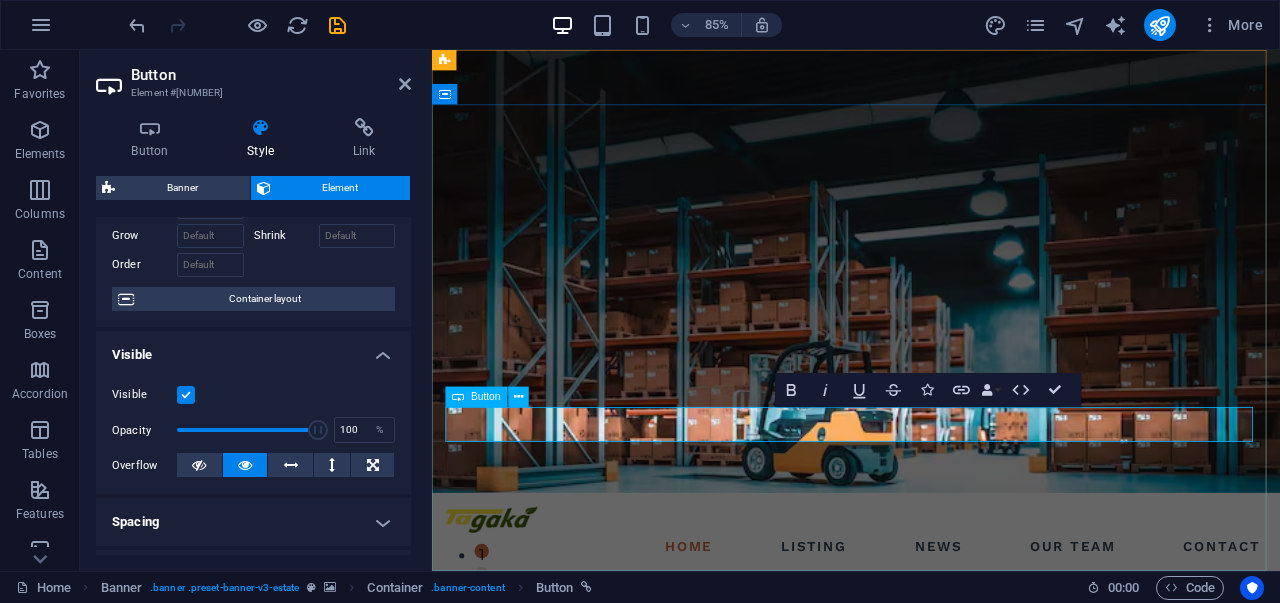 click on "get started" at bounding box center [931, 964] 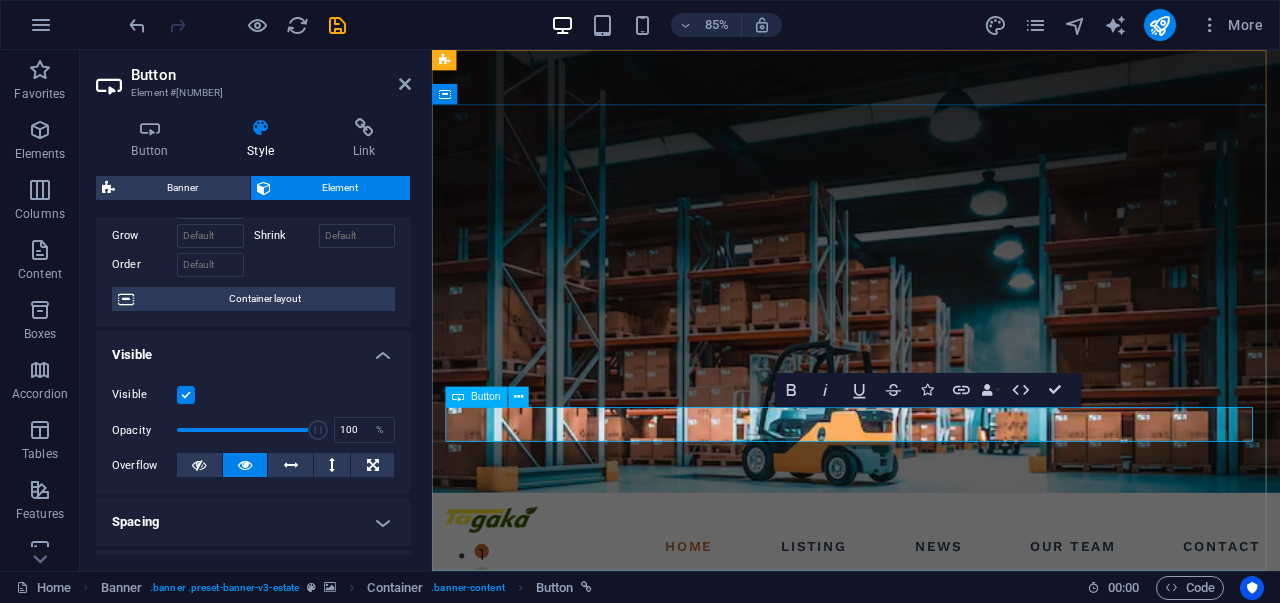 click on "get started" at bounding box center (931, 964) 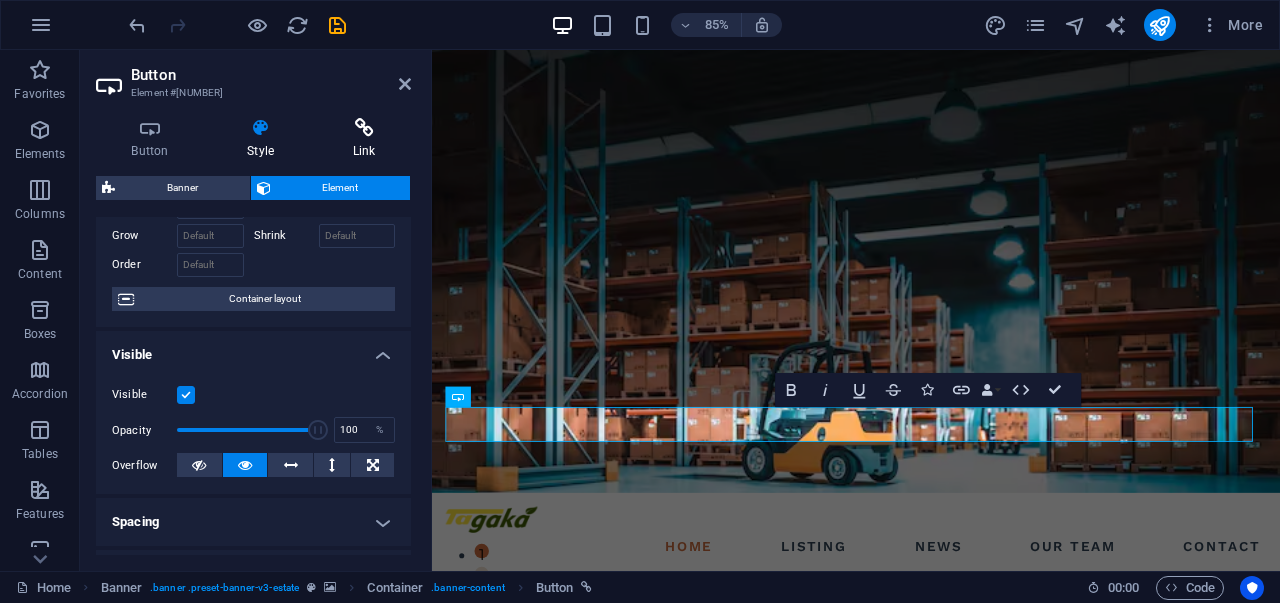click at bounding box center [364, 128] 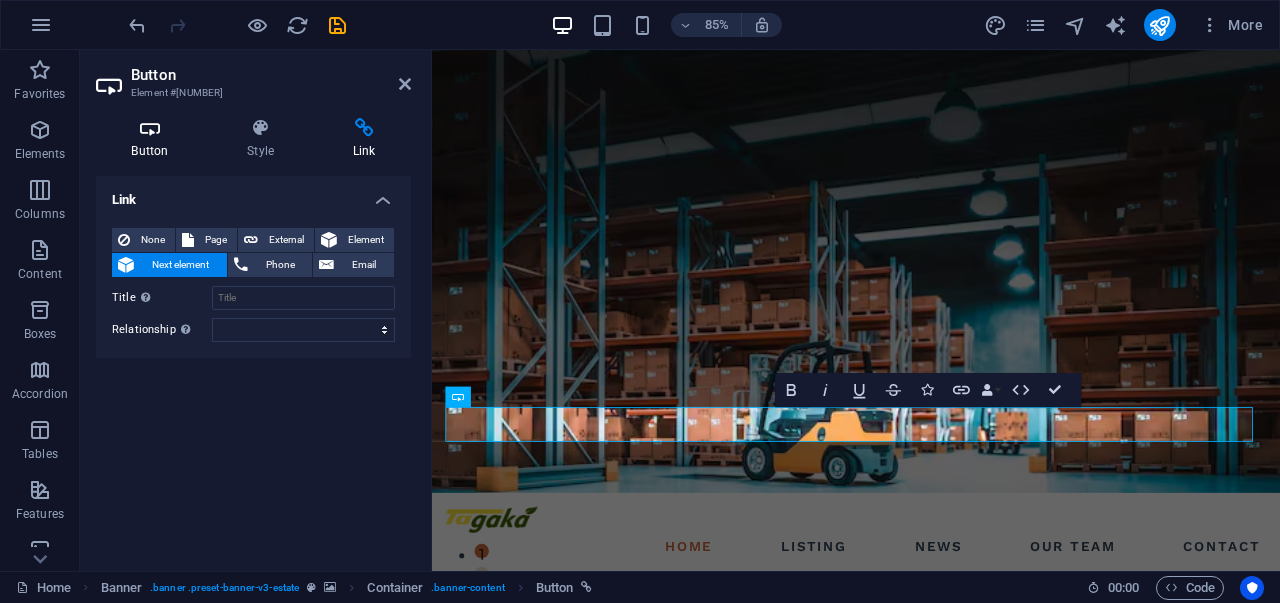 click at bounding box center (150, 128) 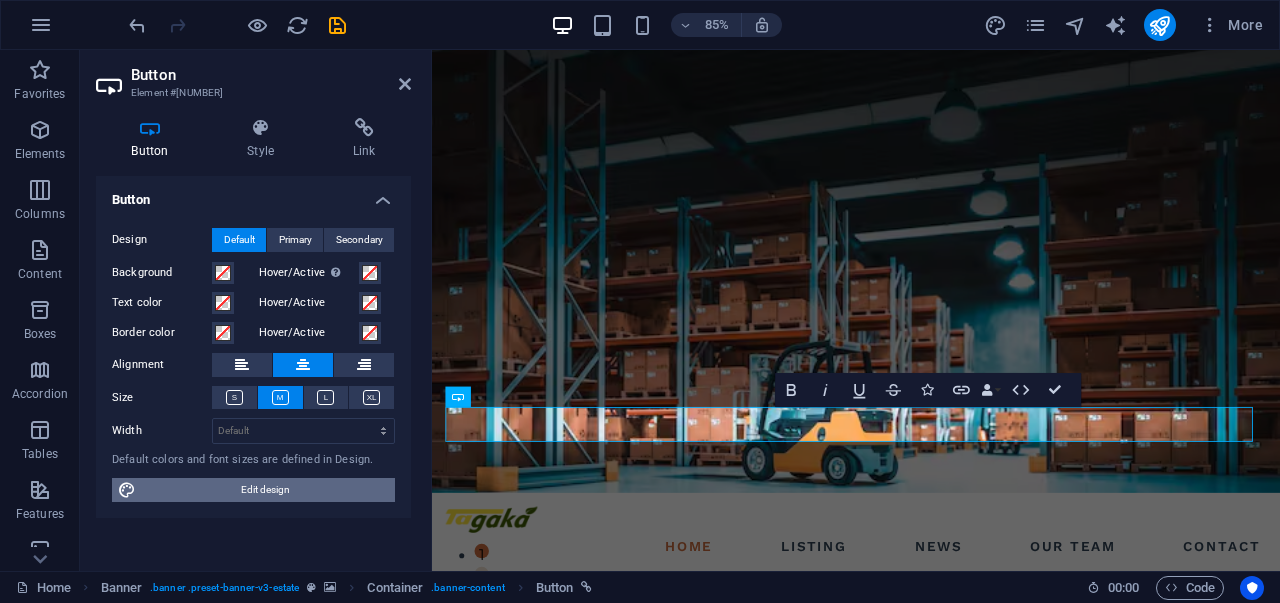 click on "Edit design" at bounding box center [265, 490] 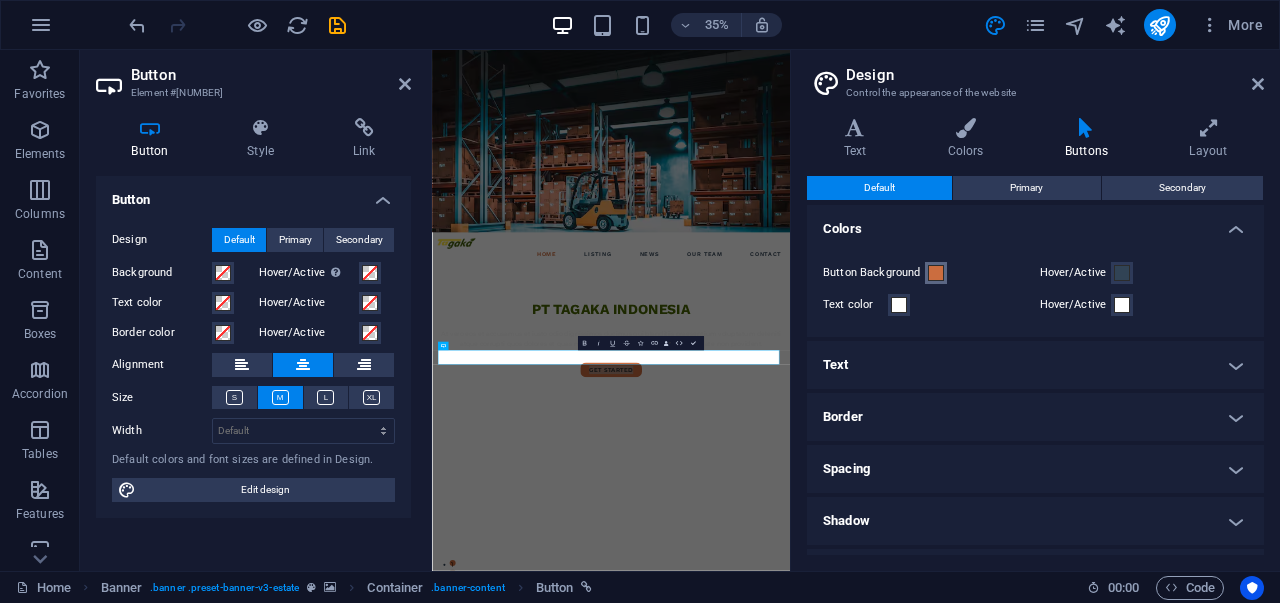 click at bounding box center [936, 273] 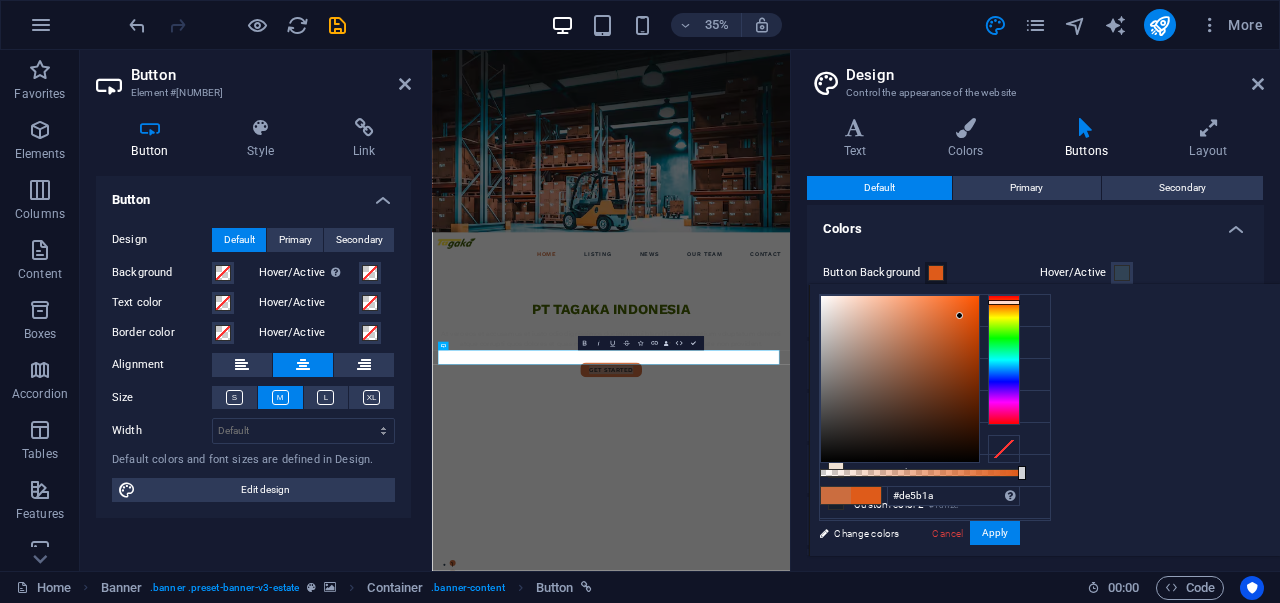 drag, startPoint x: 1193, startPoint y: 331, endPoint x: 1210, endPoint y: 315, distance: 23.345236 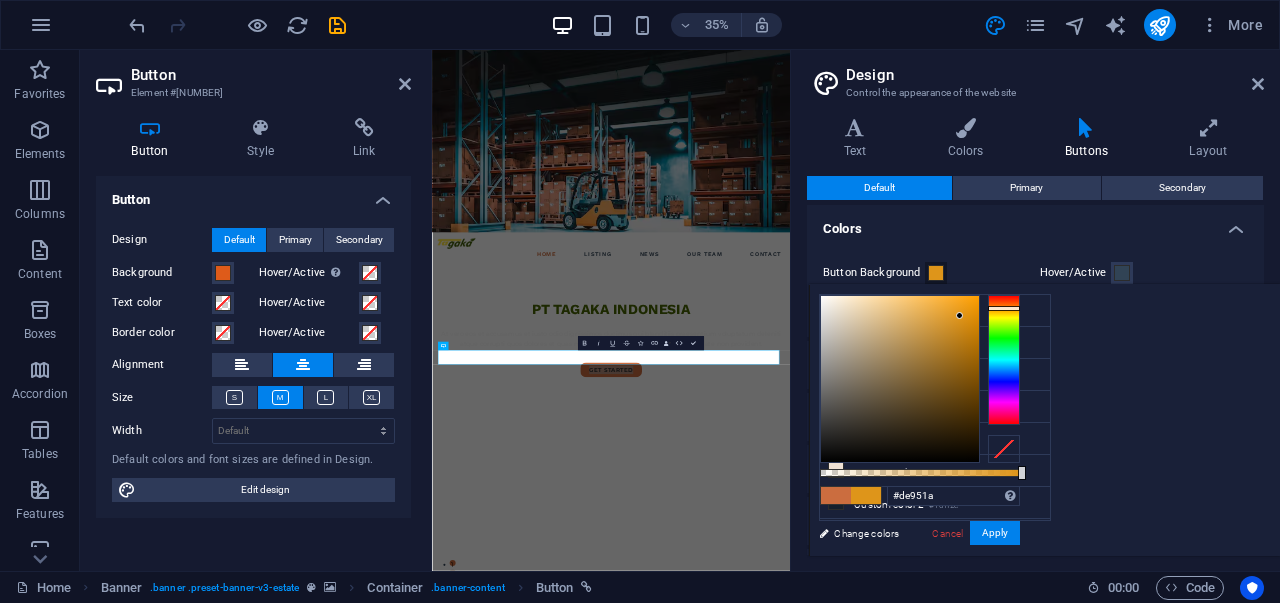 click at bounding box center (1004, 360) 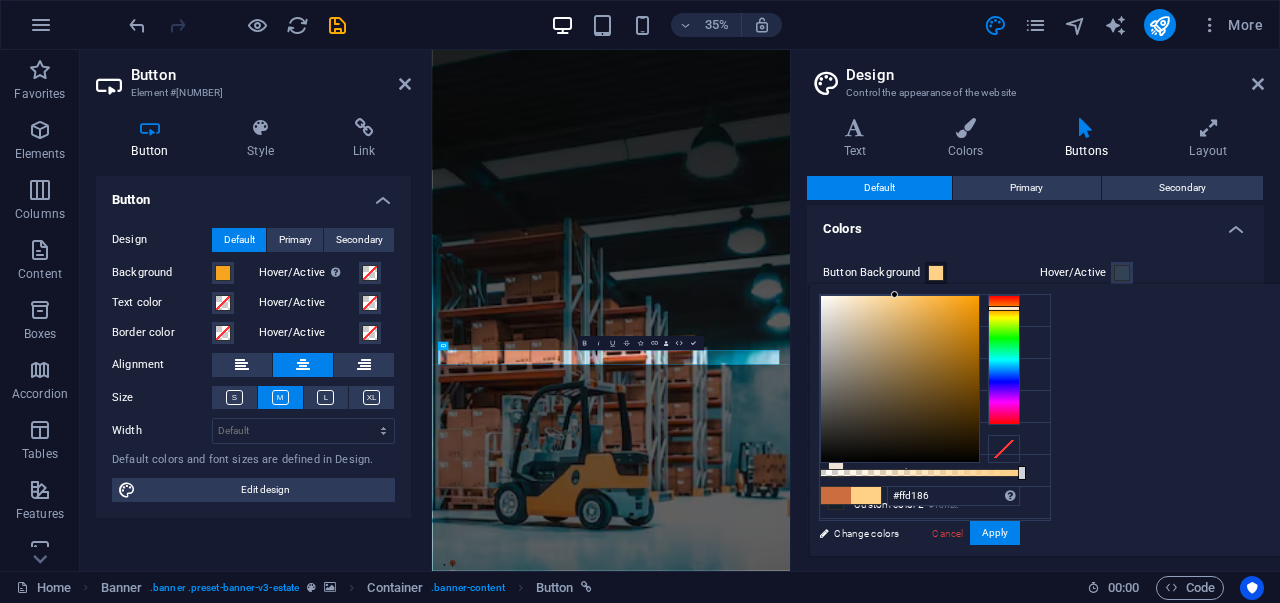 drag, startPoint x: 1210, startPoint y: 325, endPoint x: 1145, endPoint y: 277, distance: 80.80223 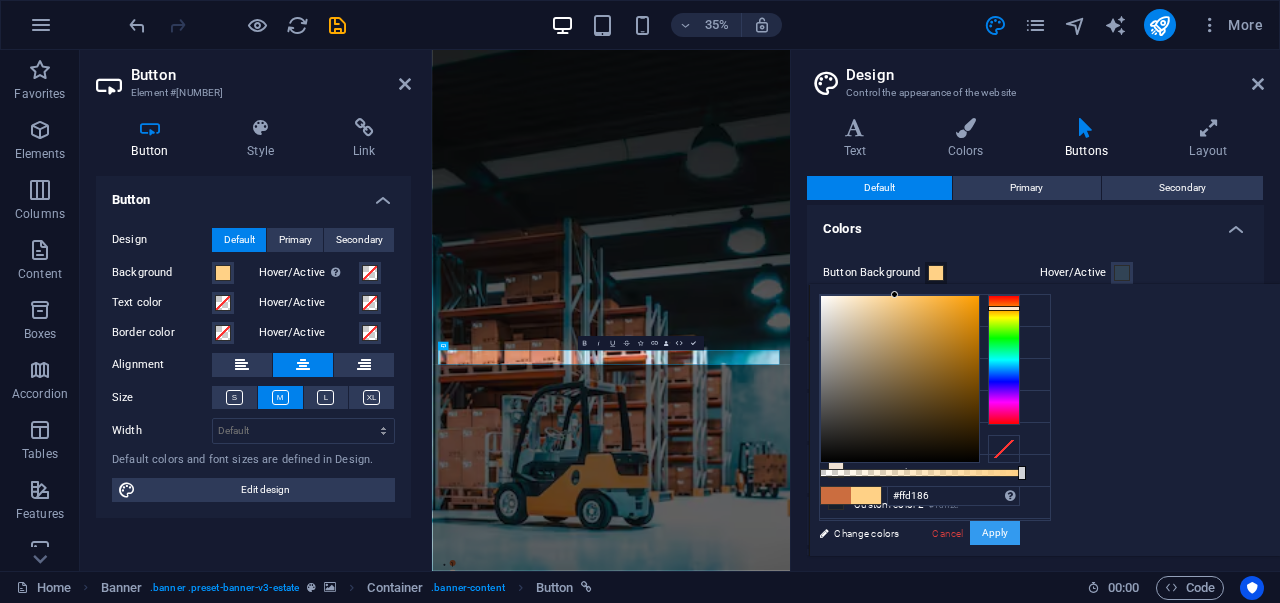 click on "Apply" at bounding box center (995, 533) 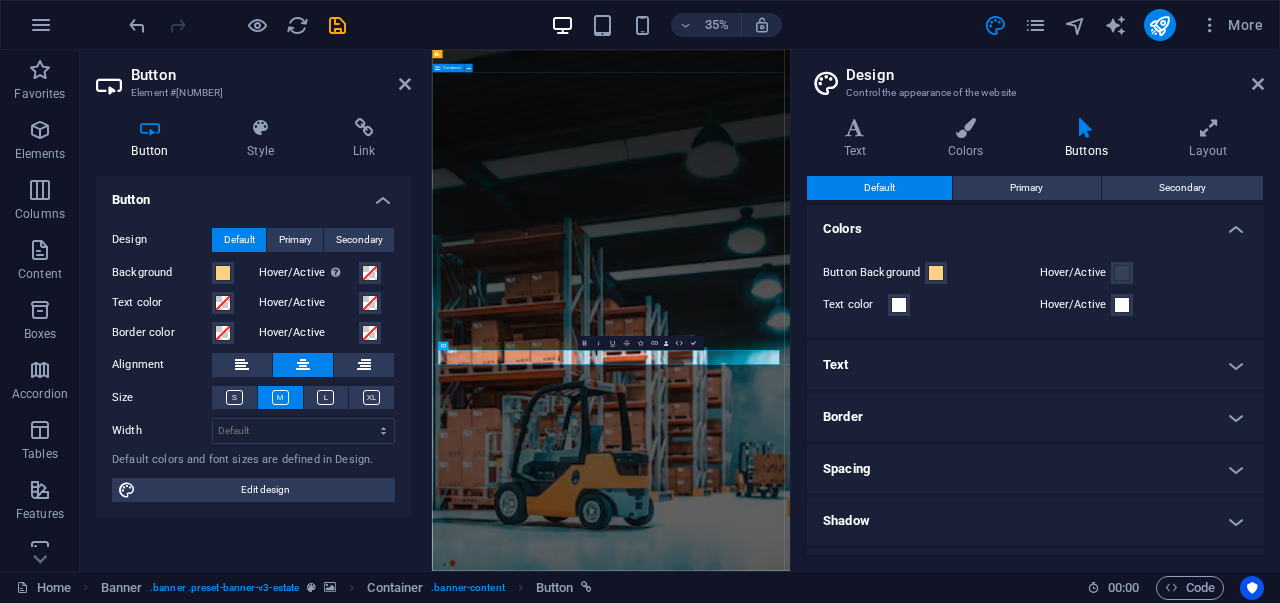 drag, startPoint x: 879, startPoint y: 1092, endPoint x: 1157, endPoint y: 573, distance: 588.7657 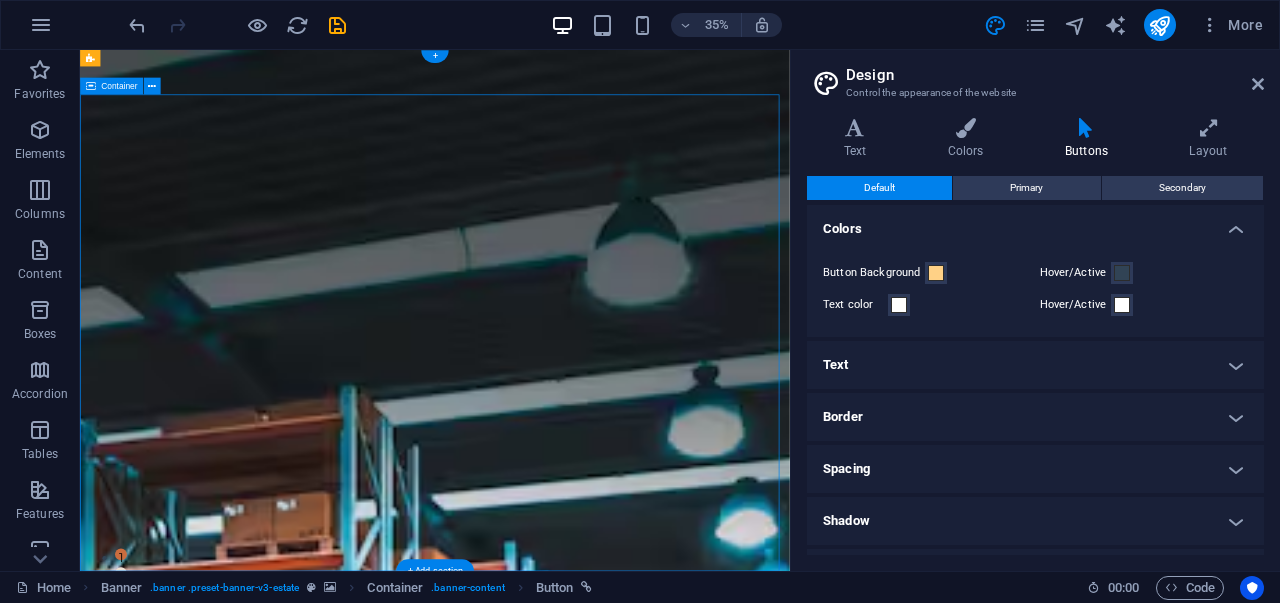 click on "get started" at bounding box center (587, 1932) 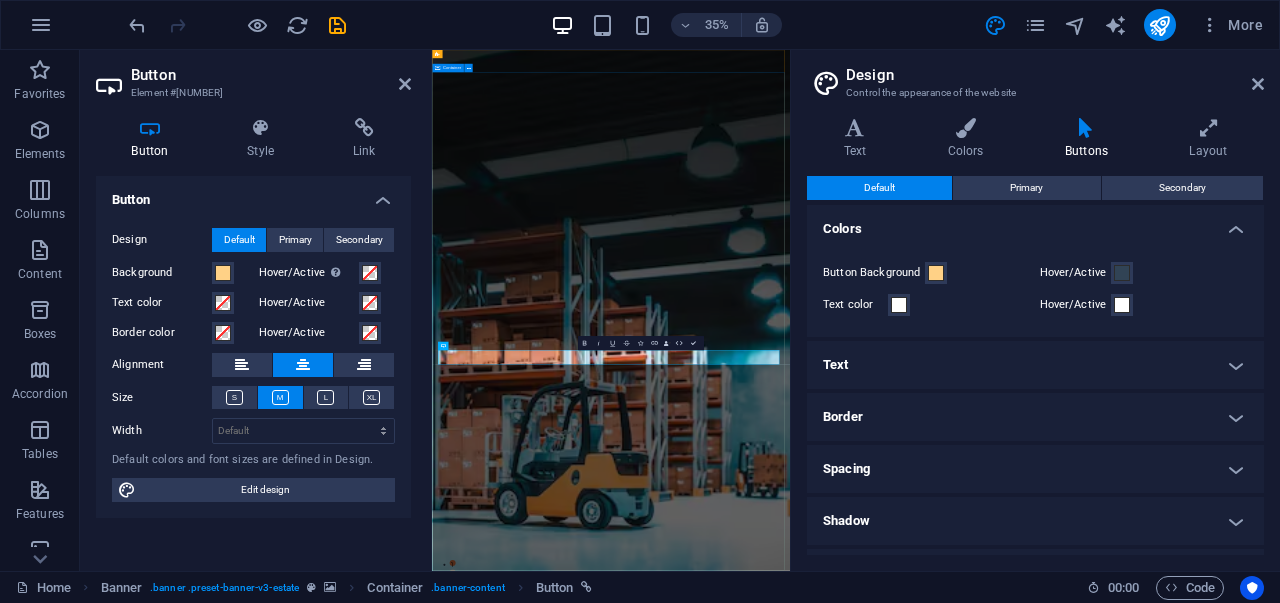 click on "PT TAGAKA GLOBAL INDONESIA At vero eos et accusamus et iusto odio dignissimos ducimus qui blanditiis praesentium voluptatum deleniti atque corrupti quos dolores et quas molestias excepturi sint occaecati cupiditate non provident. get started" at bounding box center (943, 1843) 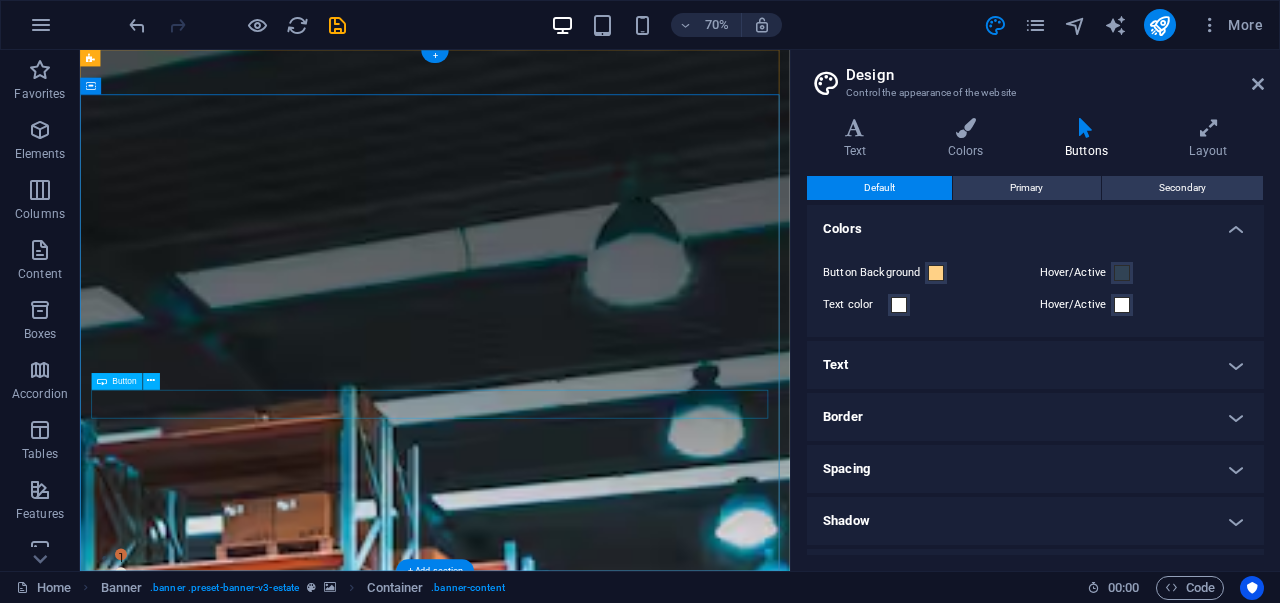 click on "get started" at bounding box center [587, 1932] 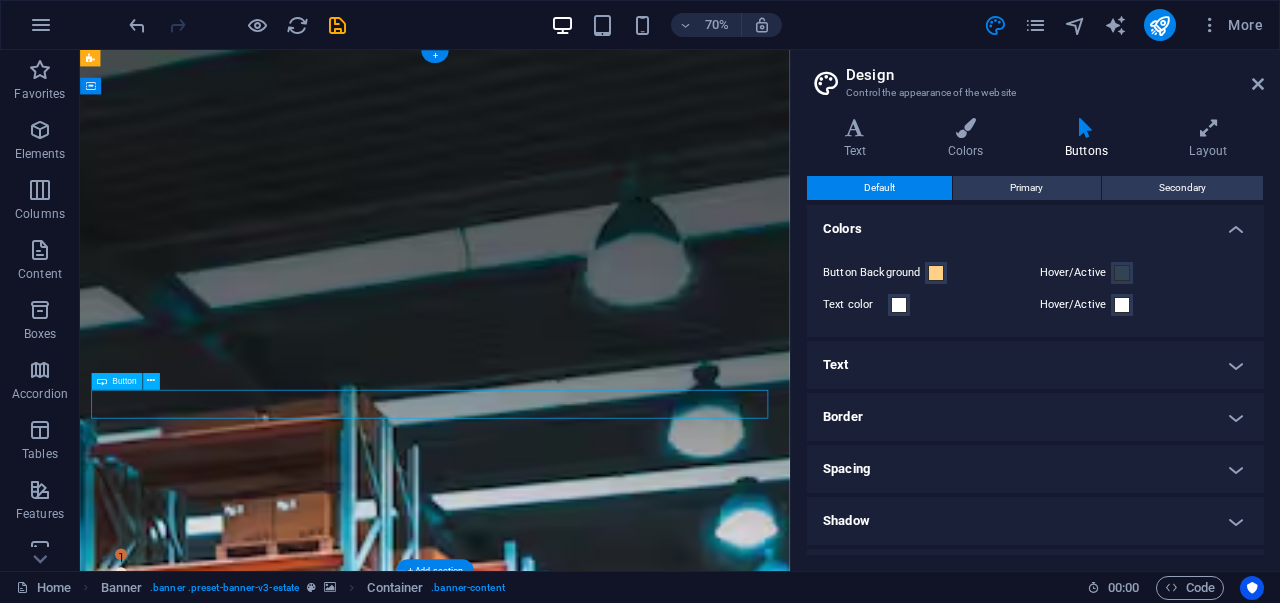 click on "get started" at bounding box center [587, 1932] 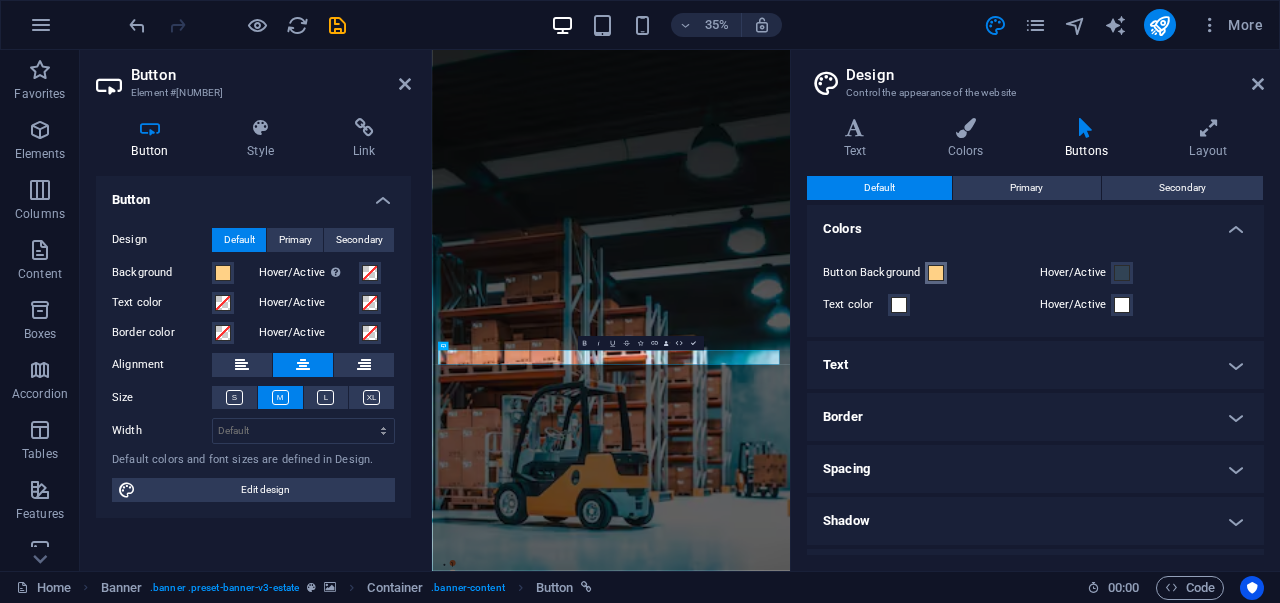 click at bounding box center [936, 273] 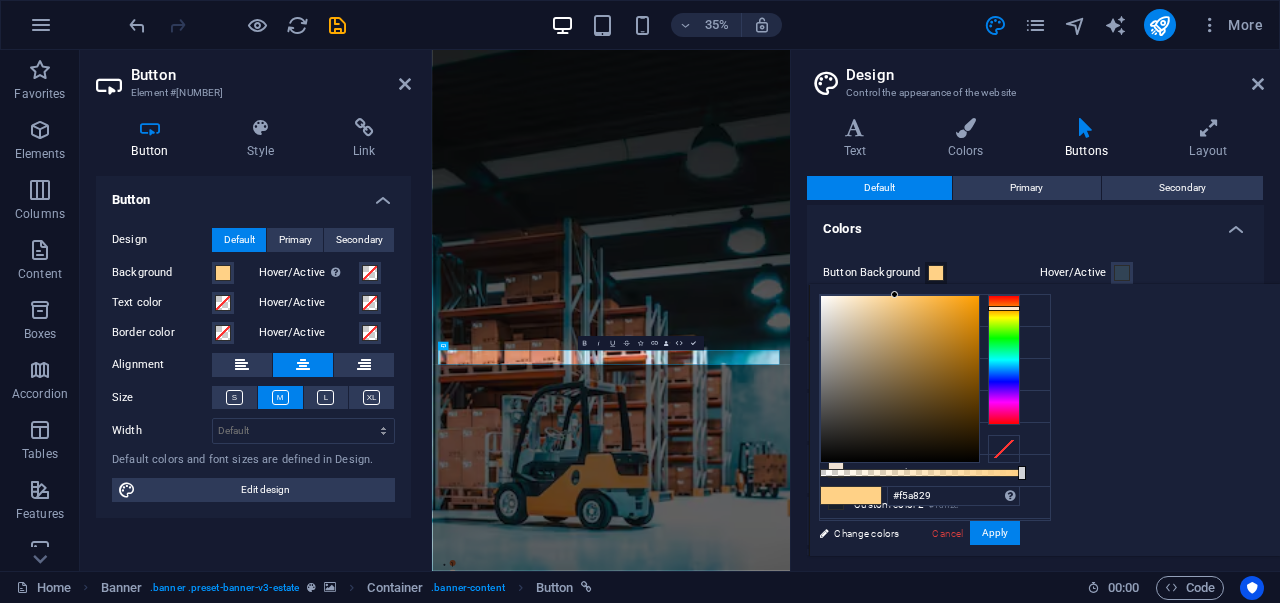 click at bounding box center (900, 379) 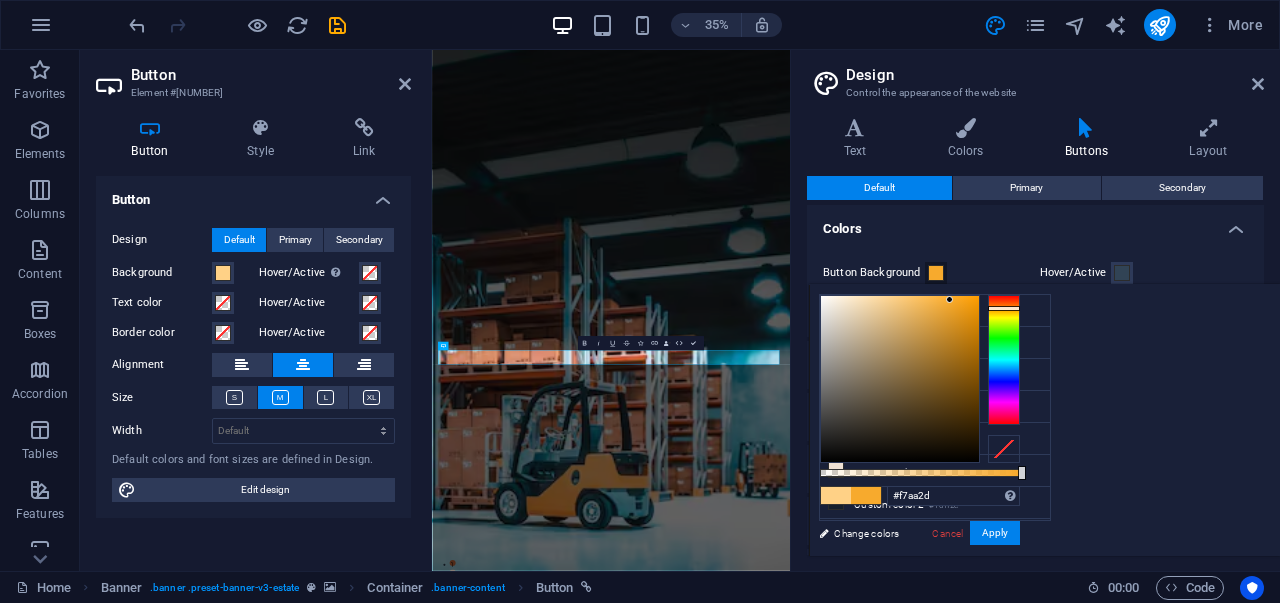 click at bounding box center (900, 379) 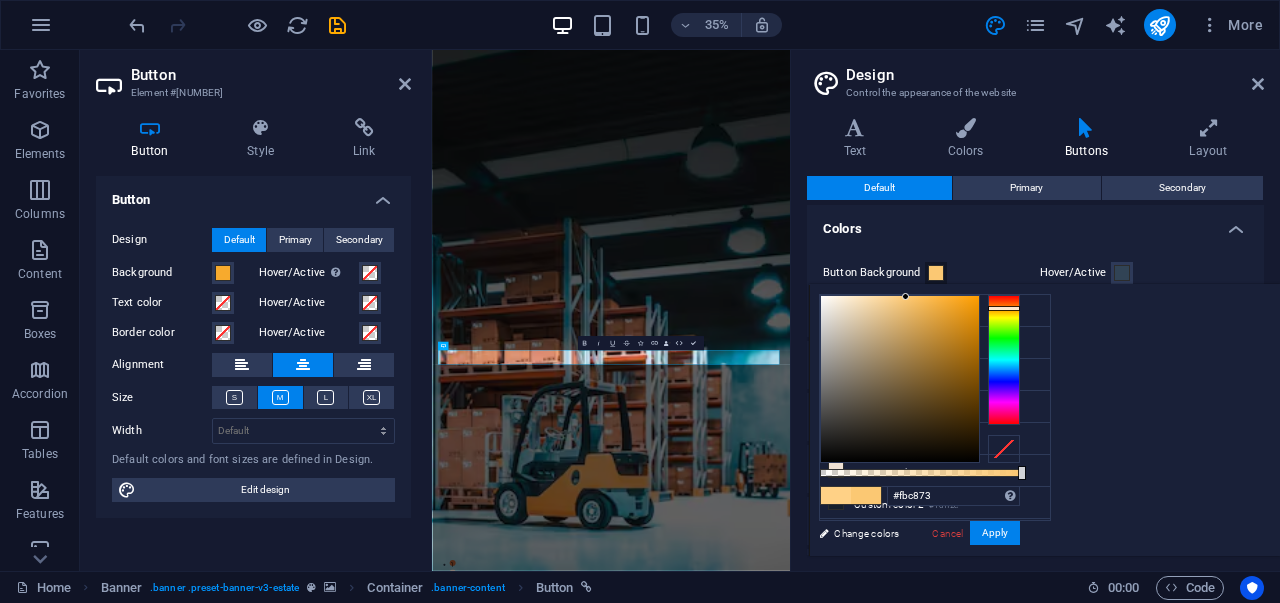 click at bounding box center [900, 379] 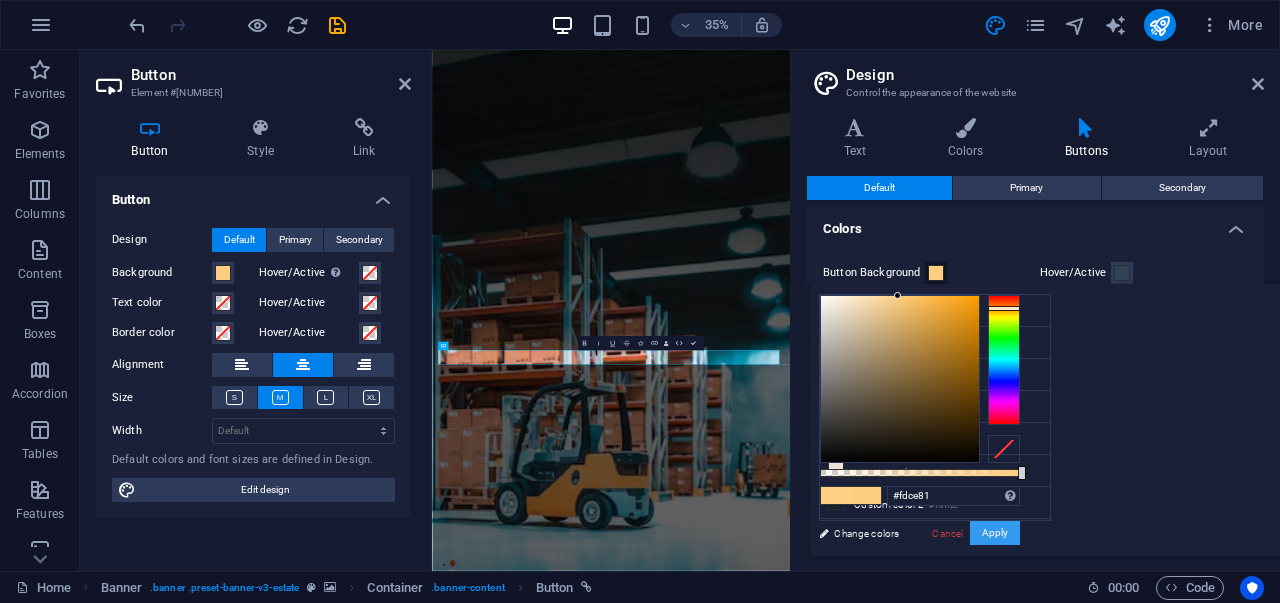 click on "Apply" at bounding box center (995, 533) 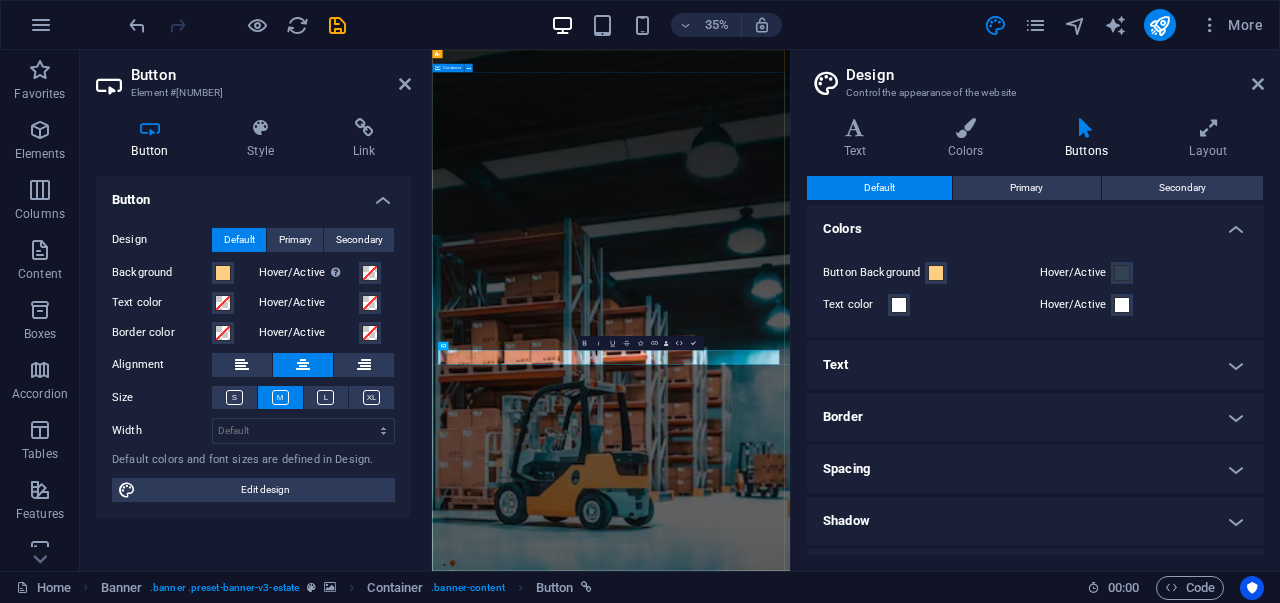 click on "PT TAGAKA GLOBAL INDONESIA At vero eos et accusamus et iusto odio dignissimos ducimus qui blanditiis praesentium voluptatum deleniti atque corrupti quos dolores et quas molestias excepturi sint occaecati cupiditate non provident. get started" at bounding box center (943, 1843) 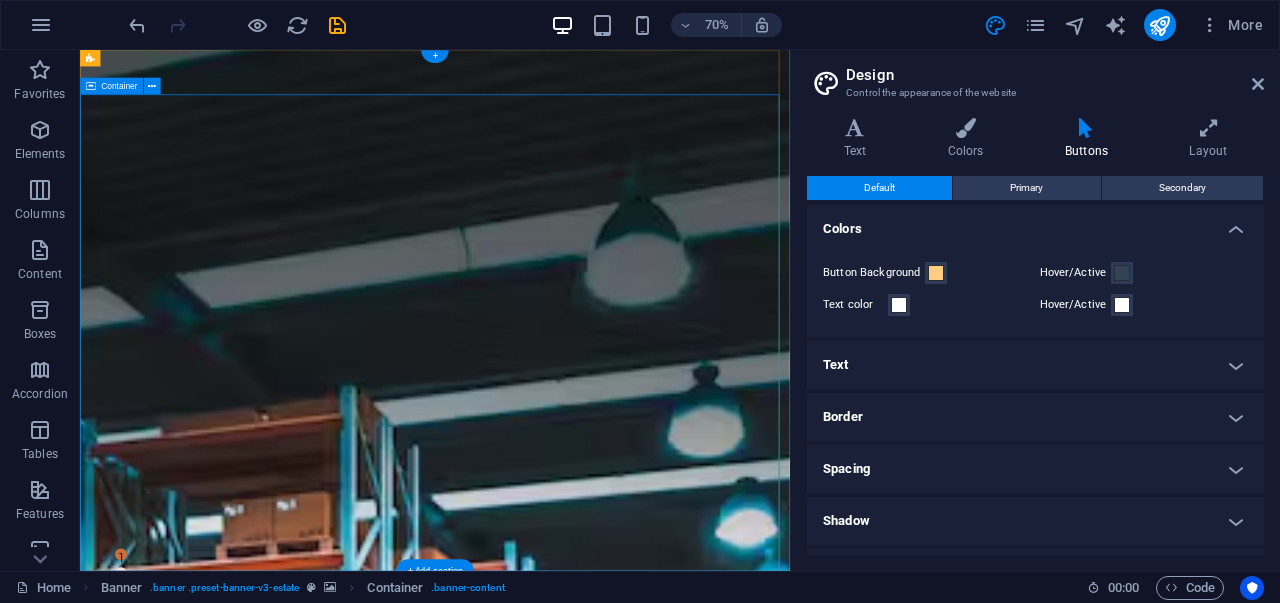 click on "PT TAGAKA GLOBAL INDONESIA At vero eos et accusamus et iusto odio dignissimos ducimus qui blanditiis praesentium voluptatum deleniti atque corrupti quos dolores et quas molestias excepturi sint occaecati cupiditate non provident. get started" at bounding box center [587, 1843] 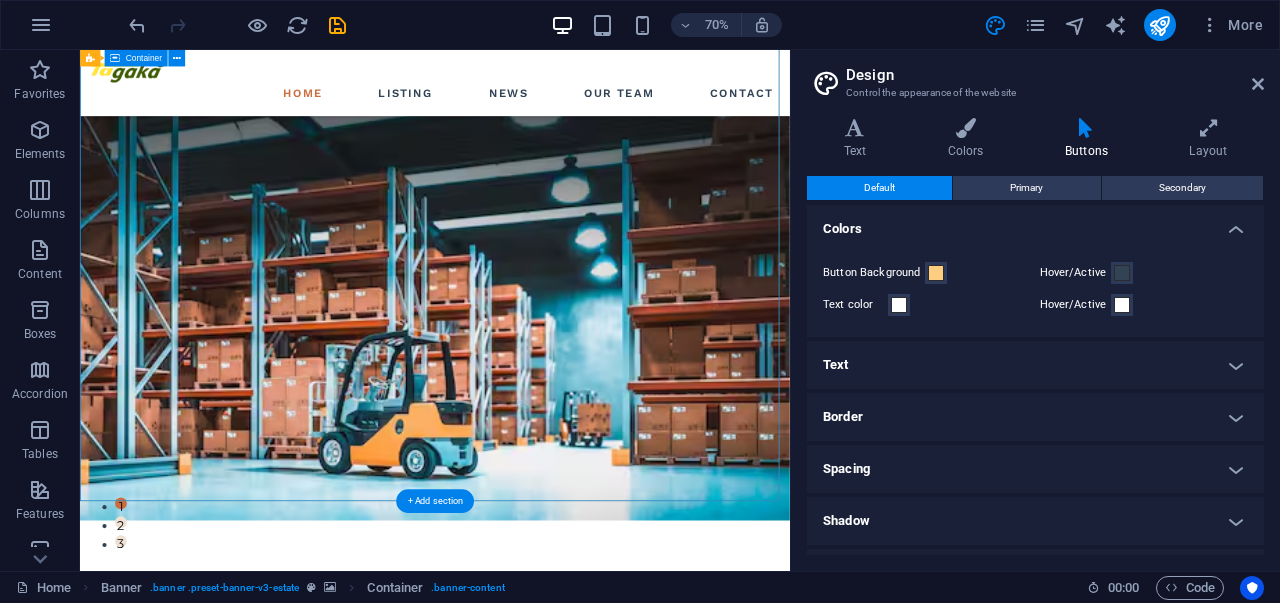 scroll, scrollTop: 100, scrollLeft: 0, axis: vertical 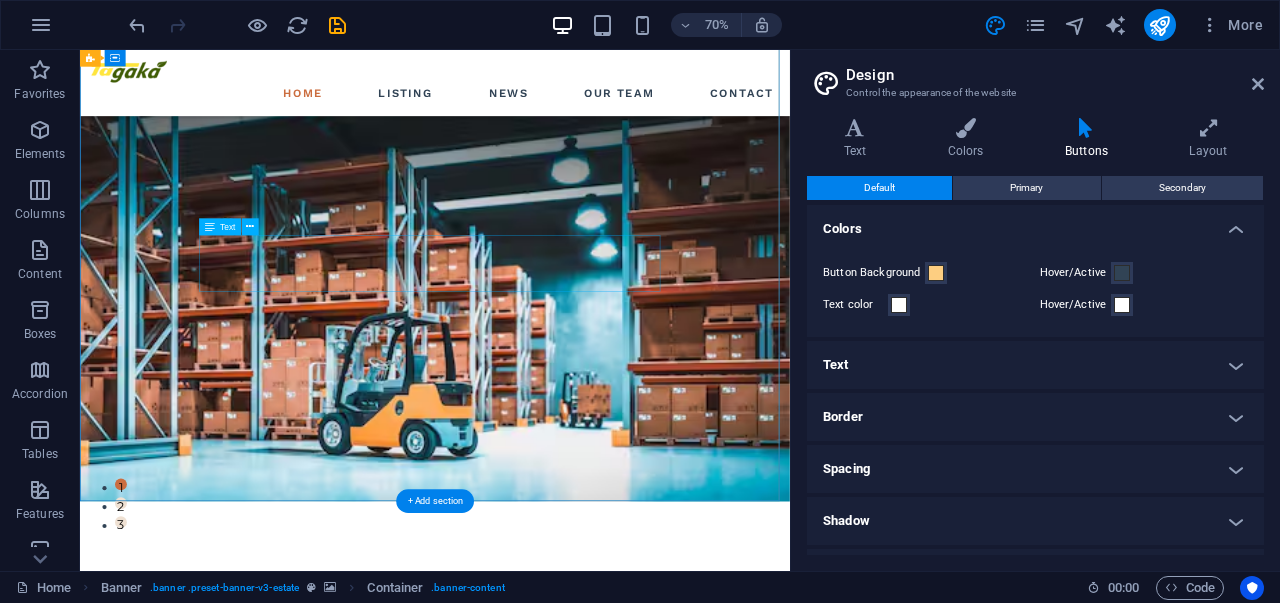 click on "At vero eos et accusamus et iusto odio dignissimos ducimus qui blanditiis praesentium voluptatum deleniti atque corrupti quos dolores et quas molestias excepturi sint occaecati cupiditate non provident." at bounding box center (587, 969) 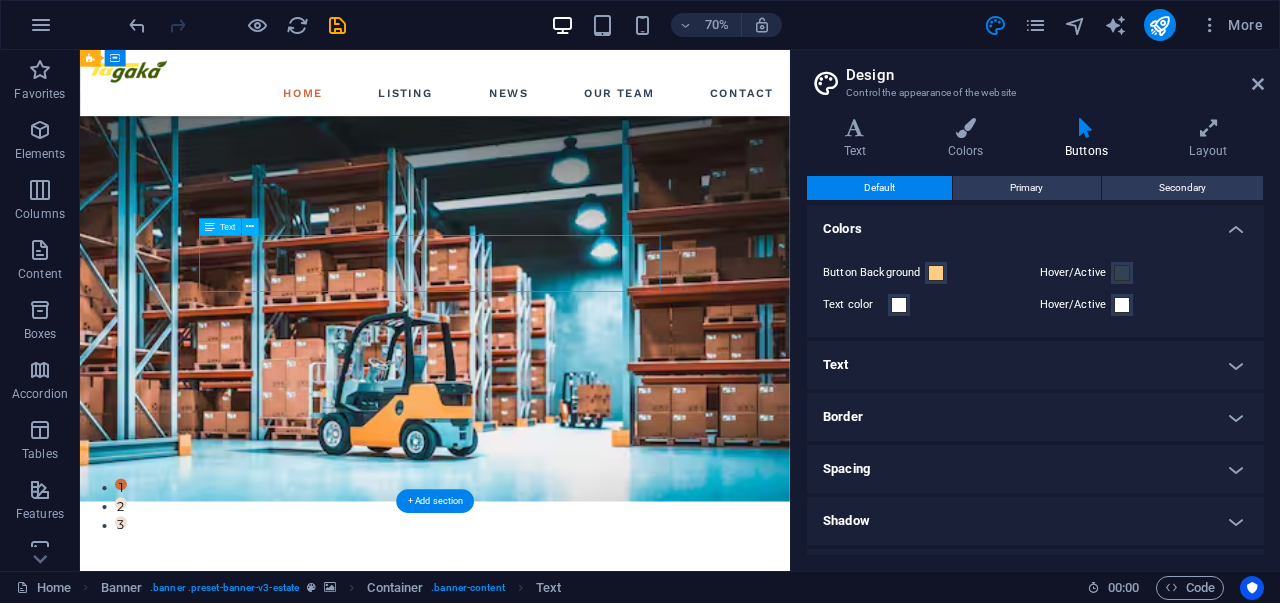 click on "At vero eos et accusamus et iusto odio dignissimos ducimus qui blanditiis praesentium voluptatum deleniti atque corrupti quos dolores et quas molestias excepturi sint occaecati cupiditate non provident." at bounding box center [587, 969] 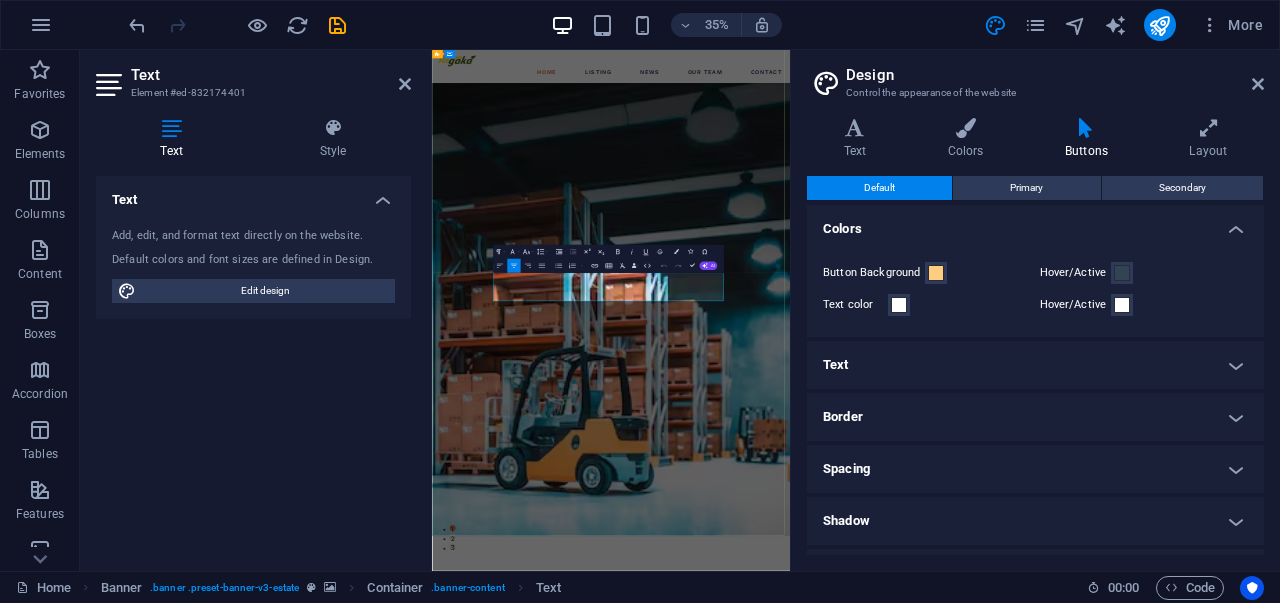 click on "At vero eos et accusamus et iusto odio dignissimos ducimus qui blanditiis praesentium voluptatum deleniti atque corrupti quos dolores et quas molestias excepturi sint occaecati cupiditate non provident." at bounding box center [944, 1712] 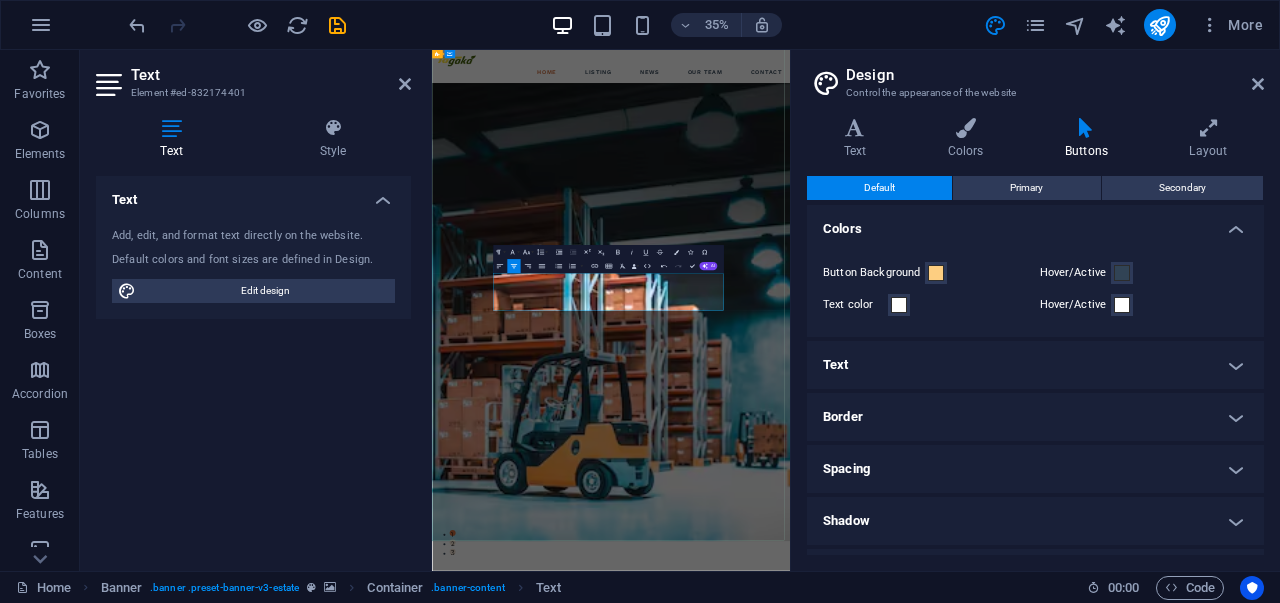 click on "adalah perusahaan distribusi swasta dengan kehadiran yang dominan di Indonesia Timur. Didirikan pada tahun [YEAR], bisnis Borwita telah berkembang pesat dalam beberapa tahun terakhir dan kini mendistribusikan berbagai produk konsumen, termasuk perawatan pribadi & kebersihan, makanan, minuman, camilan" at bounding box center [943, 1740] 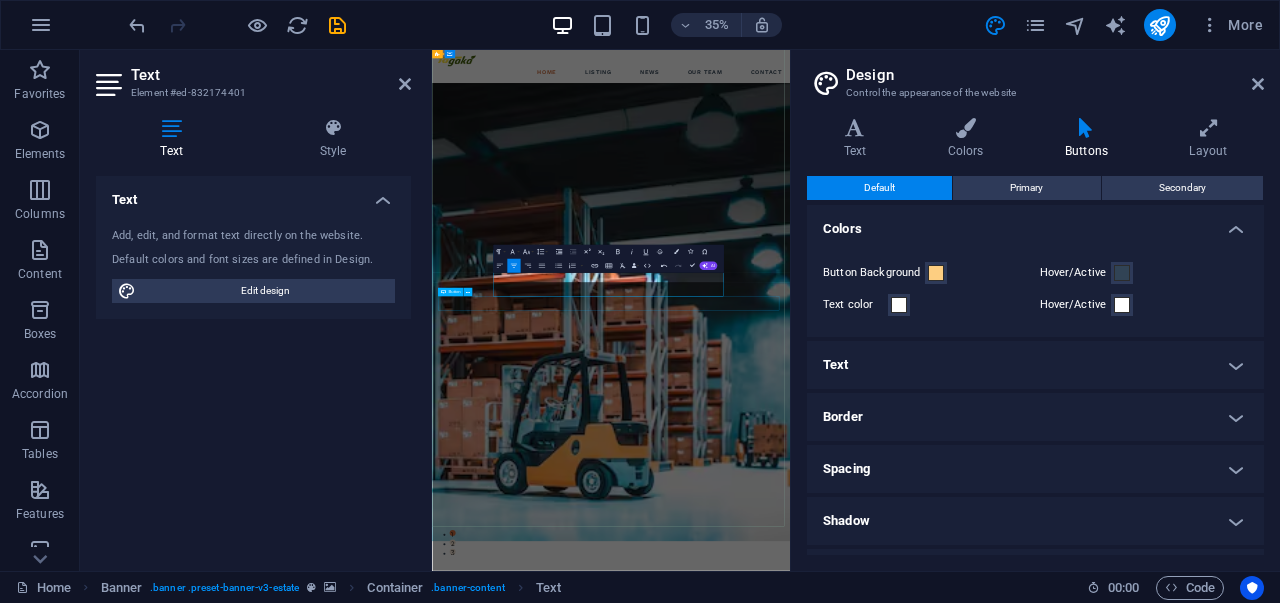 scroll, scrollTop: 126, scrollLeft: 0, axis: vertical 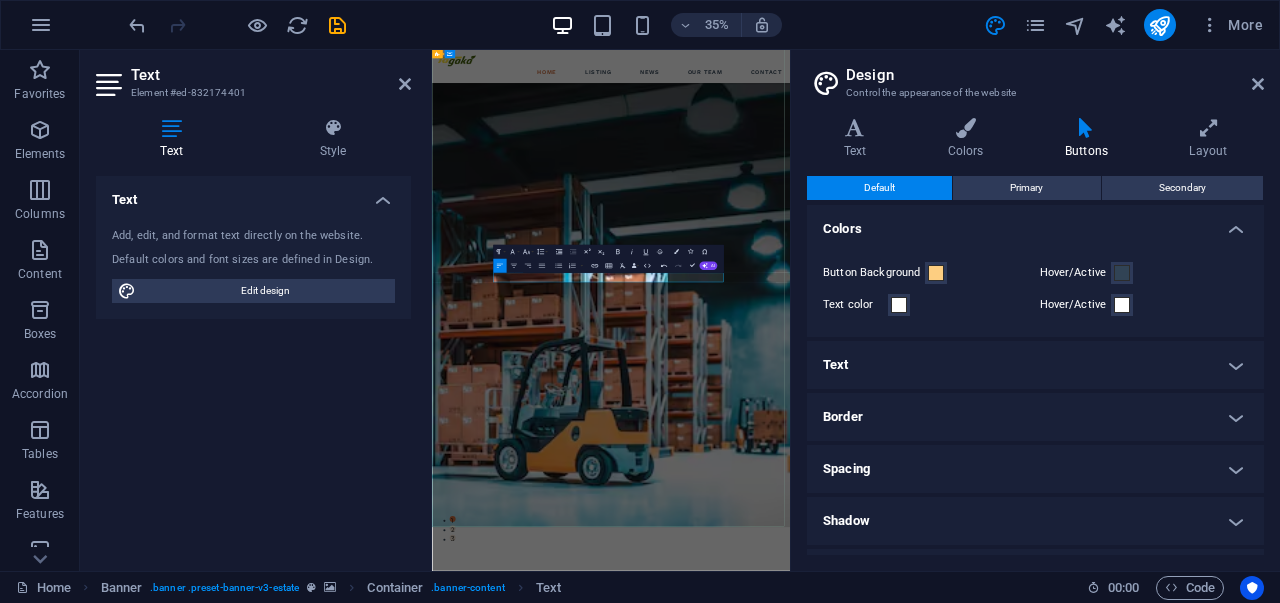 click at bounding box center [943, 1673] 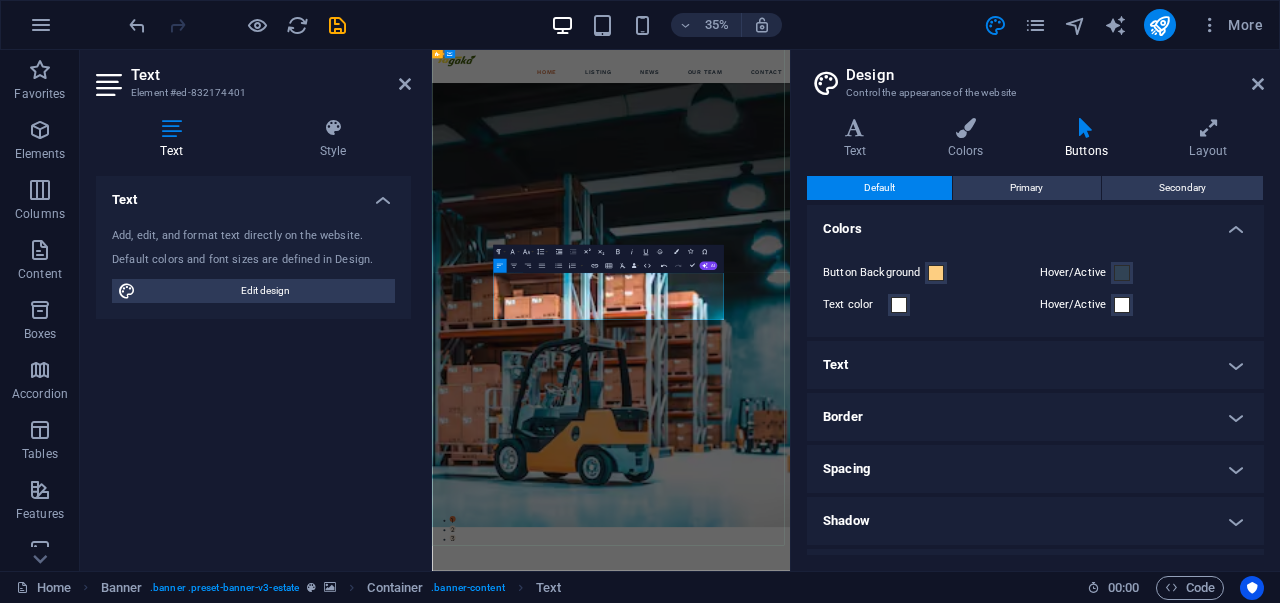 scroll, scrollTop: 72, scrollLeft: 0, axis: vertical 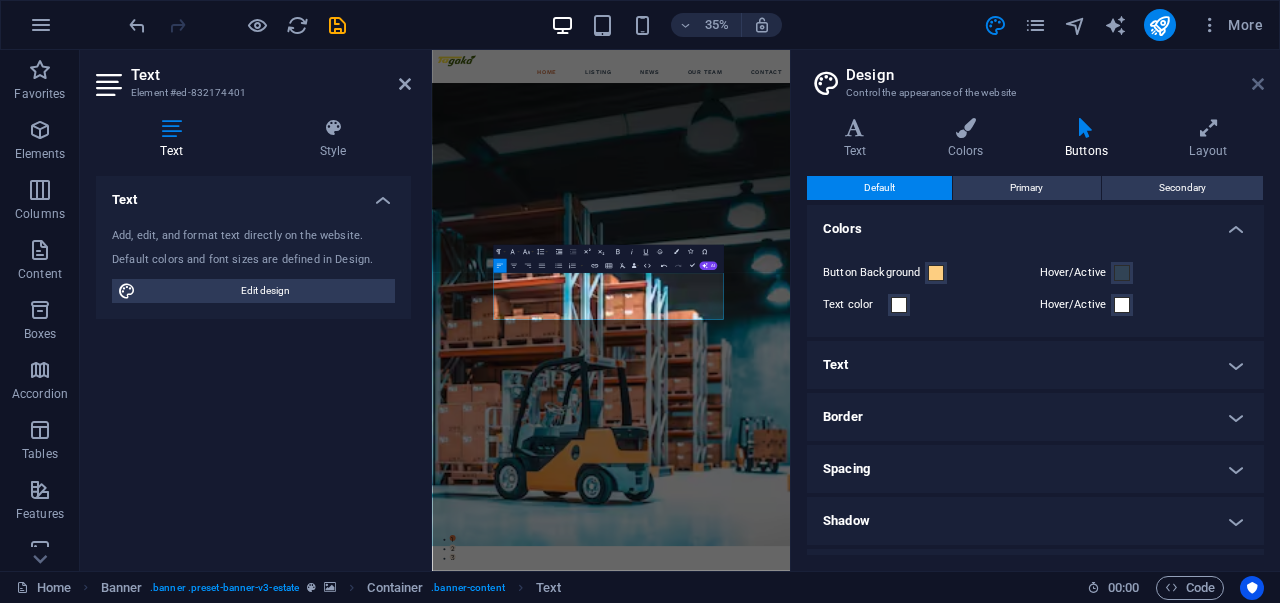 click on "Design Control the appearance of the website" at bounding box center [1037, 76] 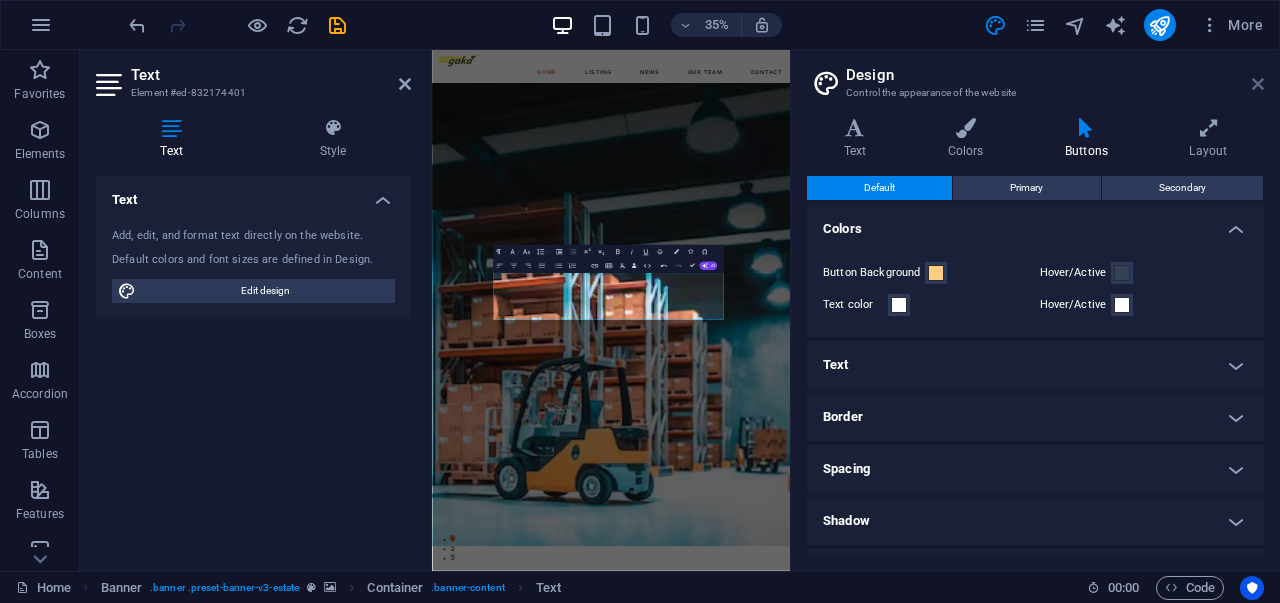 click at bounding box center [1258, 84] 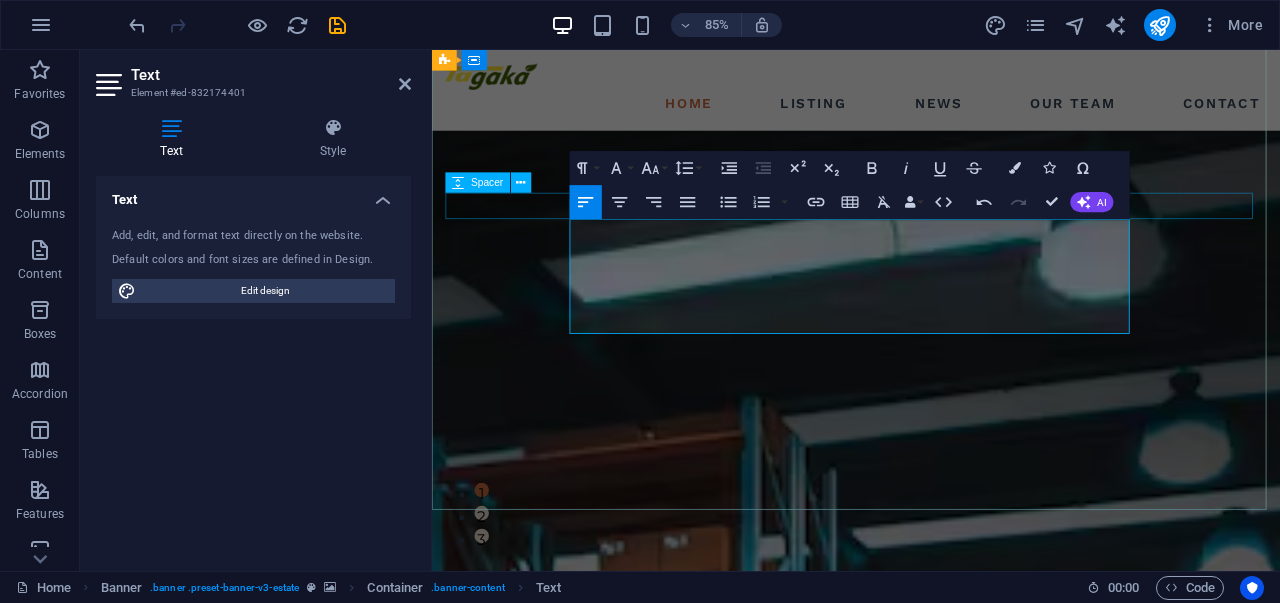drag, startPoint x: 1061, startPoint y: 365, endPoint x: 591, endPoint y: 244, distance: 485.32565 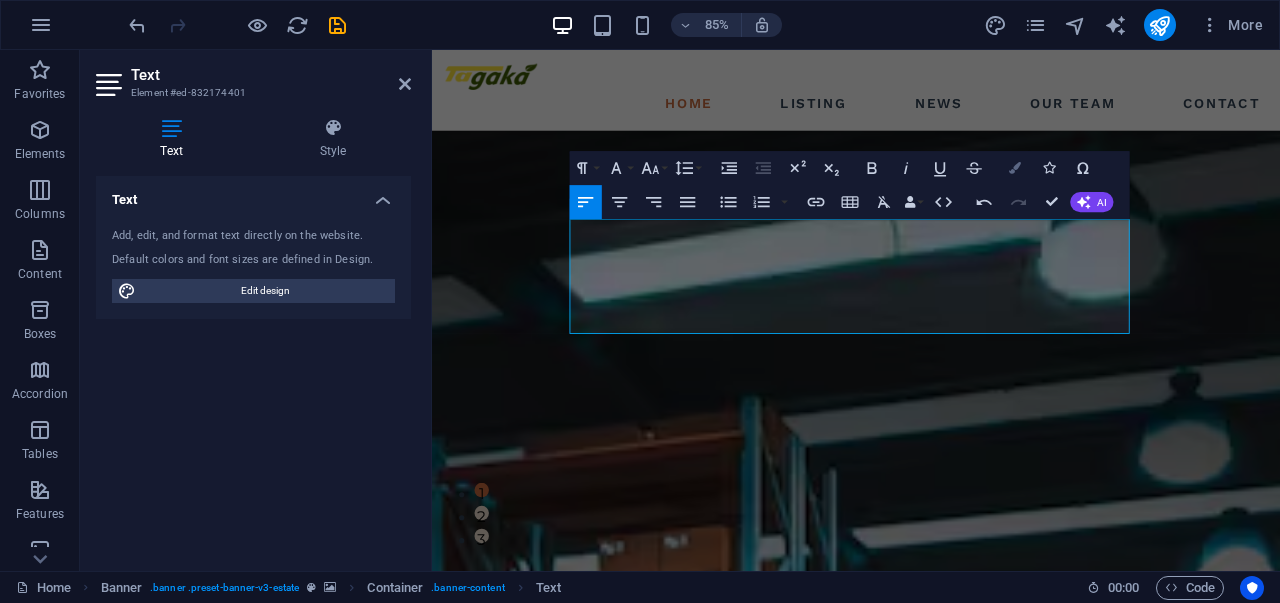 click on "Colors" at bounding box center (1015, 168) 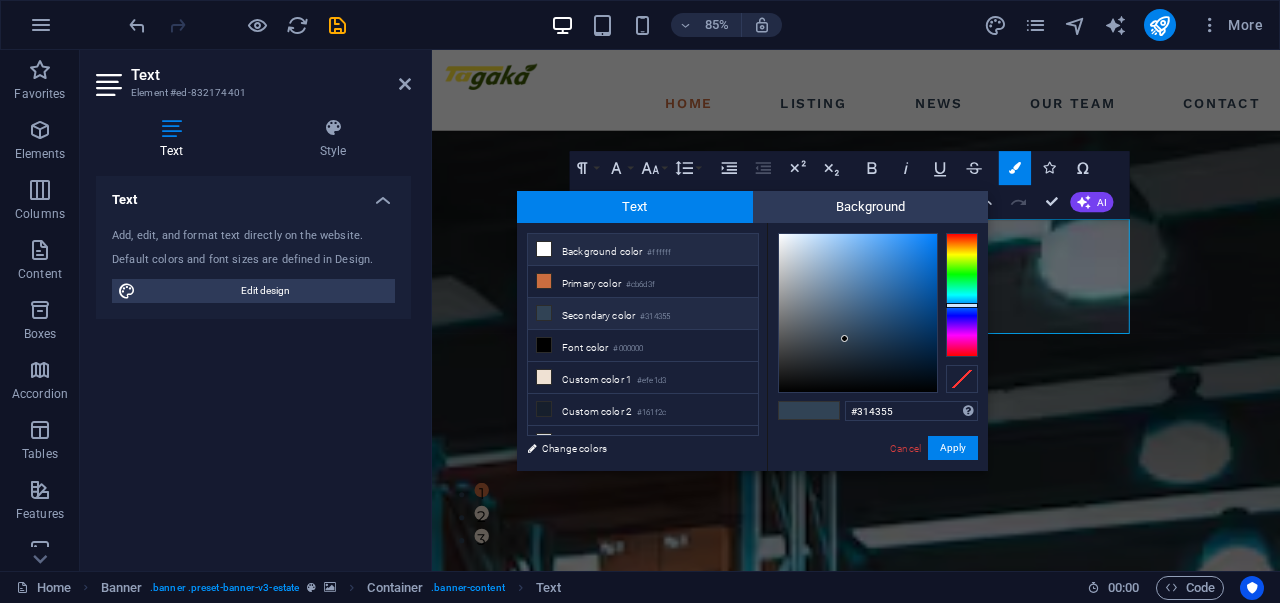click on "Background color
#ffffff" at bounding box center [643, 250] 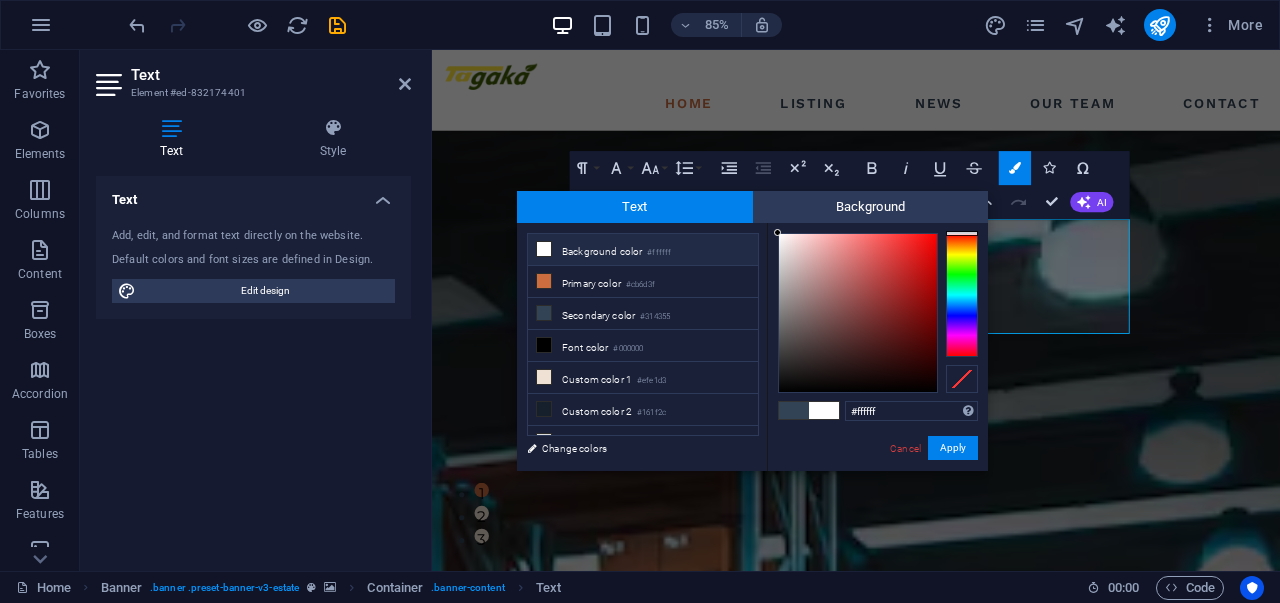 click on "#ffffff Supported formats #0852ed rgb(8, 82, 237) rgba(8, 82, 237, 90%) hsv(221,97,93) hsl(221, 93%, 48%) Cancel Apply" at bounding box center [877, 492] 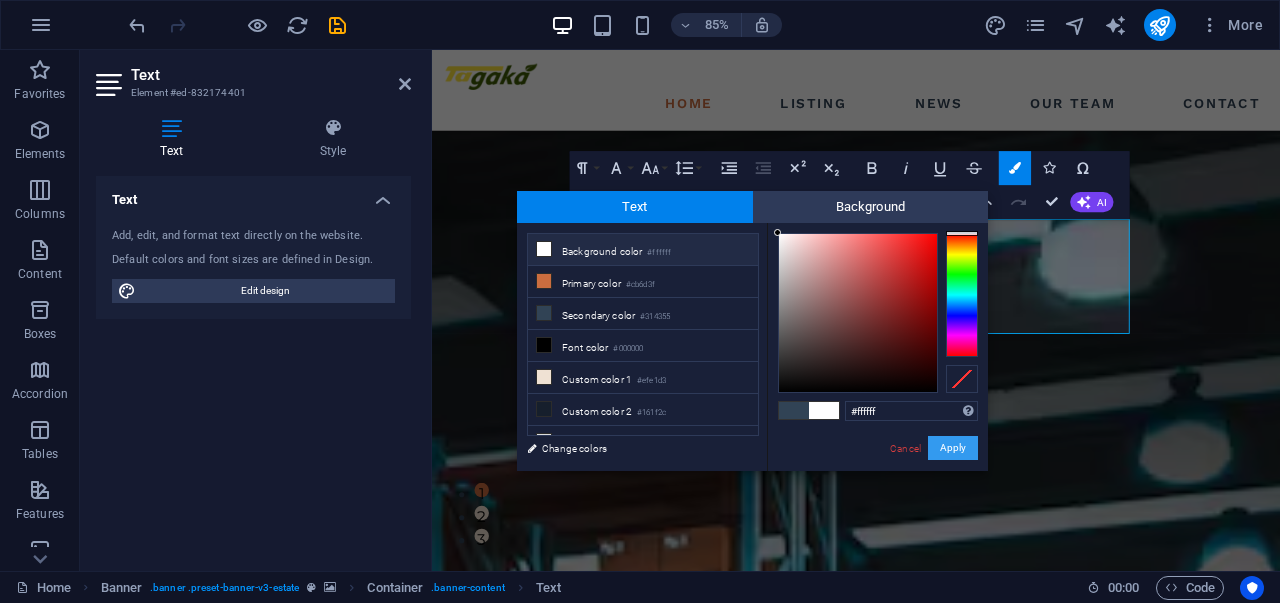 click on "Apply" at bounding box center (953, 448) 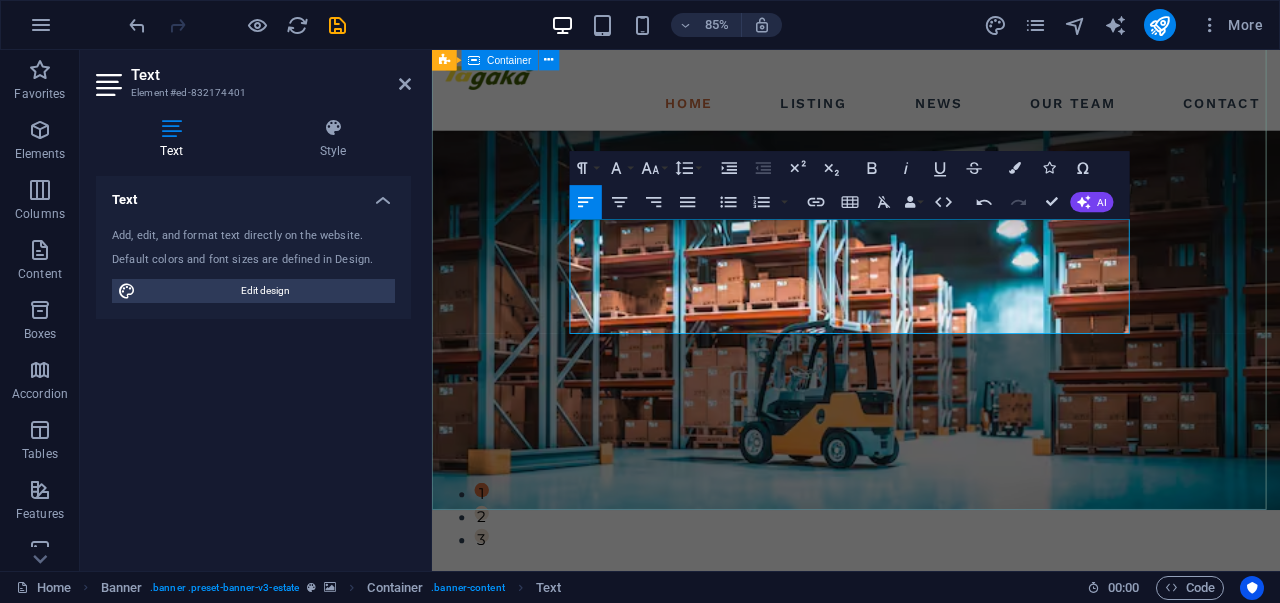 click on "PT TAGAKA GLOBAL INDONESIA adalah perusahaan distribusi swasta dengan kehadiran yang dominan di Indonesia Timur. Didirikan pada tahun 1976, bisnis Borwita telah berkembang pesat dalam beberapa tahun terakhir dan kini mendistribusikan berbagai produk konsumen, termasuk perawatan pribadi & kebersihan, makanan, minuman, camilan adalah perusahaan distribusi swasta dengan kehadiran yang dominan di Indonesia Timur. Didirikan pada tahun 1976, bisnis Borwita telah berkembang pesat dalam beberapa tahun terakhir dan kini mendistribusikan berbagai produk konsumen, termasuk perawatan pribadi & kebersihan, makanan, minuman, camilan get started" at bounding box center [931, 859] 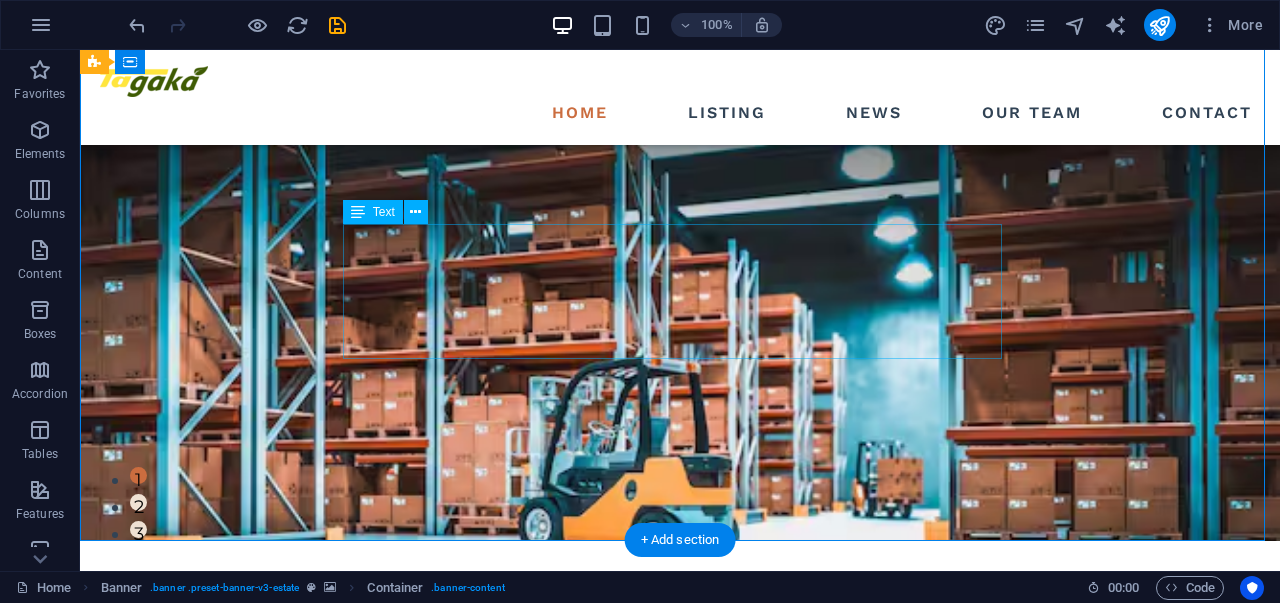 click on "adalah perusahaan distribusi swasta dengan kehadiran yang dominan di Indonesia Timur. Didirikan pada tahun [YEAR], bisnis Borwita telah berkembang pesat dalam beberapa tahun terakhir dan kini mendistribusikan berbagai produk konsumen, termasuk perawatan pribadi & kebersihan, makanan, minuman, camilan" at bounding box center (680, 828) 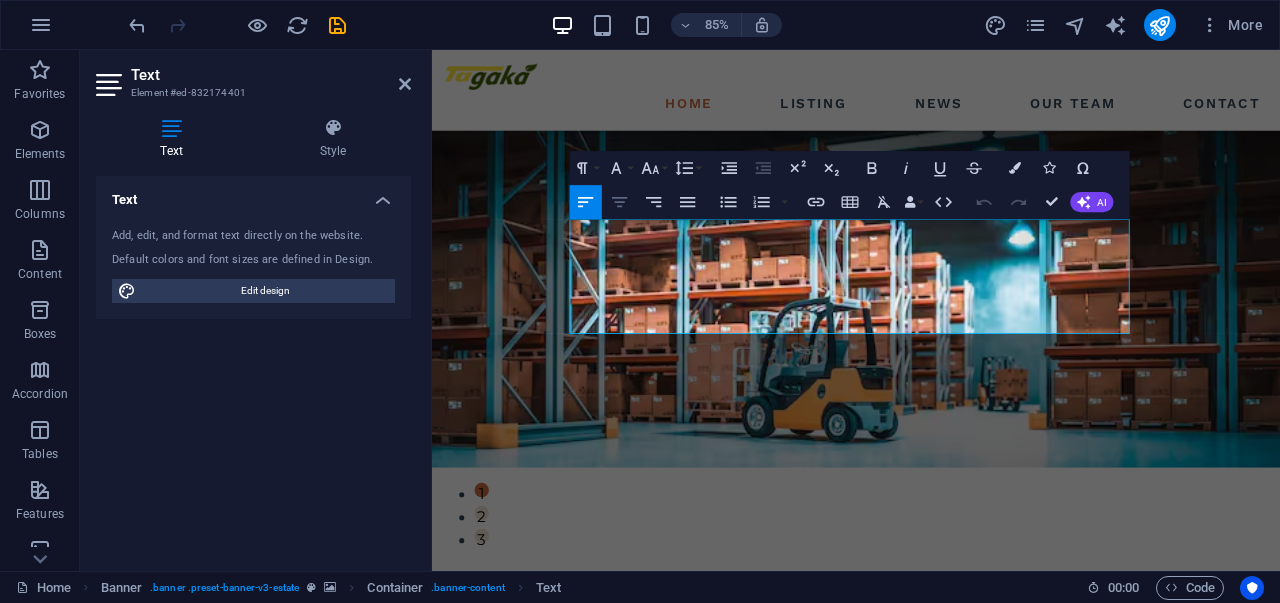 click 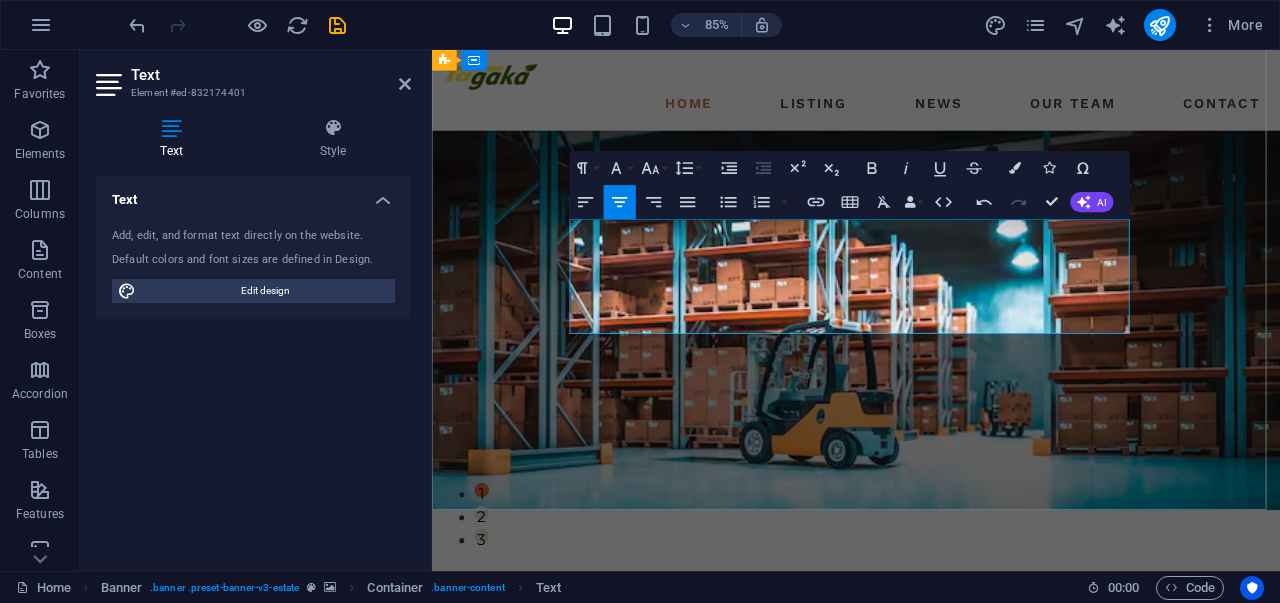 click on "adalah perusahaan distribusi swasta dengan kehadiran yang dominan di Indonesia Timur. Didirikan pada tahun [YEAR], bisnis Borwita telah berkembang pesat dalam beberapa tahun terakhir dan kini mendistribusikan berbagai produk konsumen, termasuk perawatan pribadi & kebersihan, makanan, minuman, camilan" at bounding box center [931, 892] 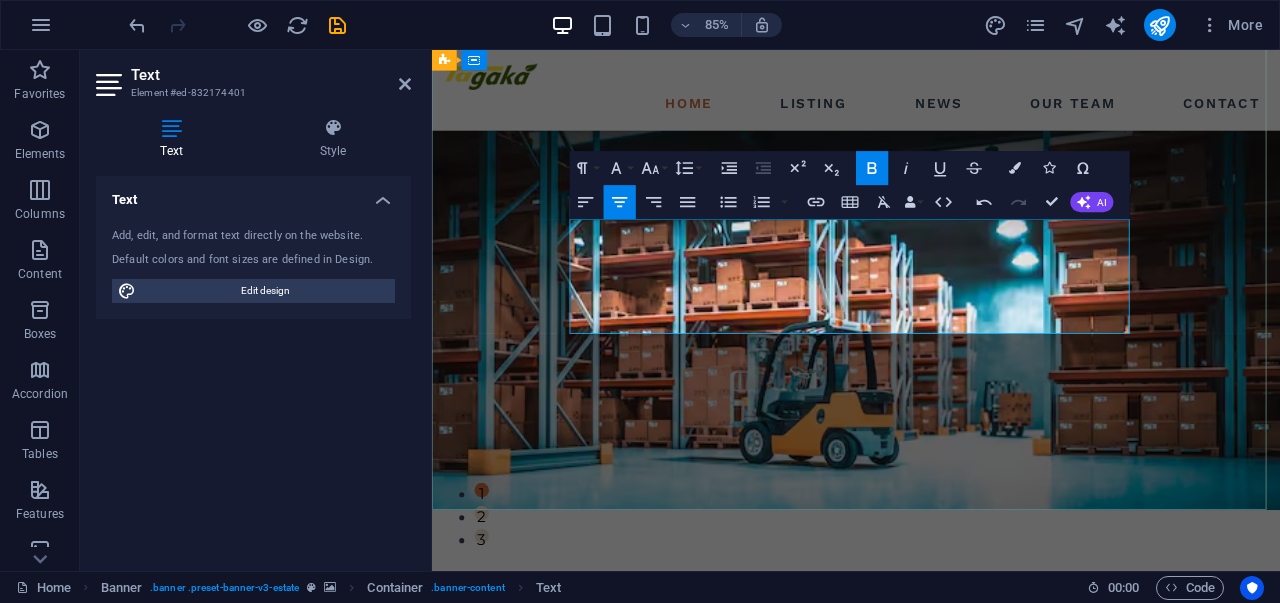 click on "PT TAGAKA INDONESIA adalah perusahaan distribusi swasta dengan kehadiran yang dominan di Indonesia [REGION]. Didirikan pada tahun [YEAR], bisnis Borwita telah berkembang pesat dalam beberapa tahun terakhir dan kini mendistribusikan berbagai produk konsumen, termasuk perawatan pribadi & kebersihan, makanan, minuman, camilan" at bounding box center [931, 891] 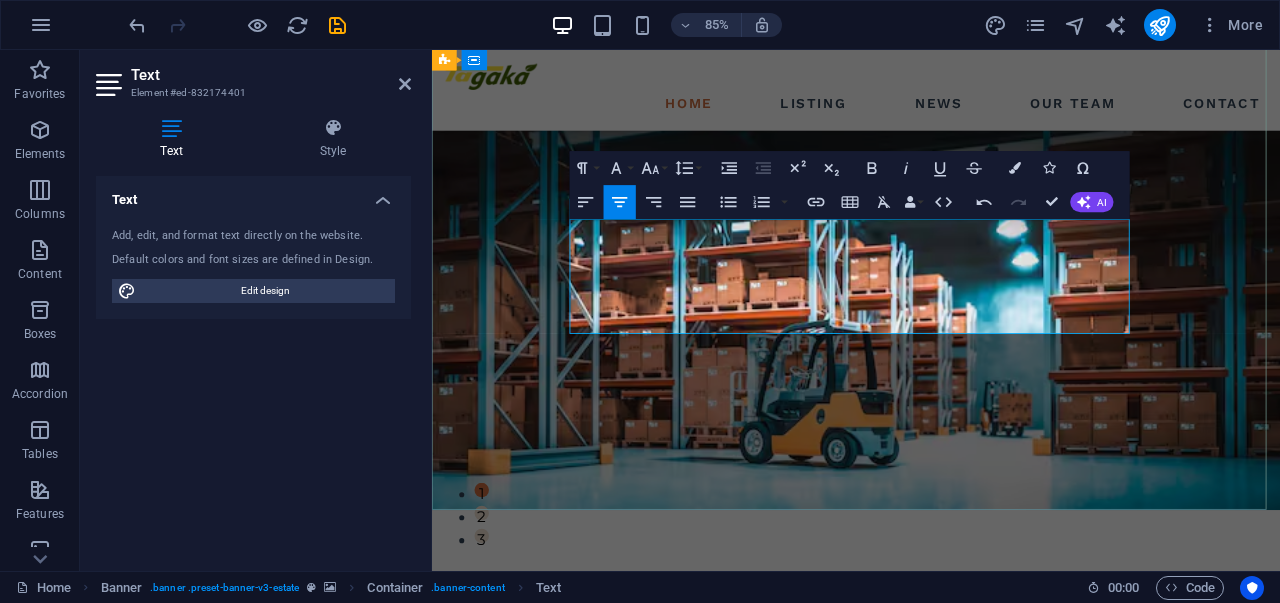 click on "PT TAGAKA INDONESIA adalah perusahaan distribusi swasta dengan kehadiran yang dominan di Indonesia [REGION]. Didirikan pada tahun [YEAR], bisnis Borwita telah berkembang pesat dalam beberapa tahun terakhir dan kini mendistribusikan berbagai produk konsumen, termasuk perawatan pribadi & kebersihan, makanan, minuman, camilan" at bounding box center (931, 891) 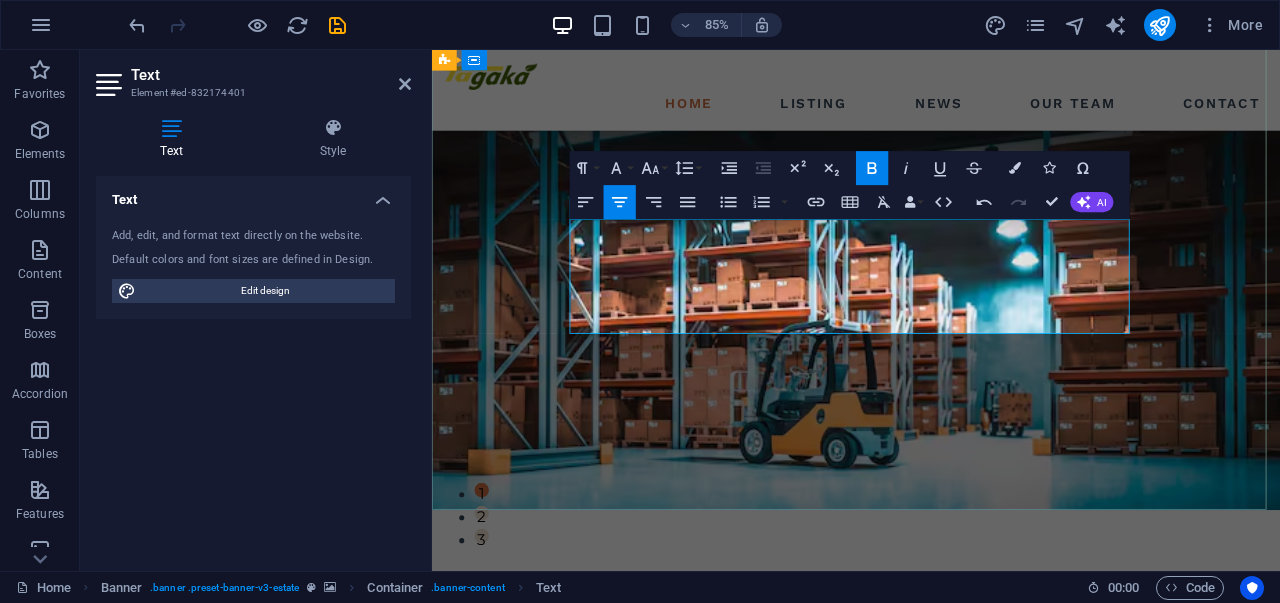 click on "PT TAGAKA INDONESIA  adalah perusahaan distribusi swasta dengan kehadiran yang dominan di Indonesia Timur. Didirikan pada tahun [YEAR], bisnis Borwita telah berkembang pesat dalam beberapa tahun terakhir dan kini mendistribusikan berbagai produk konsumen, termasuk perawatan pribadi & kebersihan, makanan, minuman, camilan" at bounding box center [931, 891] 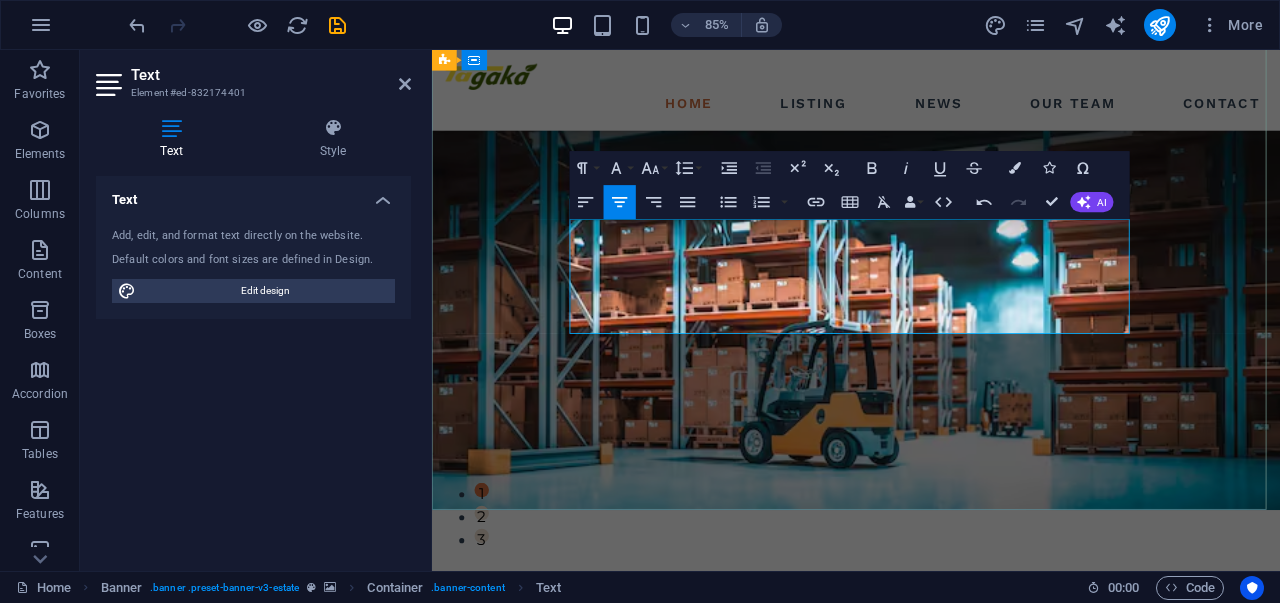 click on "PT TAGAKA INDONESIA  adalah perusahaan distribusi swasta dengan kehadiran yang dominan di Indonesia Timur. Didirikan pada tahun [YEAR], bisnis Borwita telah berkembang pesat dalam beberapa tahun terakhir dan kini mendistribusikan berbagai produk konsumen, termasuk perawatan pribadi & kebersihan, makanan, minuman, camilan" at bounding box center [931, 891] 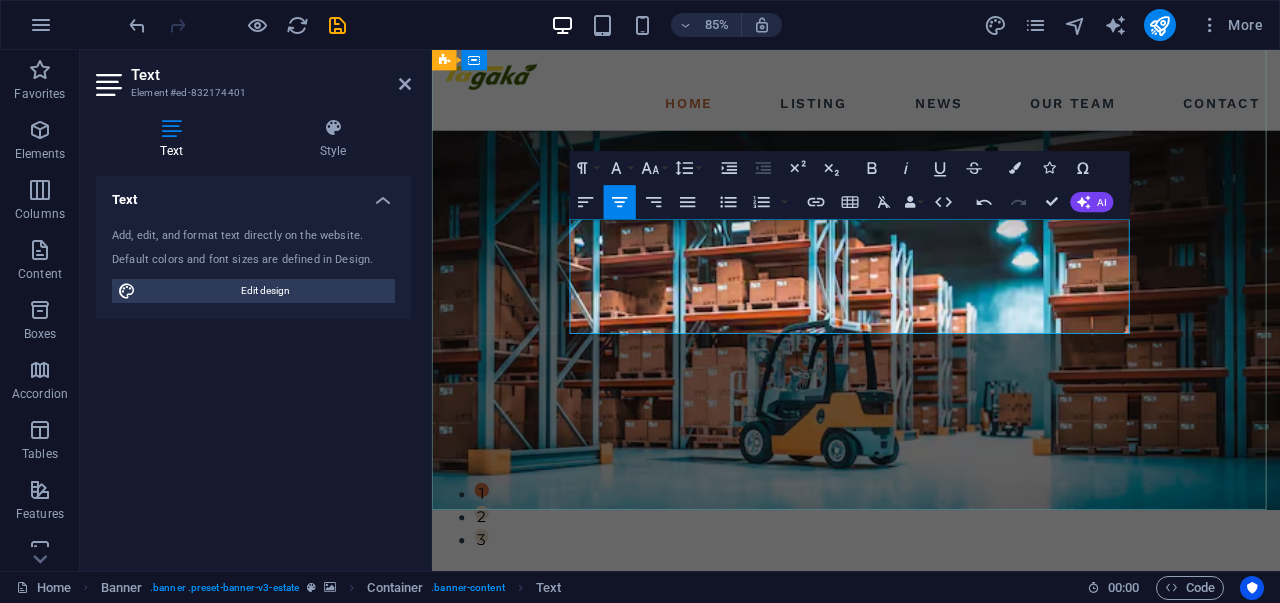 scroll, scrollTop: 59, scrollLeft: 0, axis: vertical 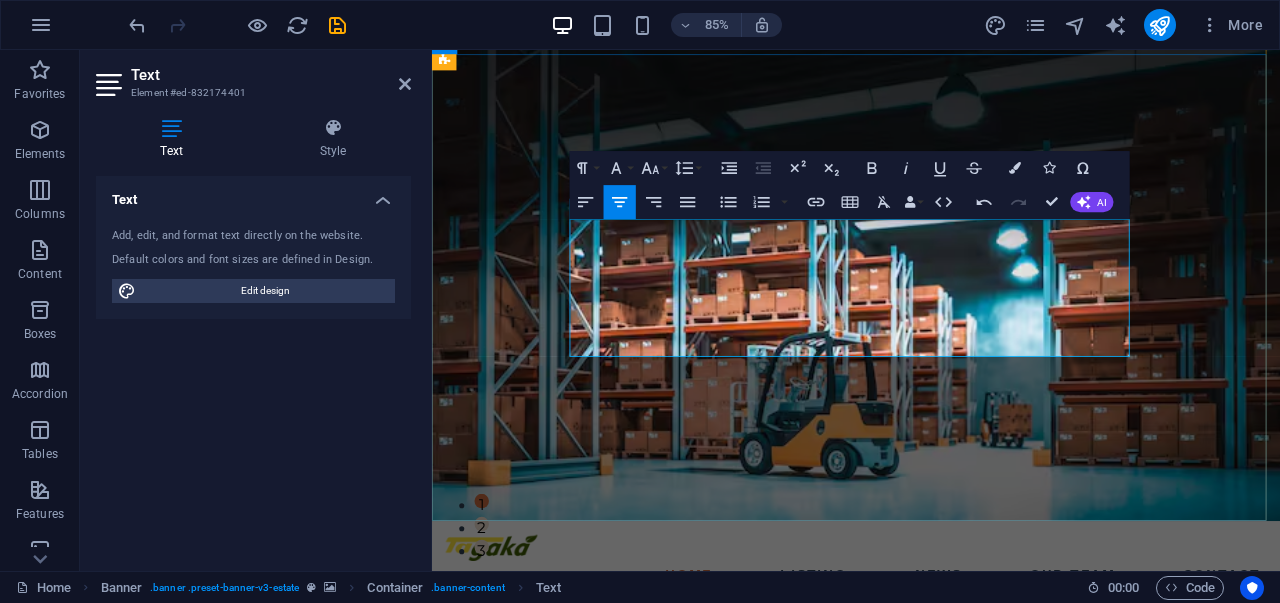 drag, startPoint x: 859, startPoint y: 316, endPoint x: 884, endPoint y: 320, distance: 25.317978 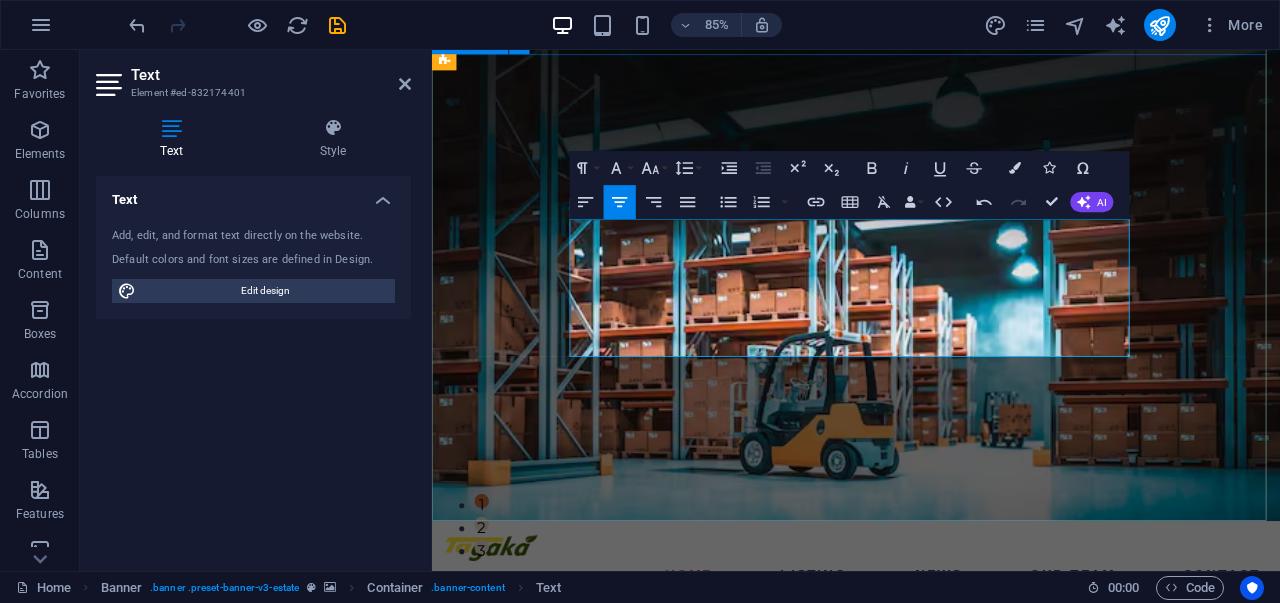 scroll, scrollTop: 48, scrollLeft: 0, axis: vertical 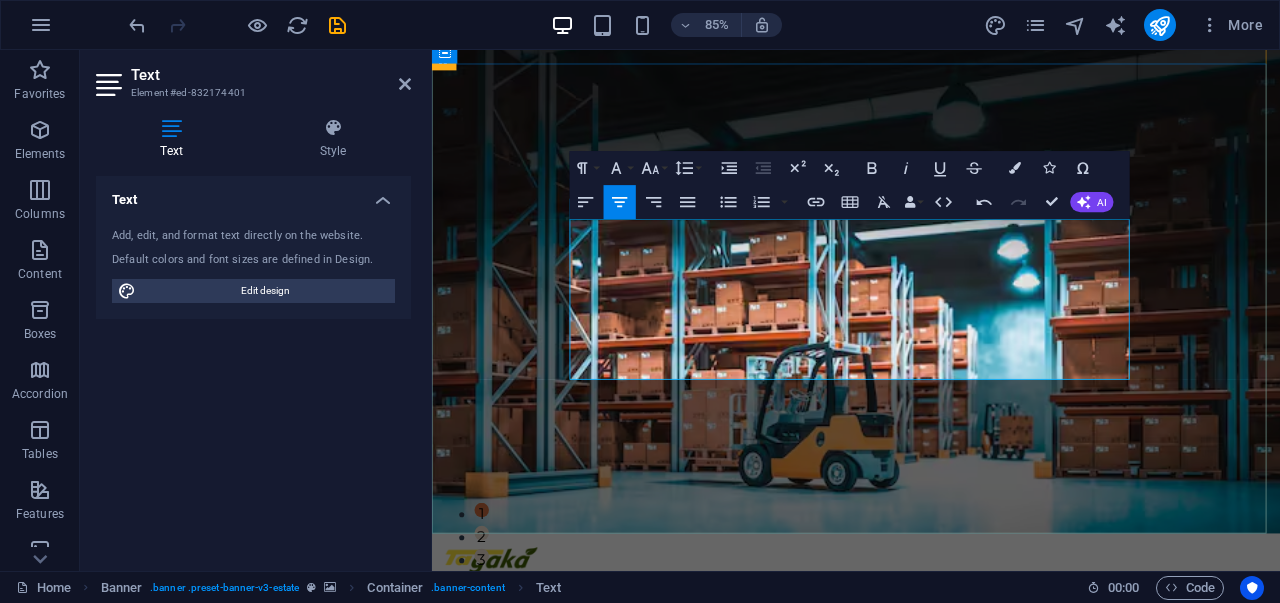 click on "[ORGANIZATION]  adalah perusahaan distribusi swasta dengan kehadiran yang dominan di Indonesia Khususnya Wilayah [STATE] . Didirikan pada tahun 2025, bisnis Baru yang didirikan oleh 3 Rekan yang berpengalaman Di bidang Distribusi. Tagaka telah berkembang pesat dalam beberapa tahun terakhir dan kini mendistribusikan berbagai produk konsumen, termasuk perawatan pribadi & kebersihan, makanan, minuman, camilan" at bounding box center (931, 964) 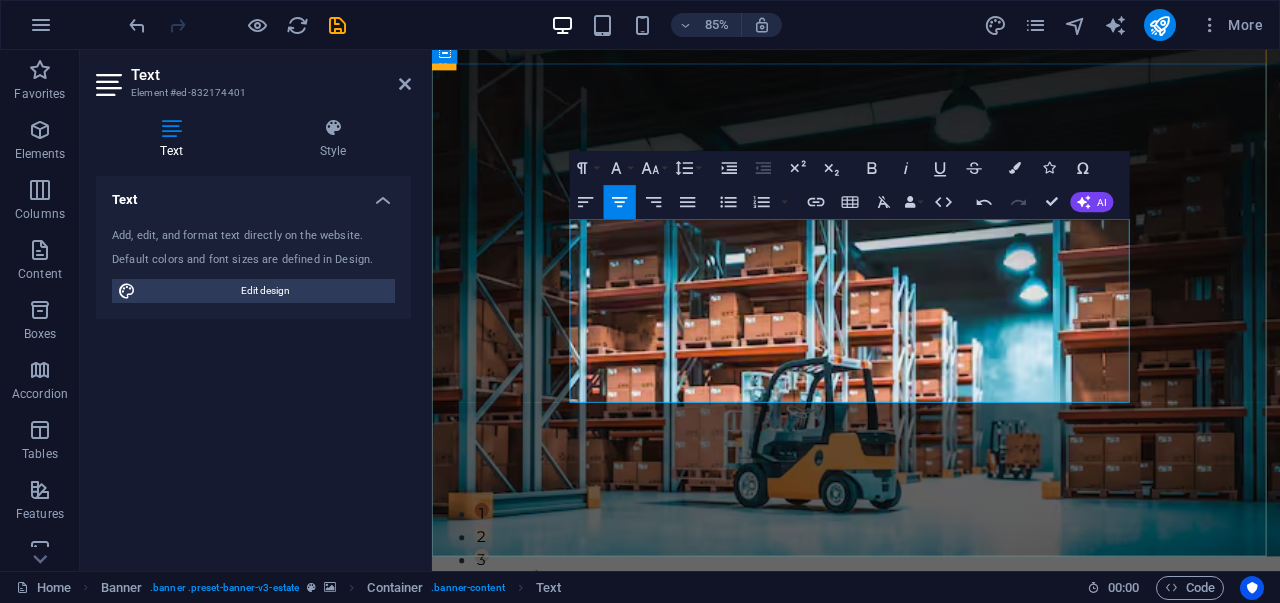 drag, startPoint x: 617, startPoint y: 402, endPoint x: 1119, endPoint y: 459, distance: 505.22568 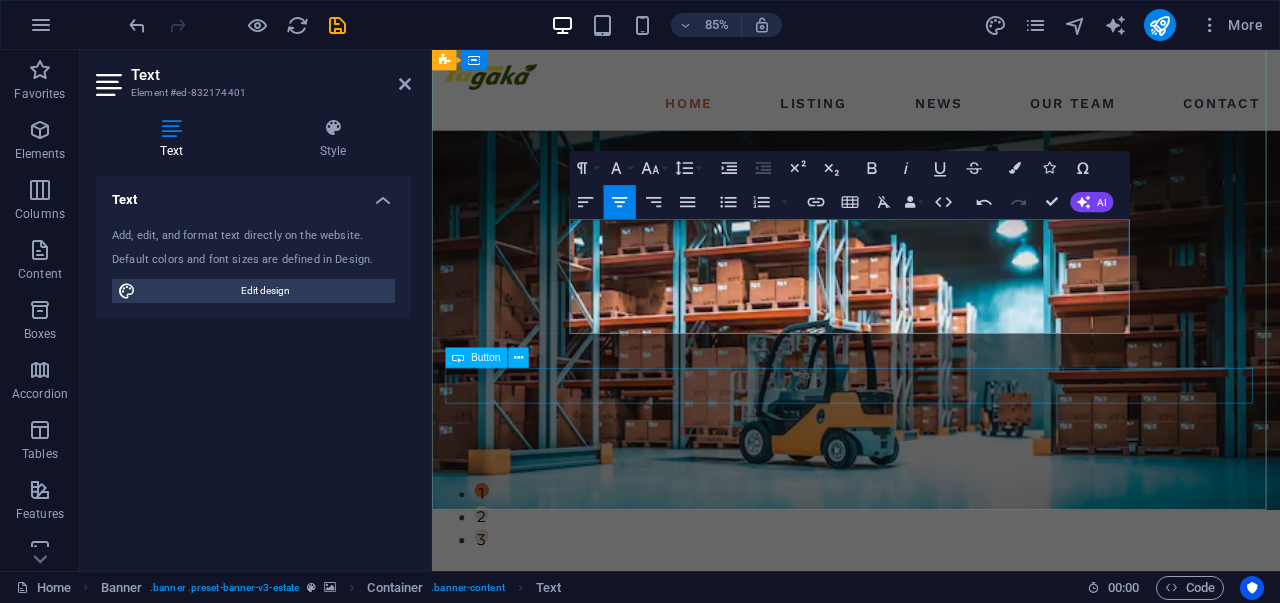 scroll, scrollTop: 59, scrollLeft: 0, axis: vertical 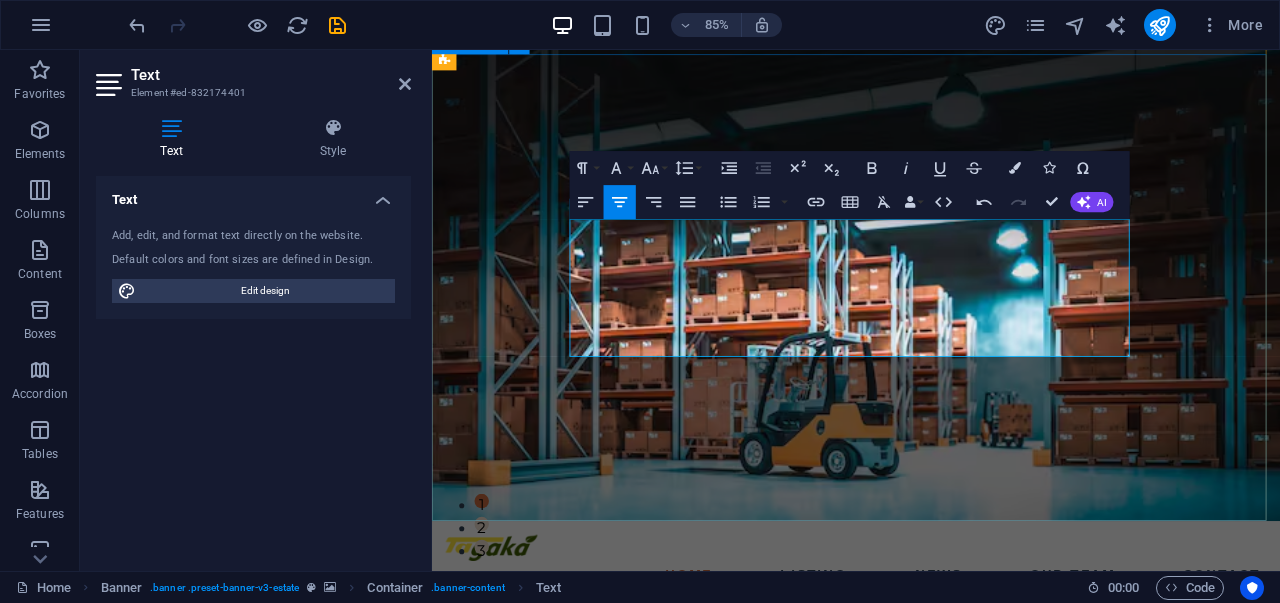 click on "PT TAGAKA GLOBAL INDONESIA PT TAGAKA INDONESIA  adalah perusahaan distribusi swasta dengan kehadiran yang dominan di Indonesia Khususnya Wilayah [STATE] . Didirikan pada tahun [YEAR], bisnis Baru yang didirikan oleh 3 Rekan yang berpengalaman Di bidang Distribusi. Tagaka ingin memberikan warna baru di bidang distribusi market Retail, Grosir, Dan Partai. TAGAKA memberikan warna baru pada dunia Perdagangan. get started" at bounding box center [931, 935] 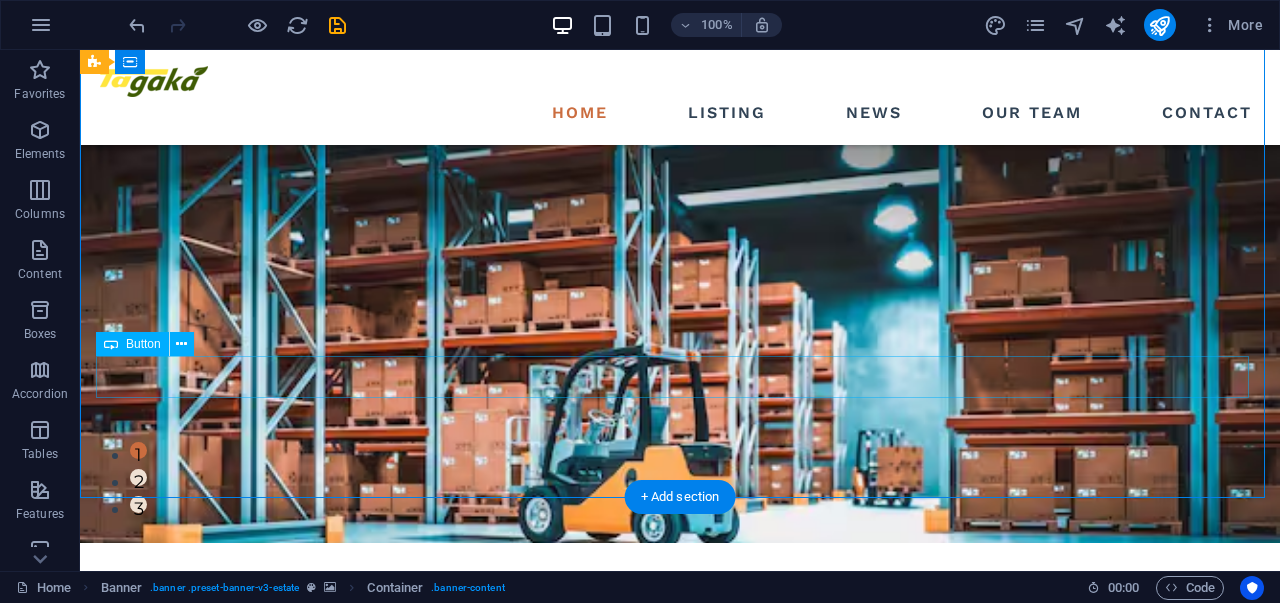 scroll, scrollTop: 0, scrollLeft: 0, axis: both 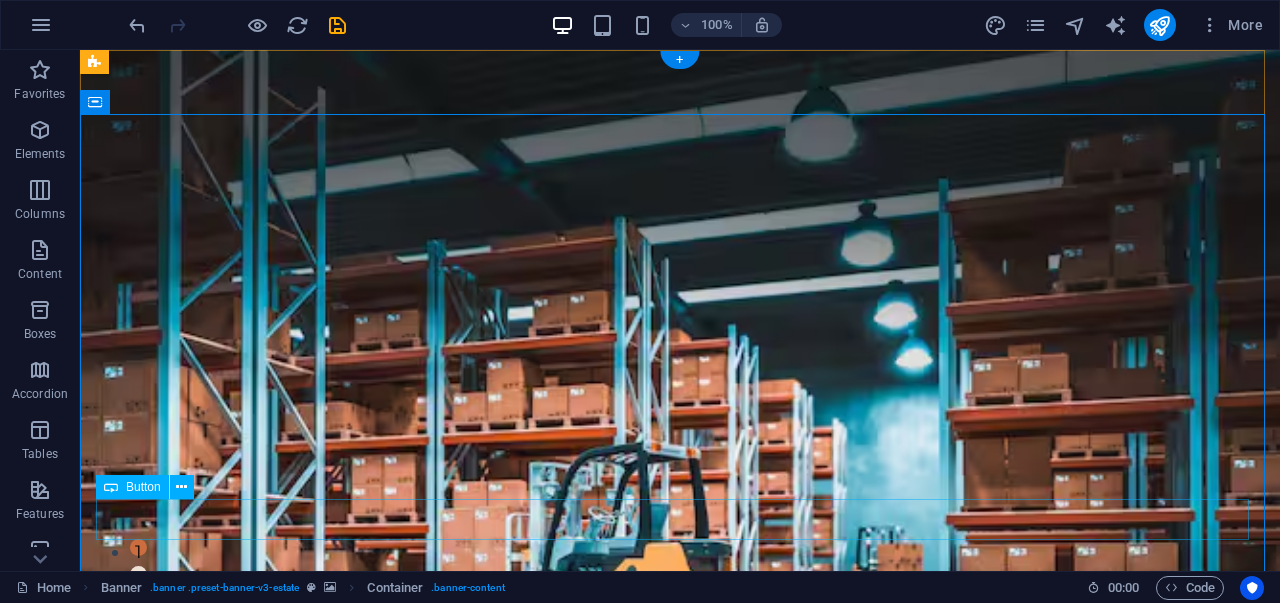 click on "get started" at bounding box center (680, 1087) 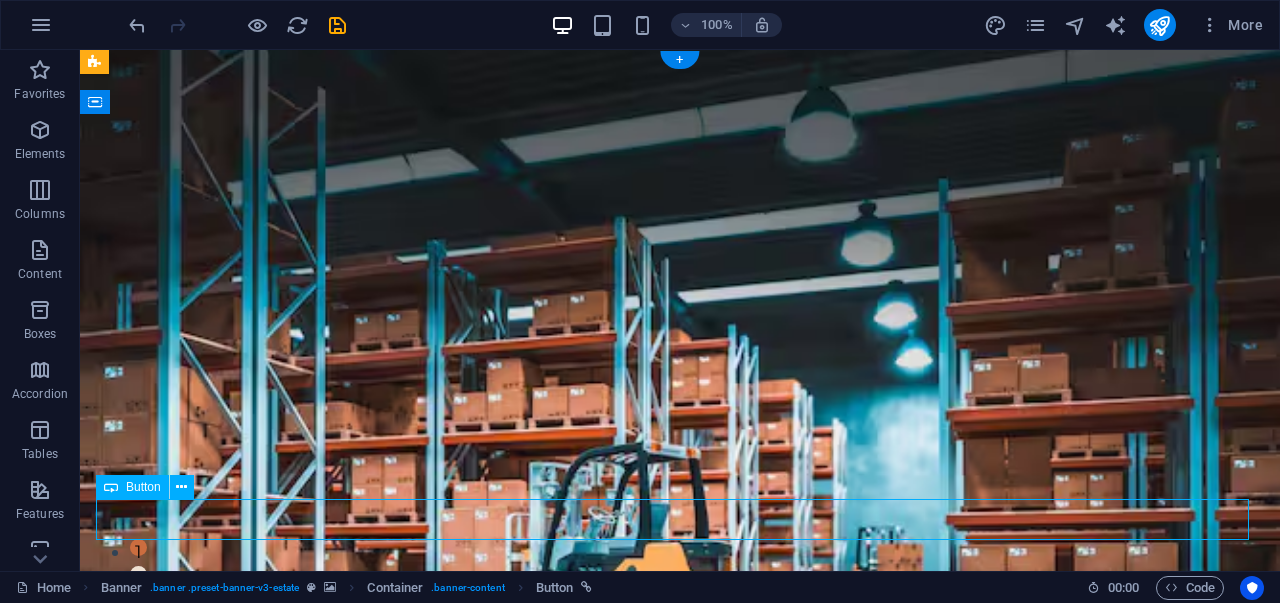 click on "get started" at bounding box center (680, 1087) 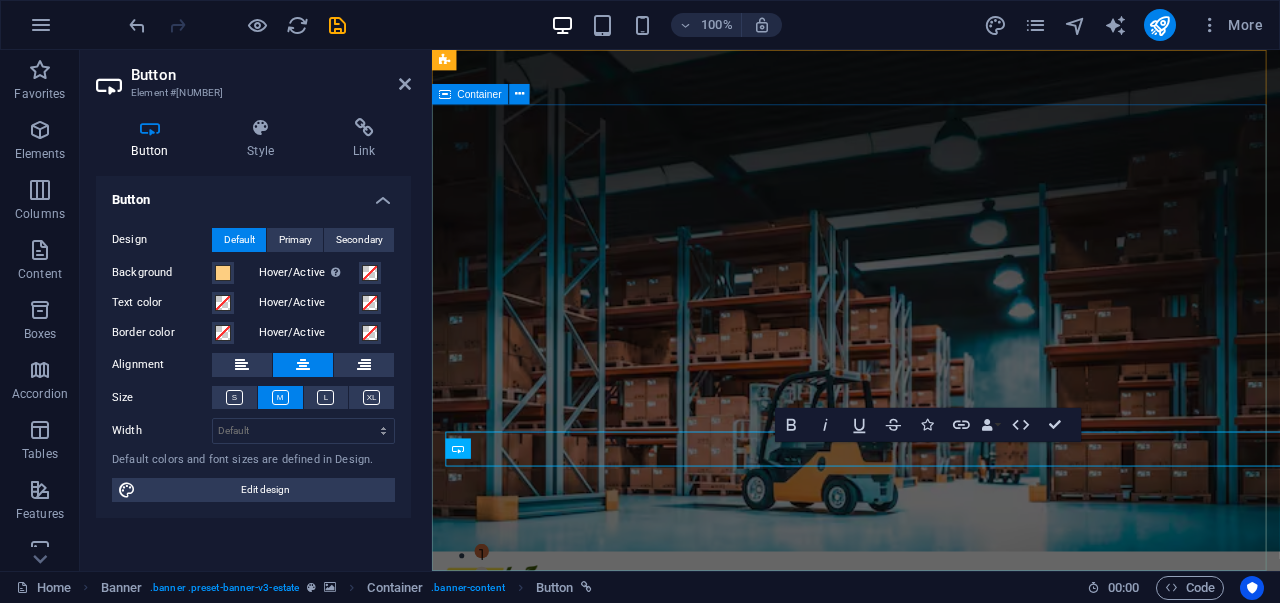 click on "PT TAGAKA GLOBAL INDONESIA PT TAGAKA INDONESIA  adalah perusahaan distribusi swasta dengan kehadiran yang dominan di Indonesia Khususnya Wilayah [STATE] . Didirikan pada tahun [YEAR], bisnis Baru yang didirikan oleh 3 Rekan yang berpengalaman Di bidang Distribusi. Tagaka ingin memberikan warna baru di bidang distribusi market Retail, Grosir, Dan Partai. TAGAKA memberikan warna baru pada dunia Perdagangan. get started" at bounding box center (931, 971) 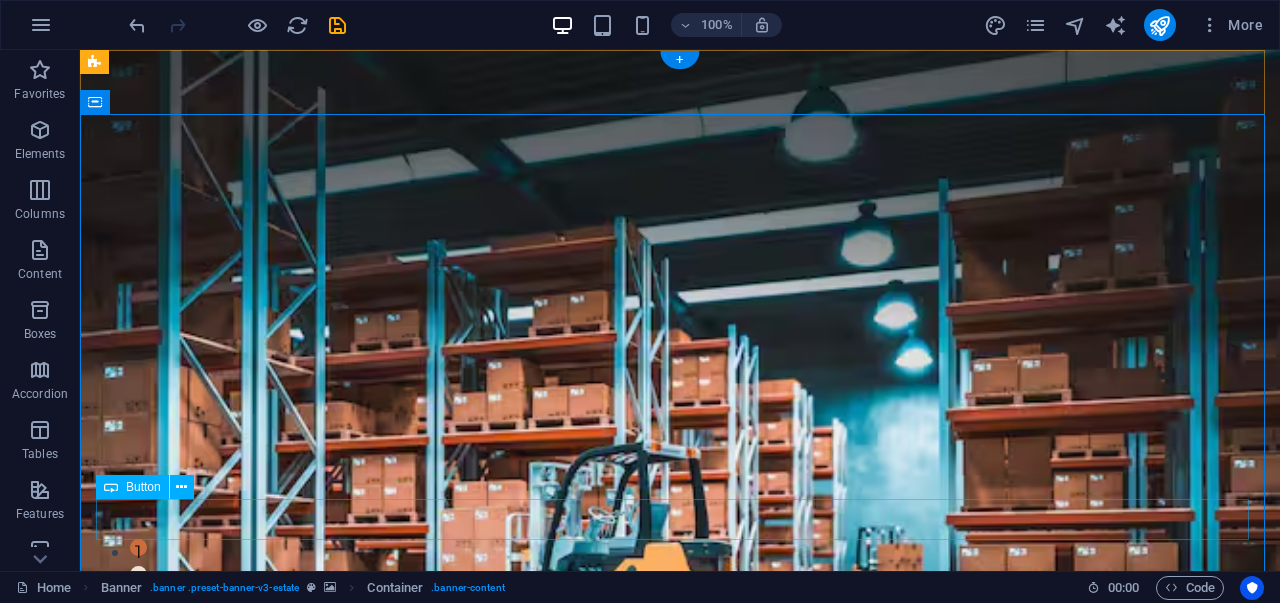 click on "get started" at bounding box center [680, 1087] 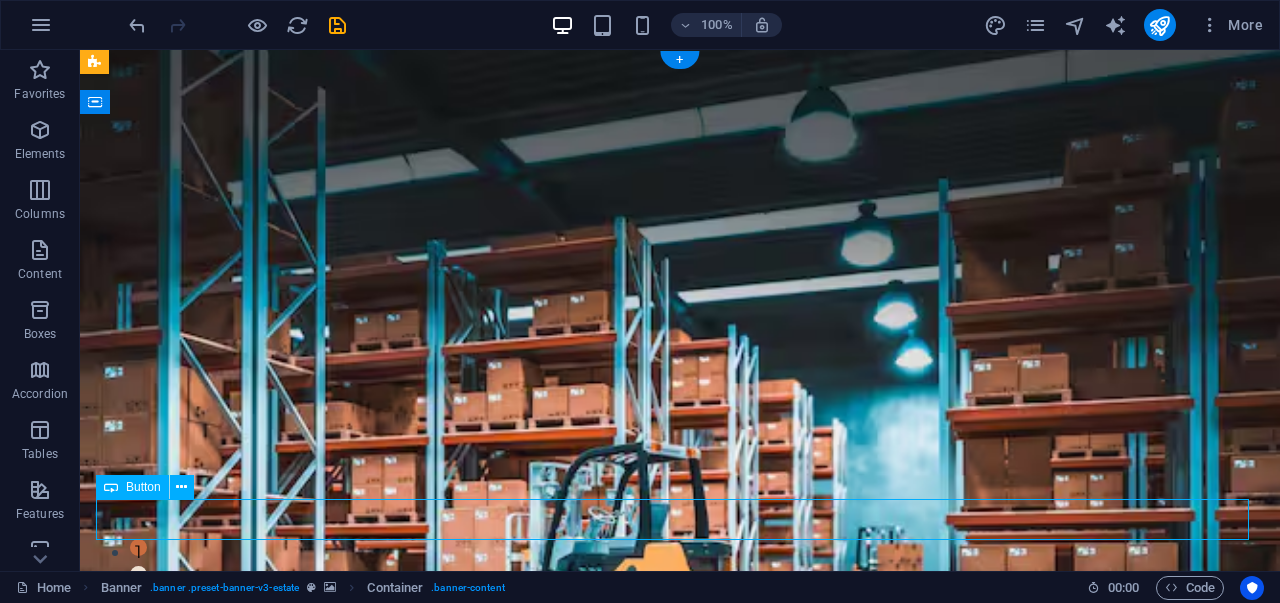 click on "get started" at bounding box center [680, 1087] 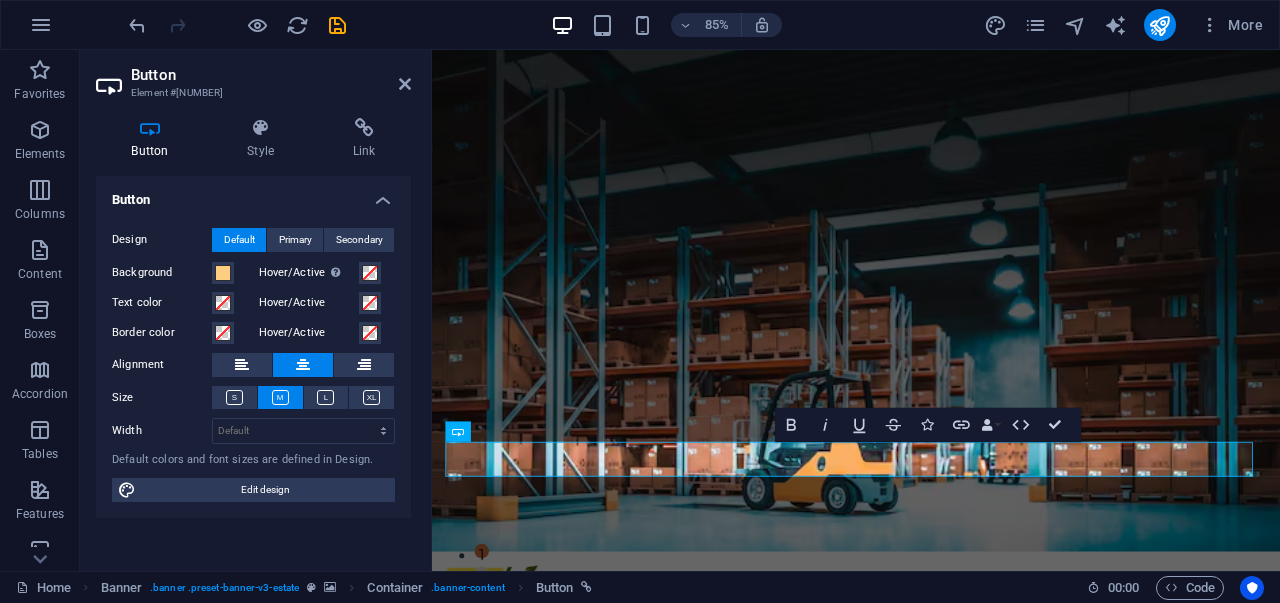 click on "Style" at bounding box center (265, 139) 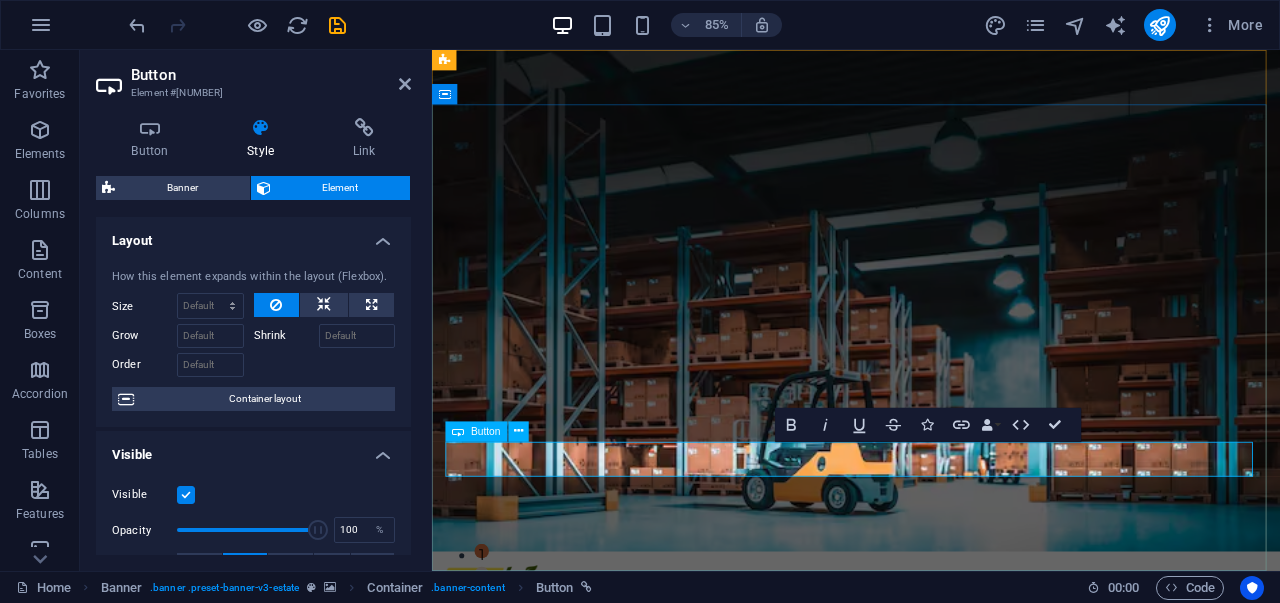 click on "get started" at bounding box center (931, 1087) 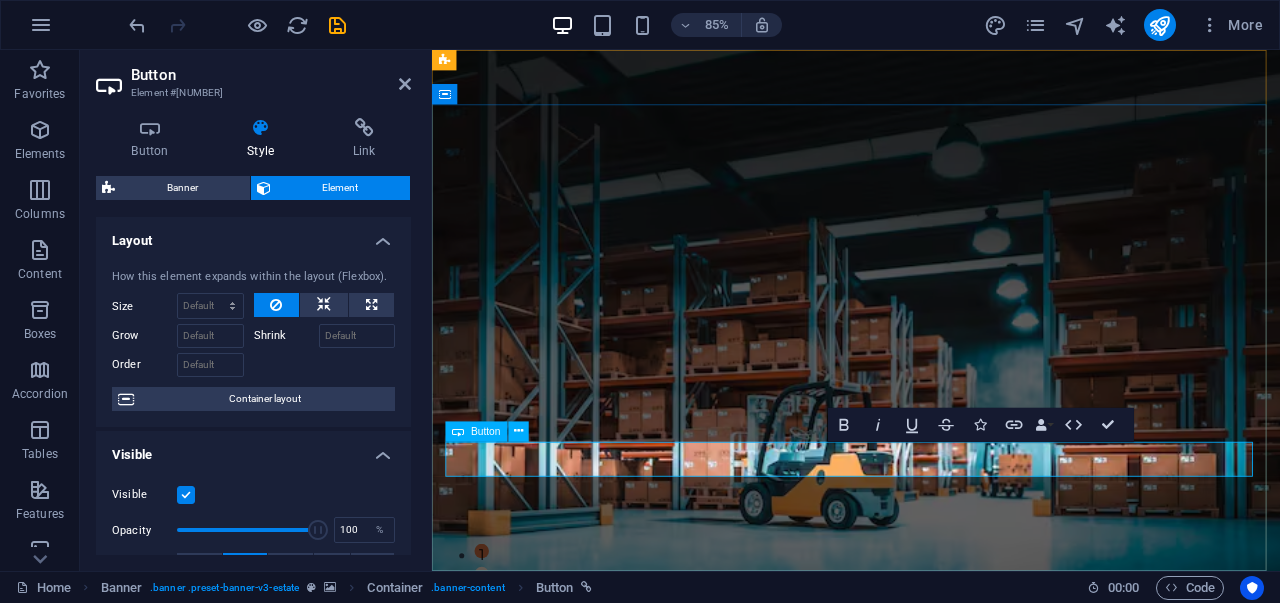 type 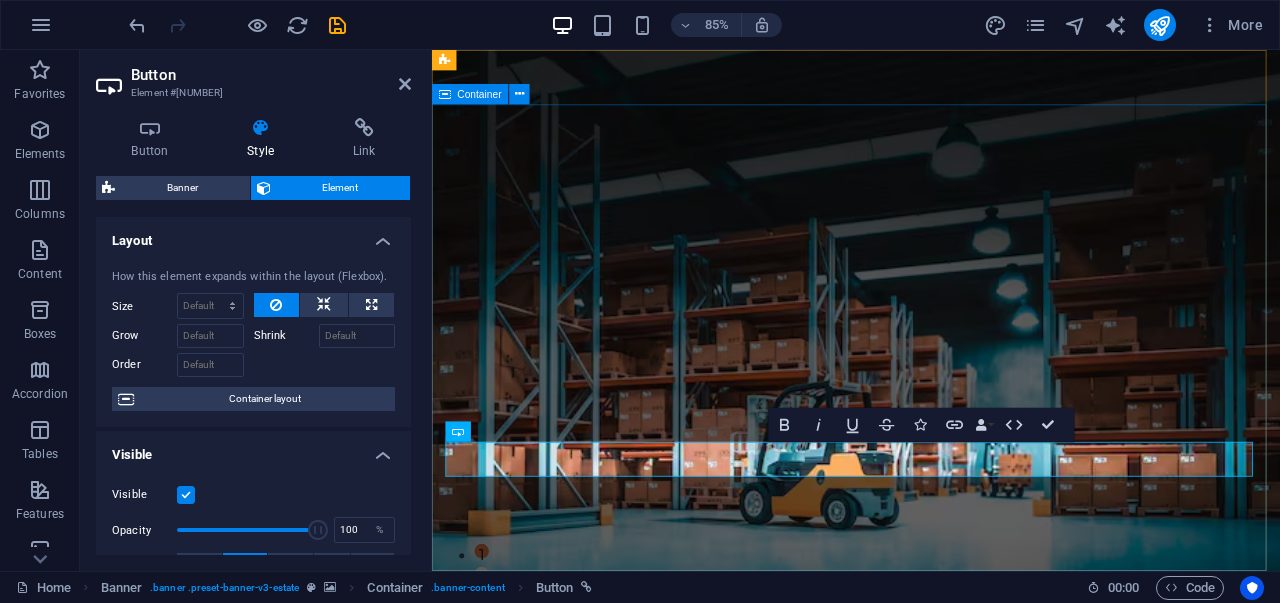 click on "PT TAGAKA GLOBAL INDONESIA PT TAGAKA INDONESIA  adalah perusahaan distribusi swasta dengan kehadiran yang dominan di Indonesia Khususnya Wilayah [STATE] . Didirikan pada tahun [YEAR], bisnis Baru yang didirikan oleh 3 Rekan yang berpengalaman Di bidang Distribusi. Tagaka ingin memberikan warna baru di bidang distribusi market Retail, Grosir, Dan Partai. TAGAKA memberikan warna baru pada dunia Perdagangan. Tentang kami" at bounding box center (931, 994) 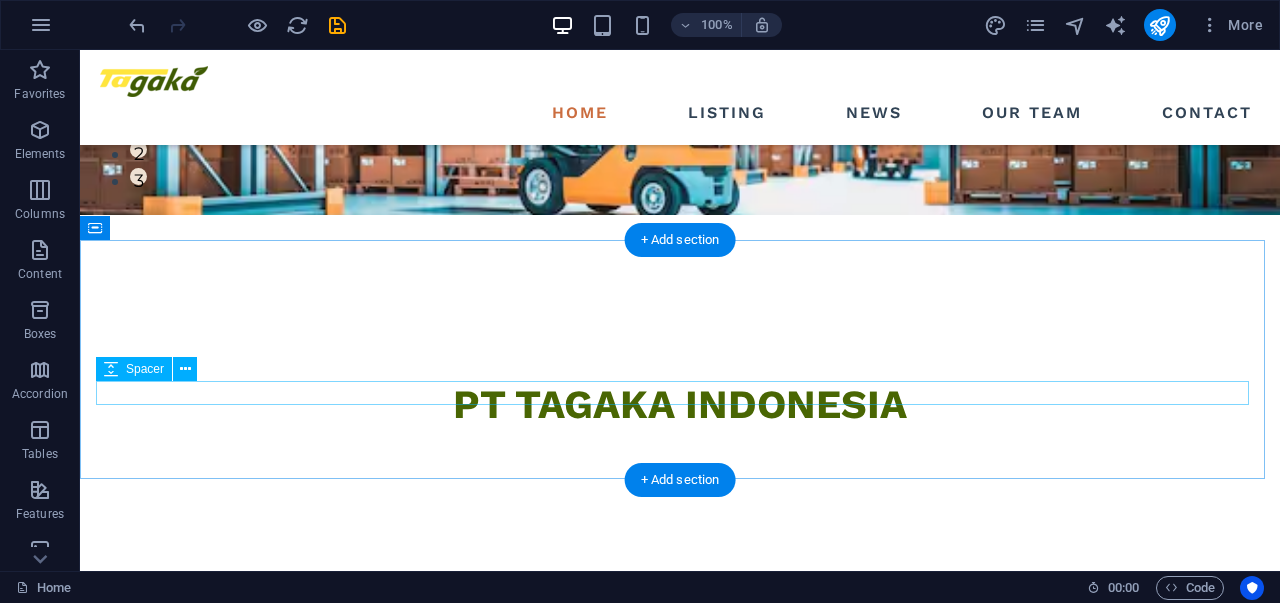 scroll, scrollTop: 400, scrollLeft: 0, axis: vertical 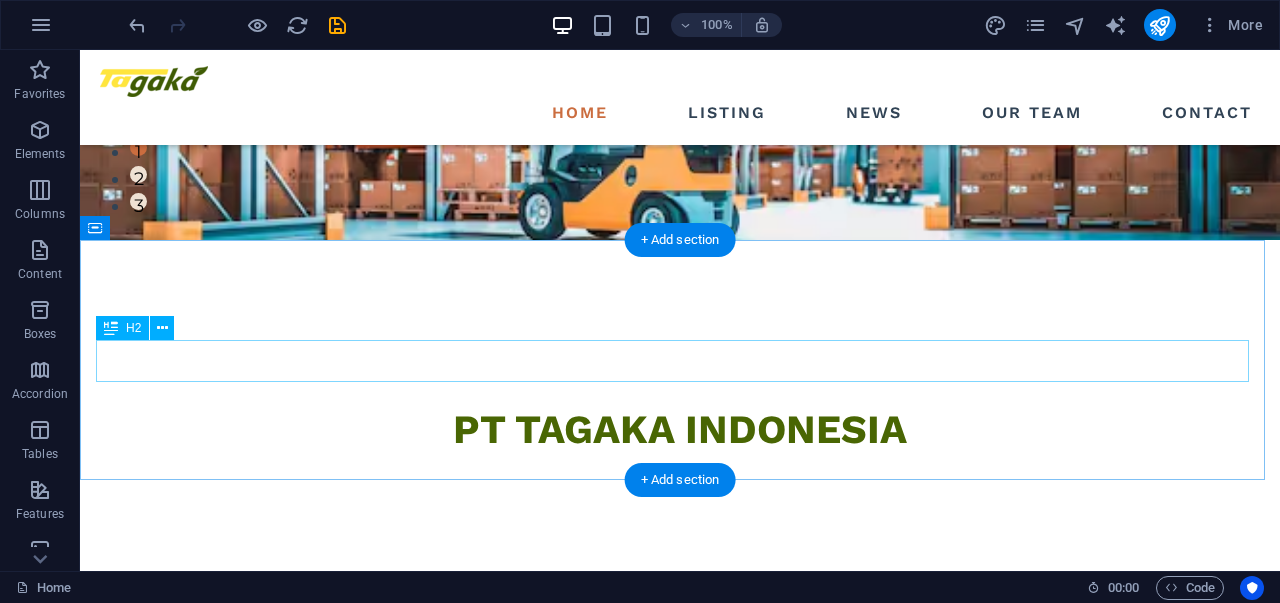 click on "we guarantee" at bounding box center [680, 898] 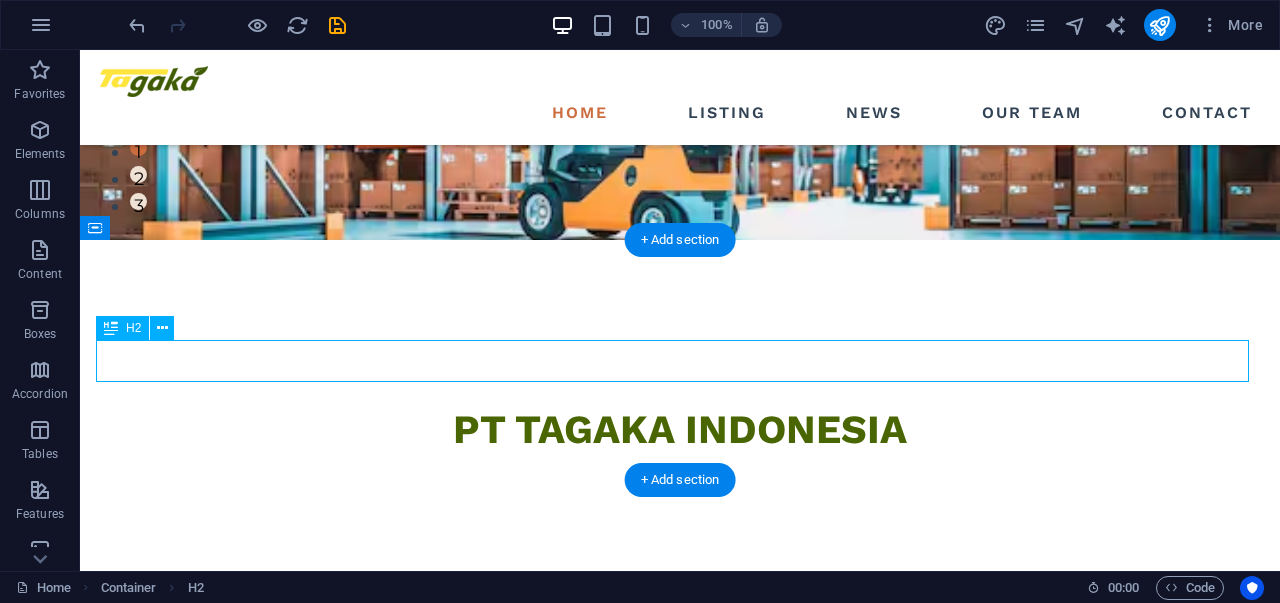 click on "we guarantee" at bounding box center [680, 898] 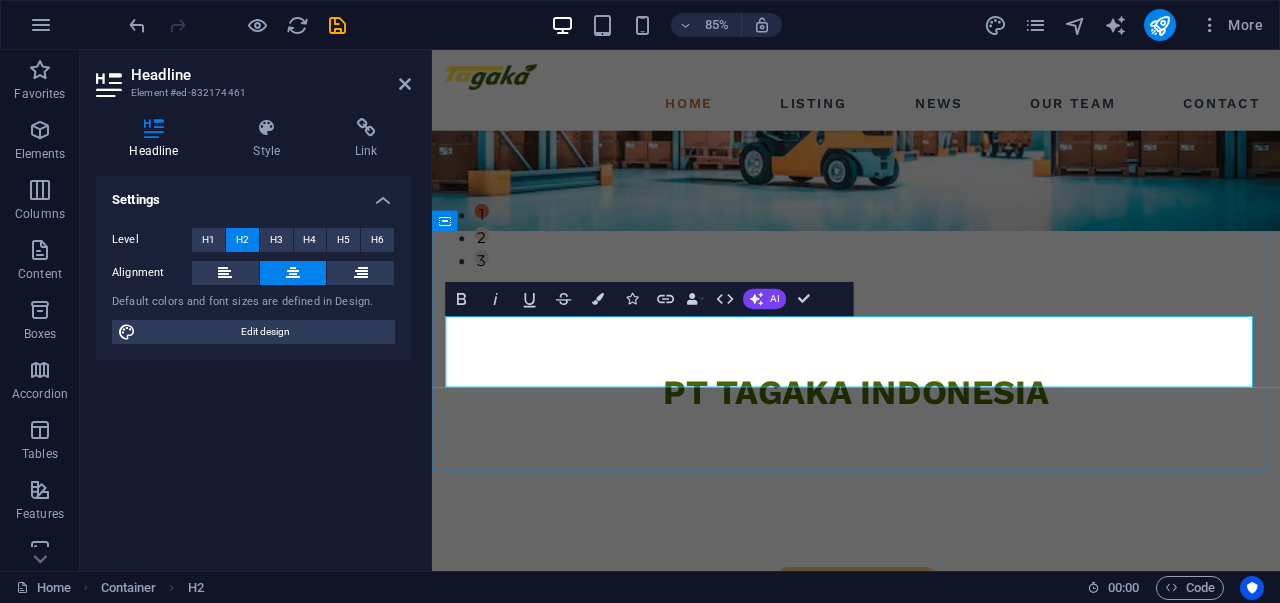 click on "Menjadi Perusahaan Kelas Dunia & Mitra Bisnis Pilihan bagi Seluruh Pemangku Kepentingan." at bounding box center (931, 941) 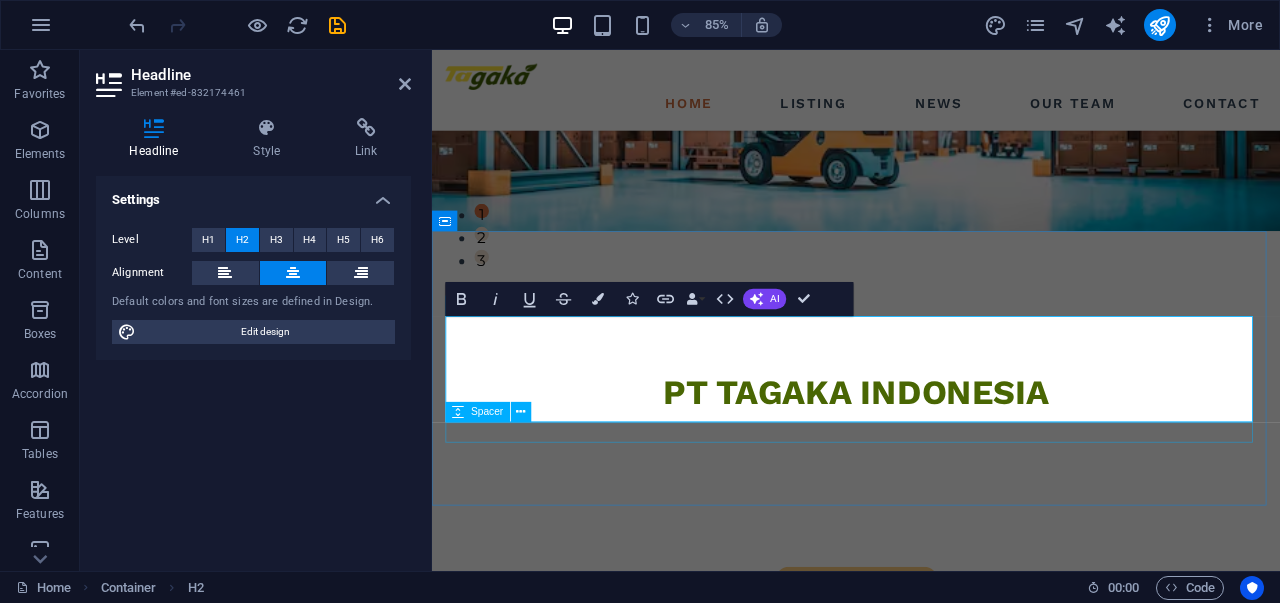 click at bounding box center [931, 995] 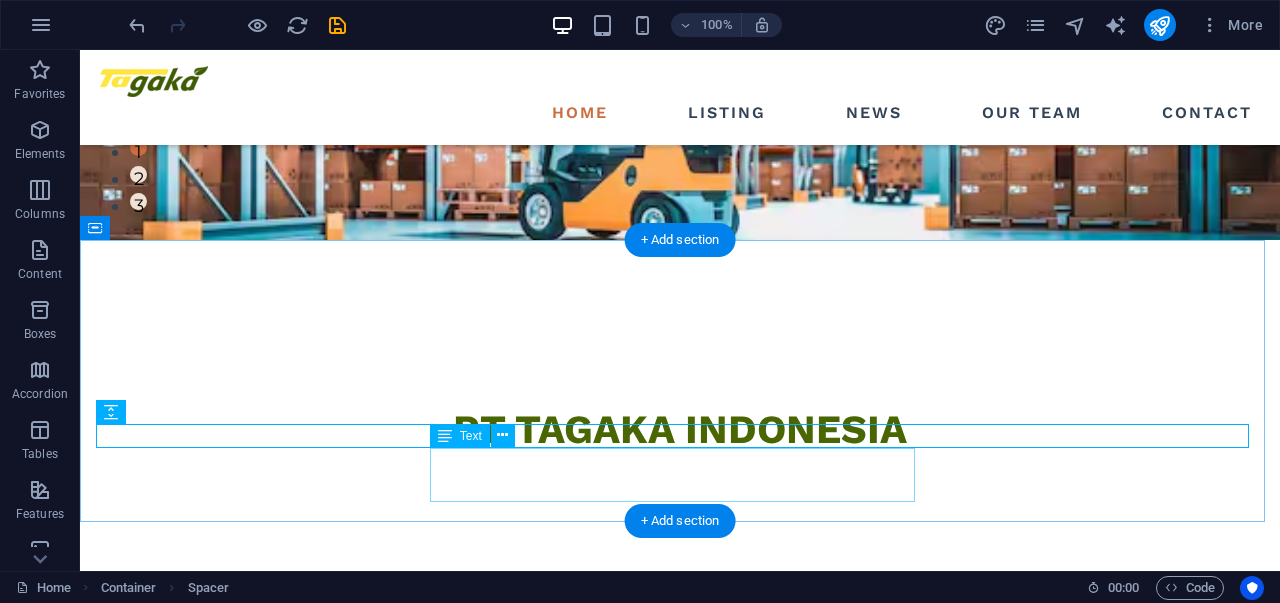 click on "At vero eos et accusamus et iusto odio dignissimos ducimus qui blanditiis praesentium voluptatu." at bounding box center [680, 997] 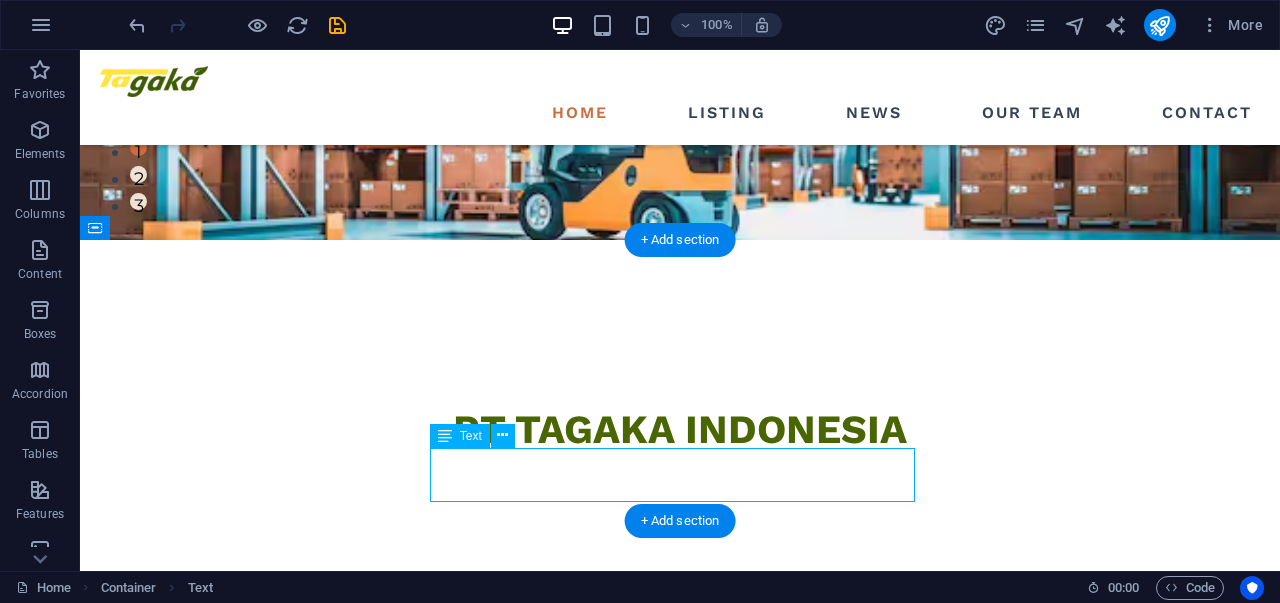 click on "At vero eos et accusamus et iusto odio dignissimos ducimus qui blanditiis praesentium voluptatu." at bounding box center (680, 997) 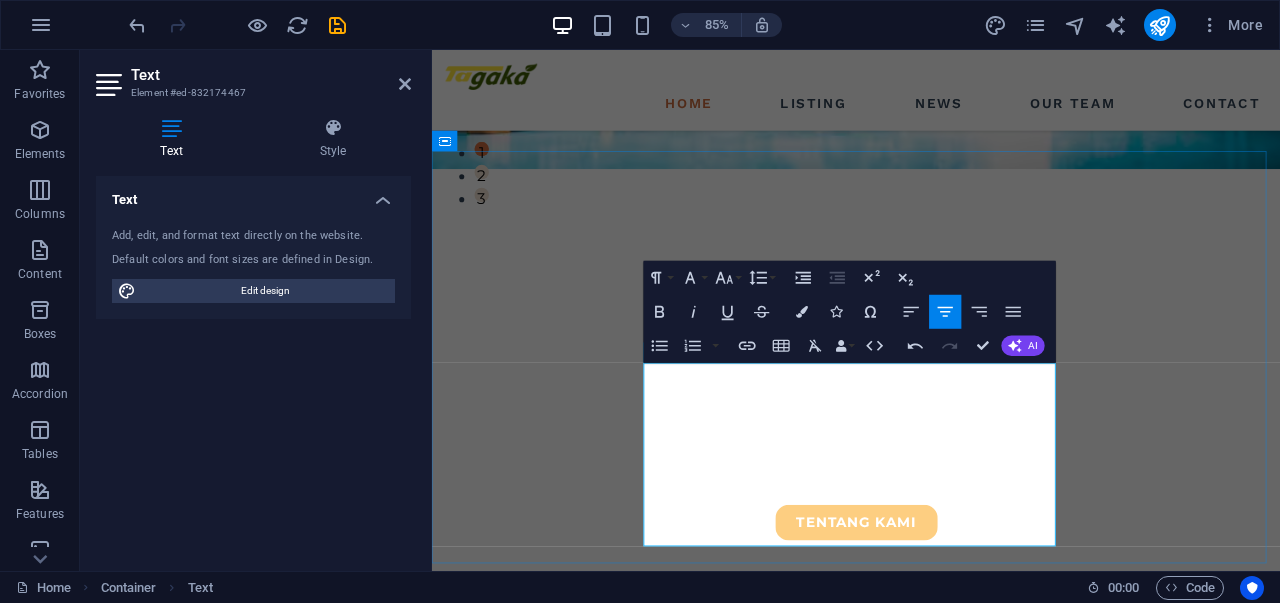 scroll, scrollTop: 500, scrollLeft: 0, axis: vertical 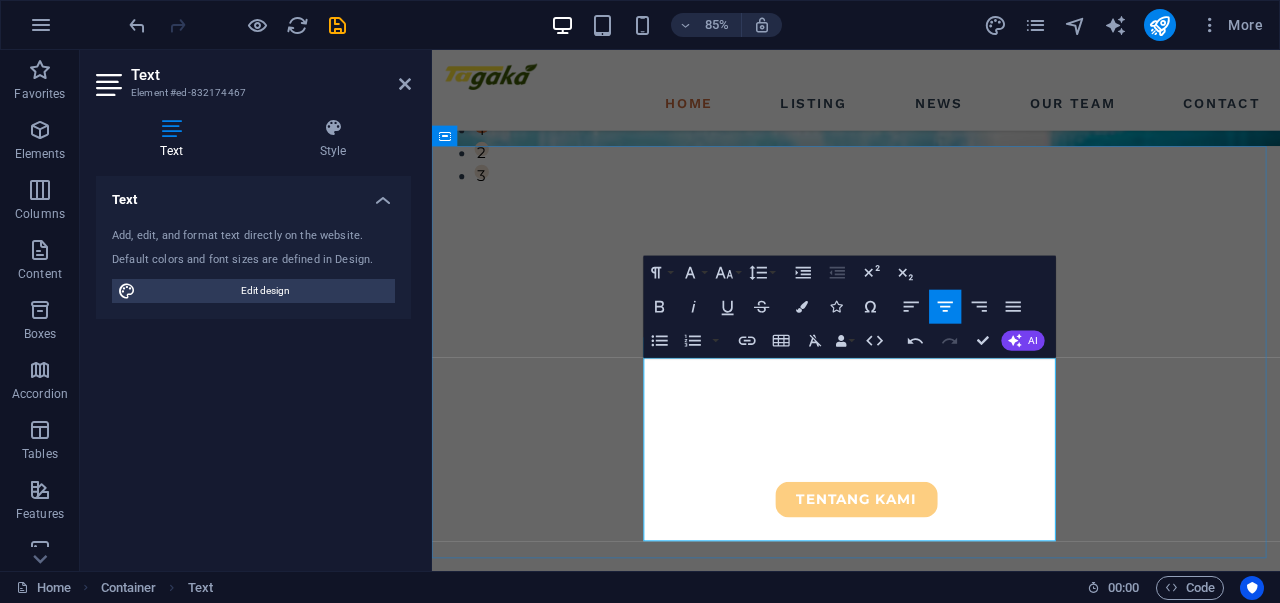 click on "berkomitmen untuk mencapai standar global dalam setiap aspek bisnis kami, mulai dari operasional hingga layanan pelanggan. Dengan mengutamakan inovasi, efisiensi, dan kualitas, kami bertujuan menjadi mitra pilihan bagi seluruh pemangku kepentingan—termasuk pelanggan, mitra bisnis, dan komunitas. Kami percaya bahwa dengan membangun hubungan yang kuat dan berkelanjutan, kami dapat menciptakan nilai bersama serta mendukung pertumbuhan berkelanjutan di berbagai industri yang kami layani." at bounding box center [931, 961] 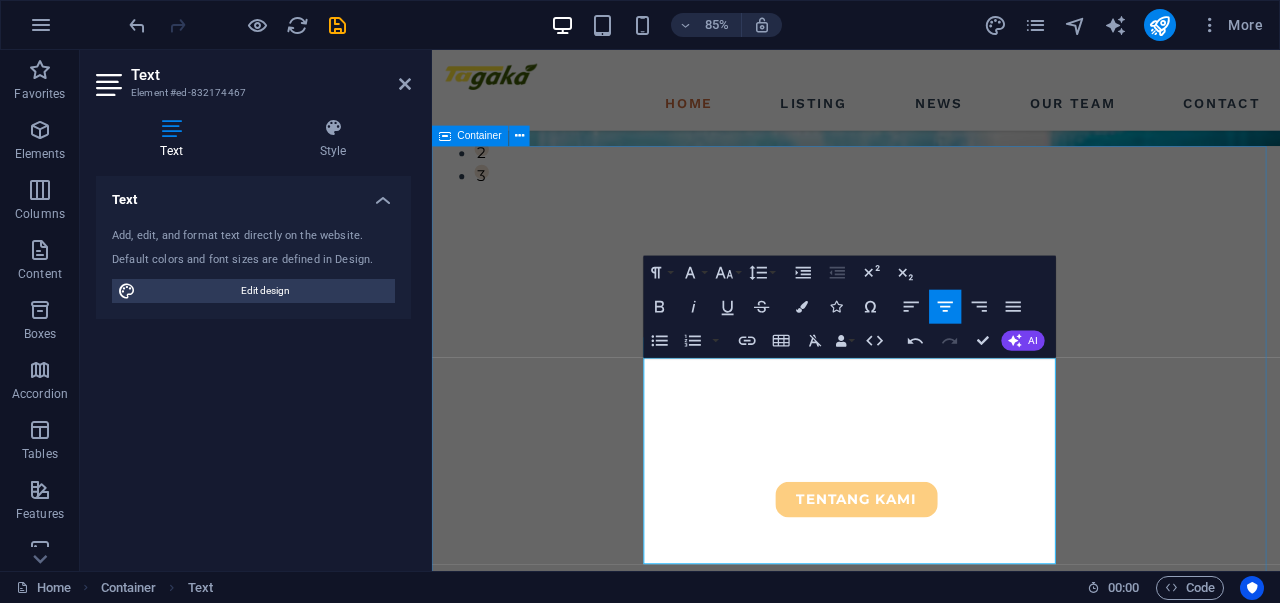 click on "MISI TAGAKA Menjadi Perusahaan Kelas Dunia & Mitra Bisnis Pilihan bagi Seluruh Pemangku Kepentingan. TAGAKA  berkomitmen untuk mencapai standar global dalam setiap aspek bisnis kami, mulai dari operasional hingga layanan pelanggan. Dengan mengutamakan inovasi, efisiensi, dan kualitas, kami bertujuan menjadi mitra pilihan bagi seluruh pemangku kepentingan—termasuk pelanggan, mitra bisnis, dan komunitas. Kami percaya bahwa dengan membangun hubungan yang kuat dan berkelanjutan, kami dapat menciptakan nilai bersama serta mendukung pertumbuhan berkelanjutan di berbagai industri yang kami layani." at bounding box center [931, 881] 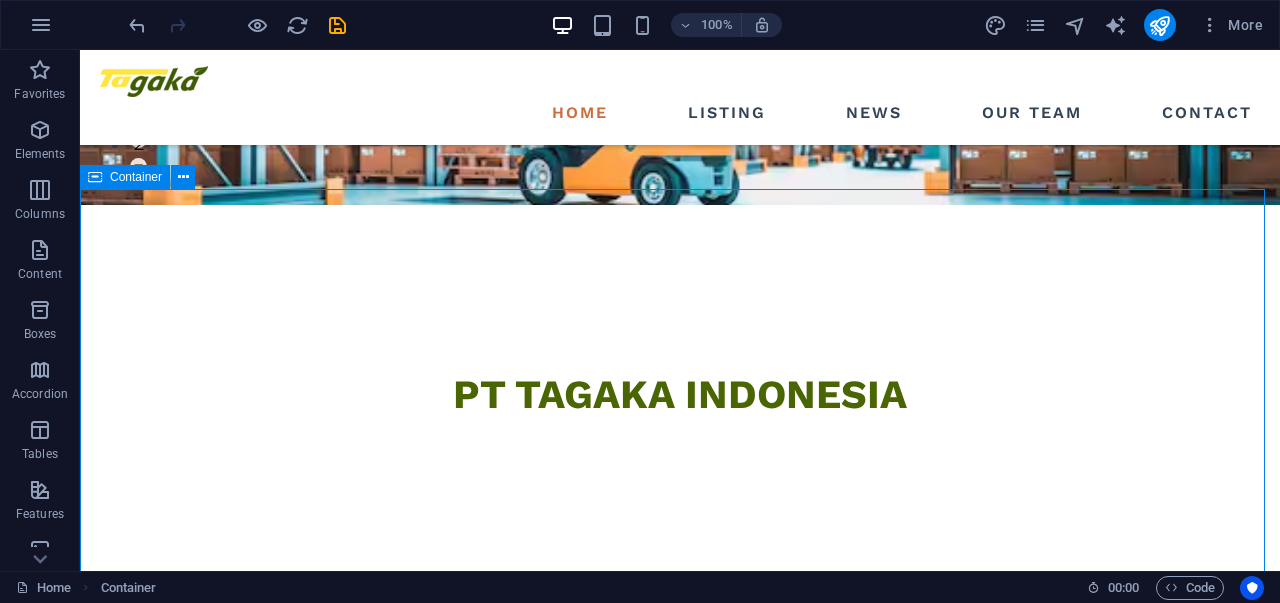 scroll, scrollTop: 535, scrollLeft: 0, axis: vertical 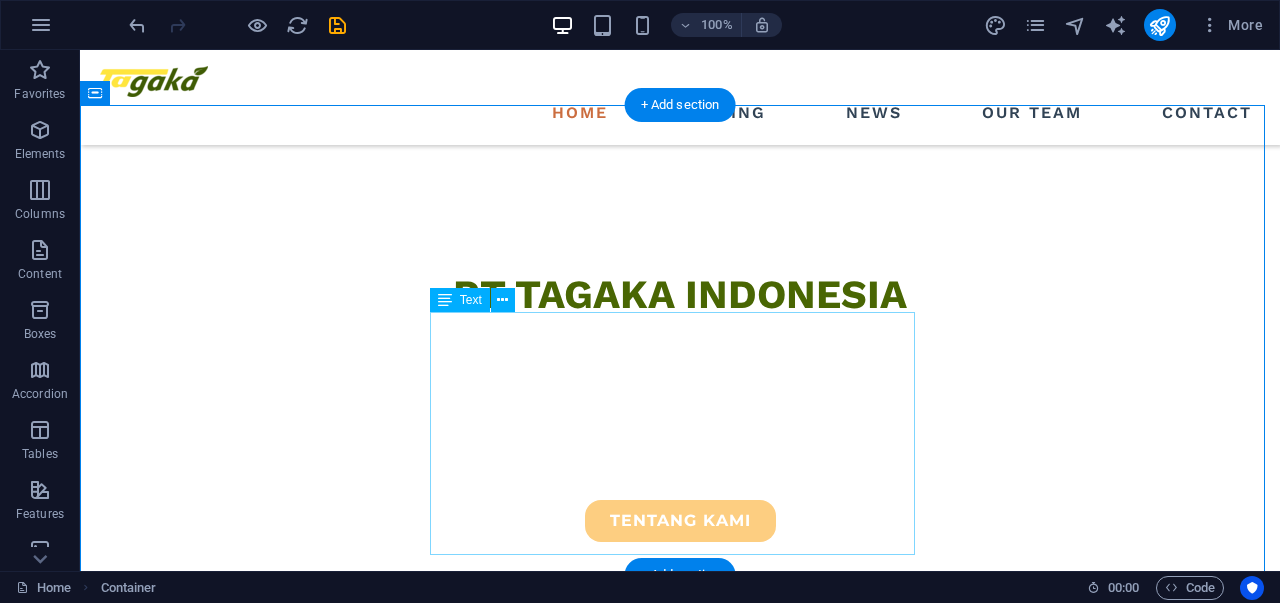 click on "TAGAKA berkomitmen untuk mencapai standar global dalam setiap aspek bisnis kami, mulai dari operasional hingga layanan pelanggan. Dengan mengutamakan inovasi, efisiensi, dan kualitas, kami bertujuan menjadi mitra pilihan bagi seluruh pemangku kepentingan—termasuk pelanggan, mitra bisnis, dan komunitas. Kami percaya bahwa dengan membangun hubungan yang kuat dan berkelanjutan, kami dapat menciptakan nilai bersama serta mendukung pertumbuhan berkelanjutan di berbagai industri yang kami layani." at bounding box center (680, 903) 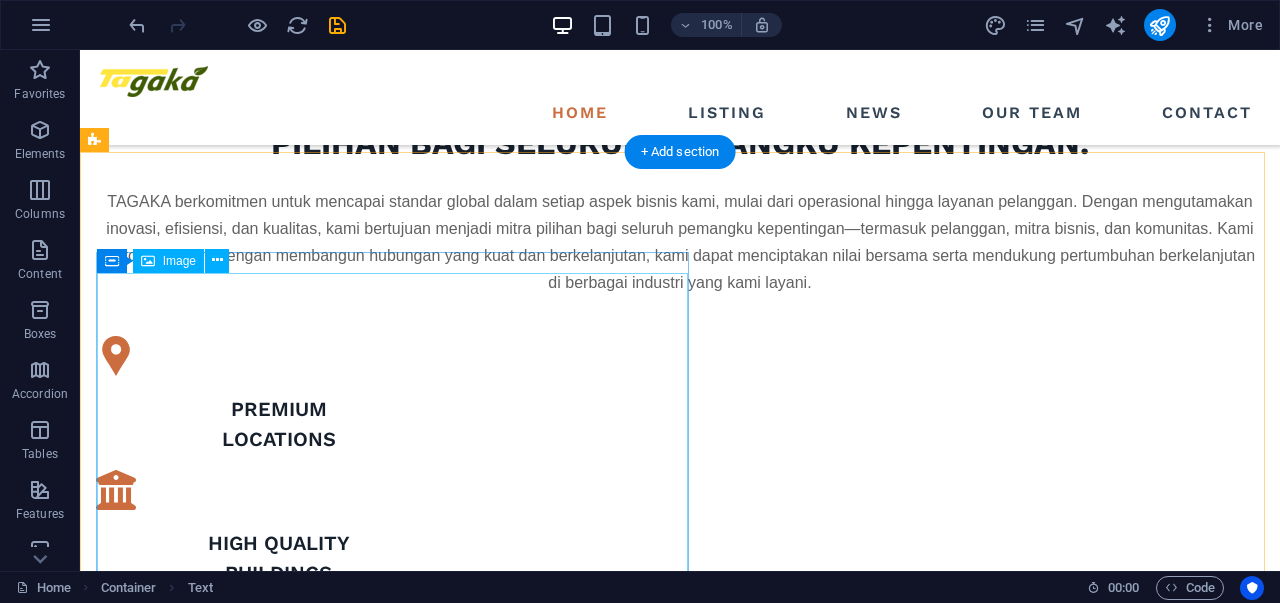 scroll, scrollTop: 1235, scrollLeft: 0, axis: vertical 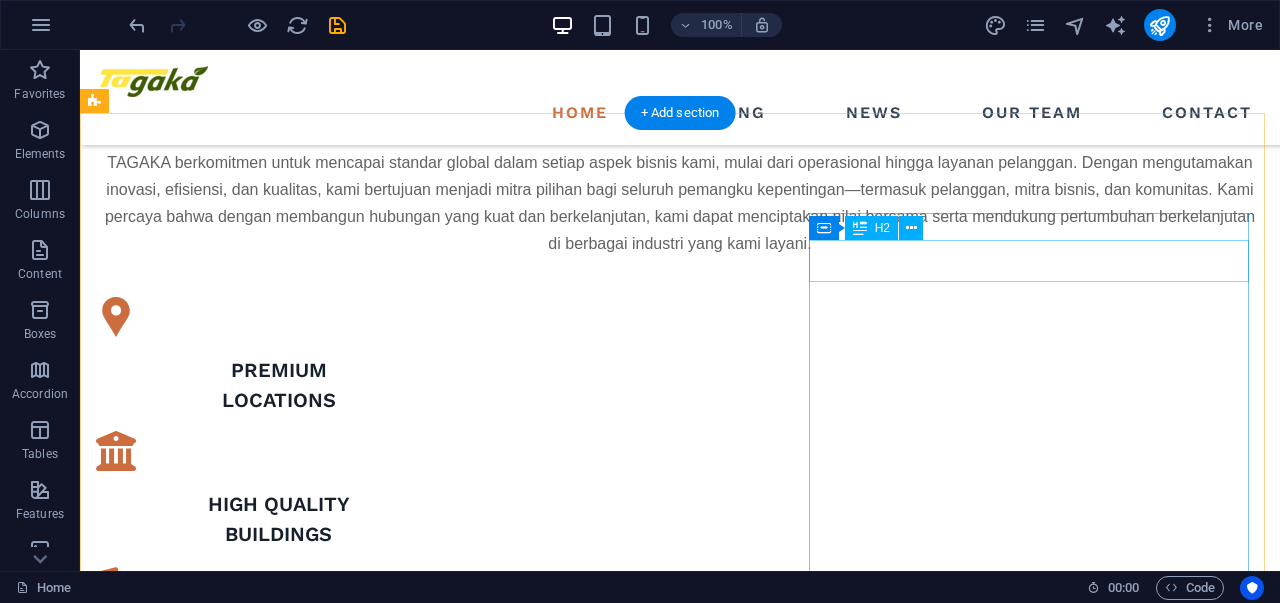 click on "what we are all about" at bounding box center [676, 1794] 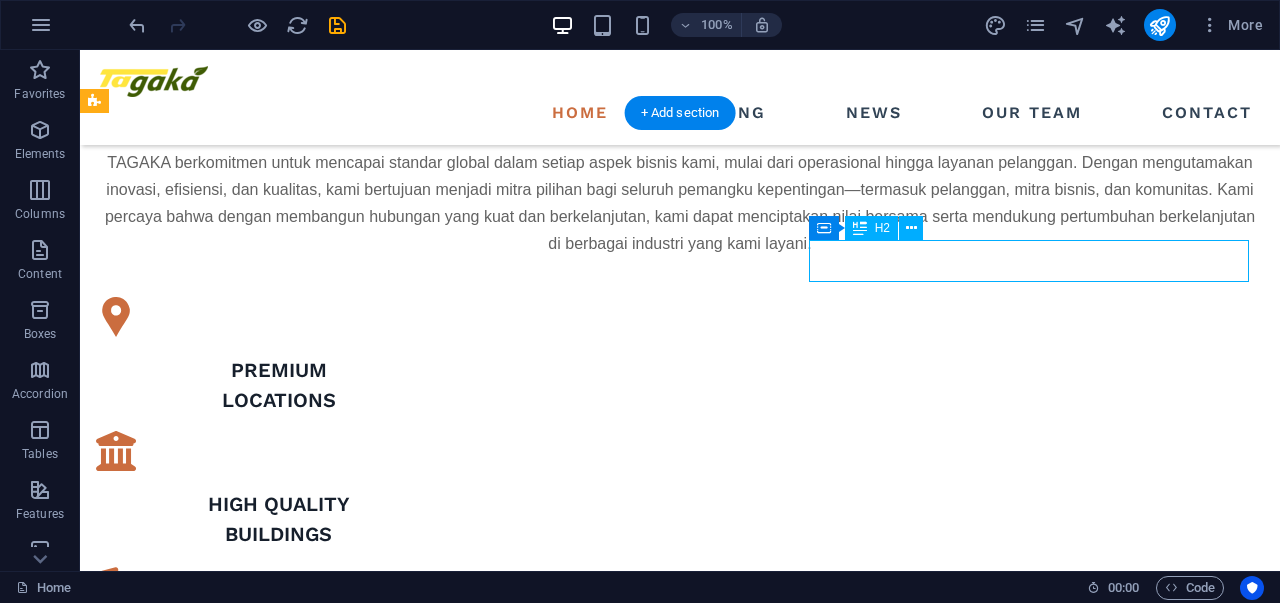 click on "what we are all about" at bounding box center (676, 1794) 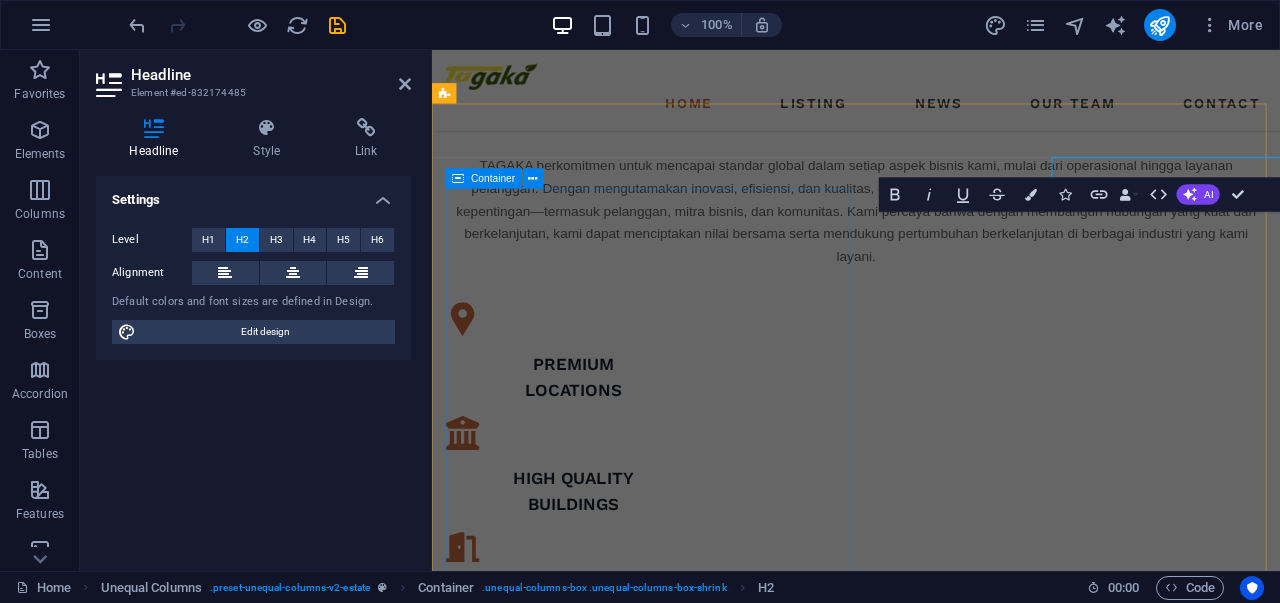 scroll, scrollTop: 1300, scrollLeft: 0, axis: vertical 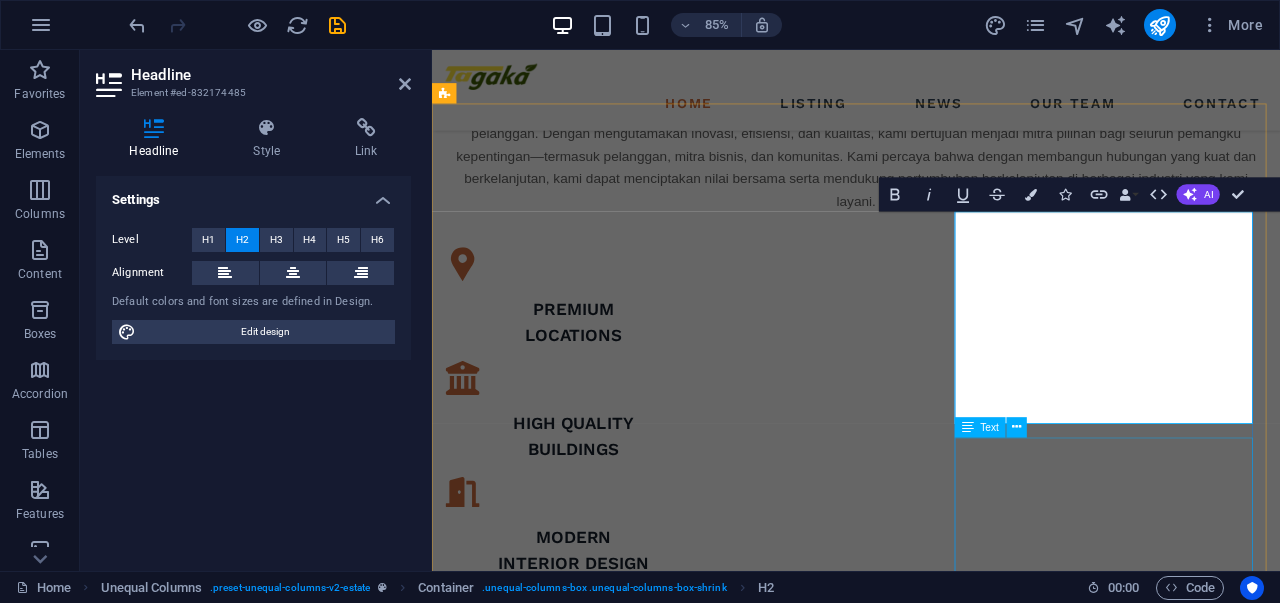 click on "At vero eos et accusamus et iusto odio dignissimos ducimus qui blanditiis praesentium voluptatum deleniti atque corrupti quos dolores et quas molestias excepturi sint occaecati cupiditate non provident." at bounding box center (931, 1749) 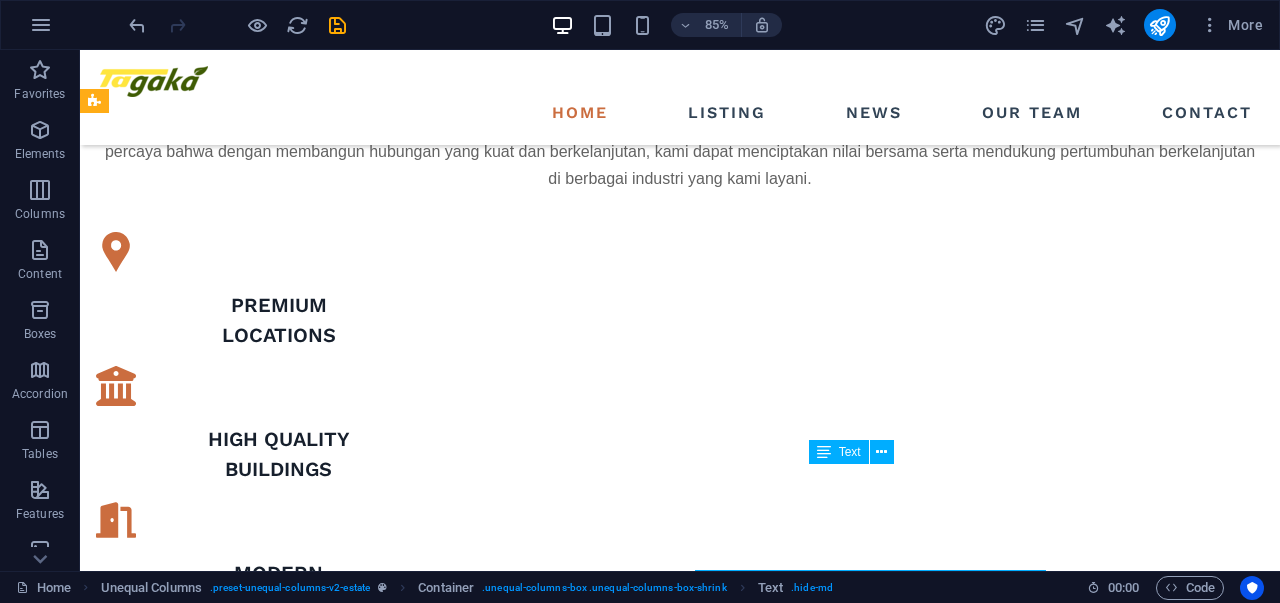 scroll, scrollTop: 1235, scrollLeft: 0, axis: vertical 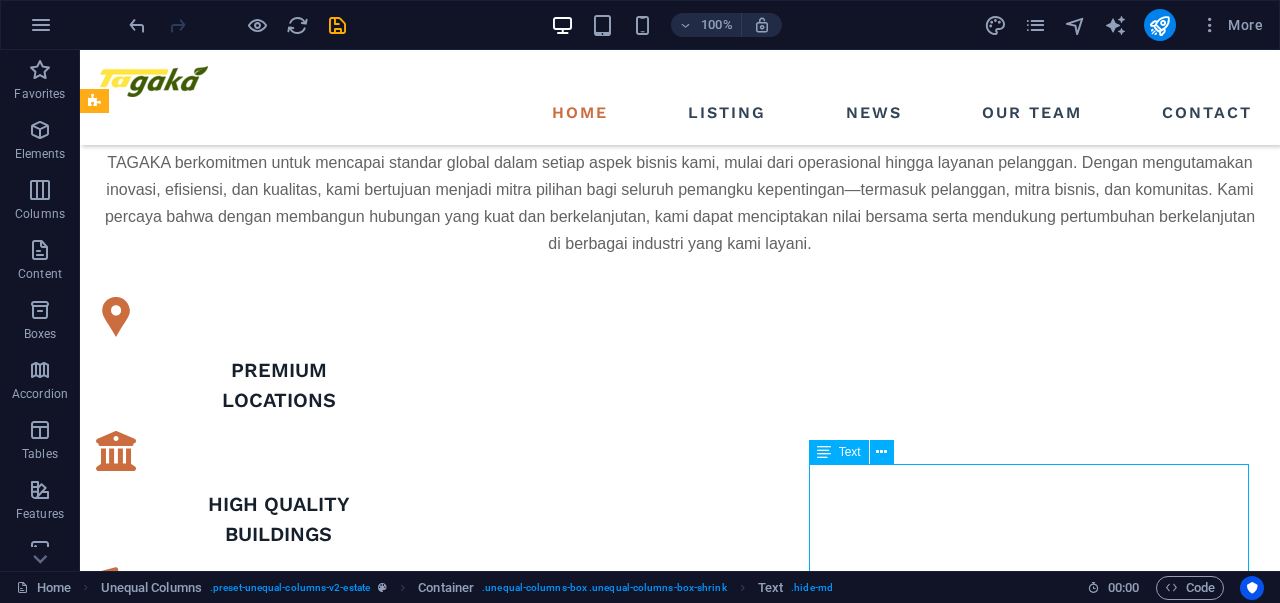 click on "At vero eos et accusamus et iusto odio dignissimos ducimus qui blanditiis praesentium voluptatum deleniti atque corrupti quos dolores et quas molestias excepturi sint occaecati cupiditate non provident." at bounding box center (676, 1899) 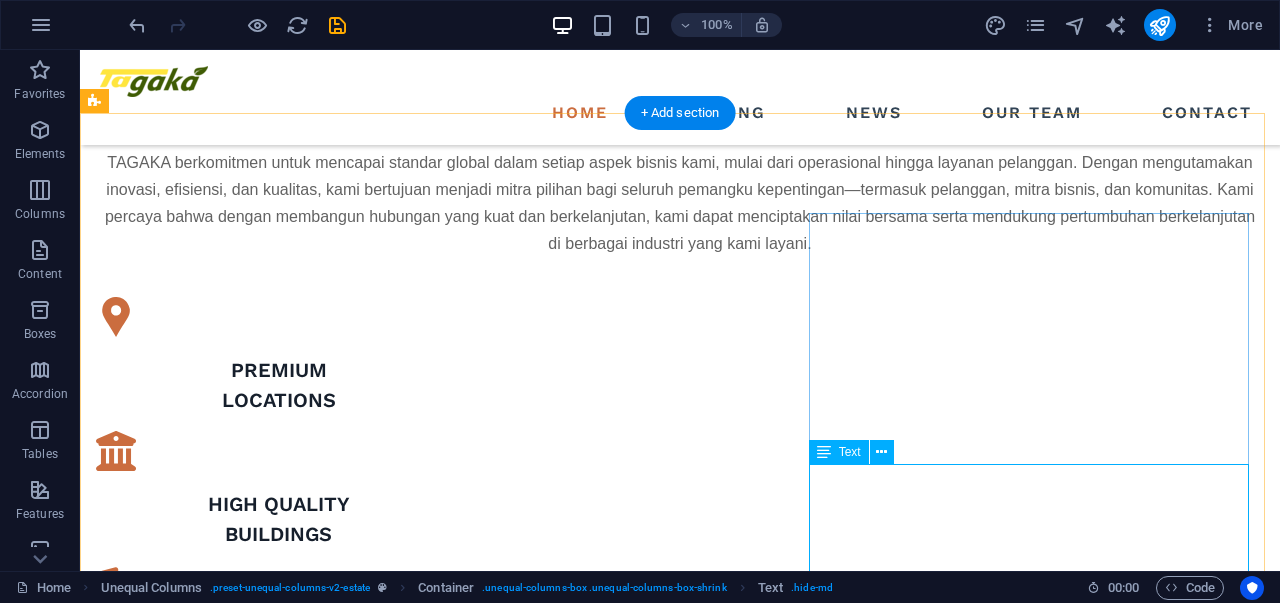 click on "At vero eos et accusamus et iusto odio dignissimos ducimus qui blanditiis praesentium voluptatum deleniti atque corrupti quos dolores et quas molestias excepturi sint occaecati cupiditate non provident." at bounding box center (676, 1899) 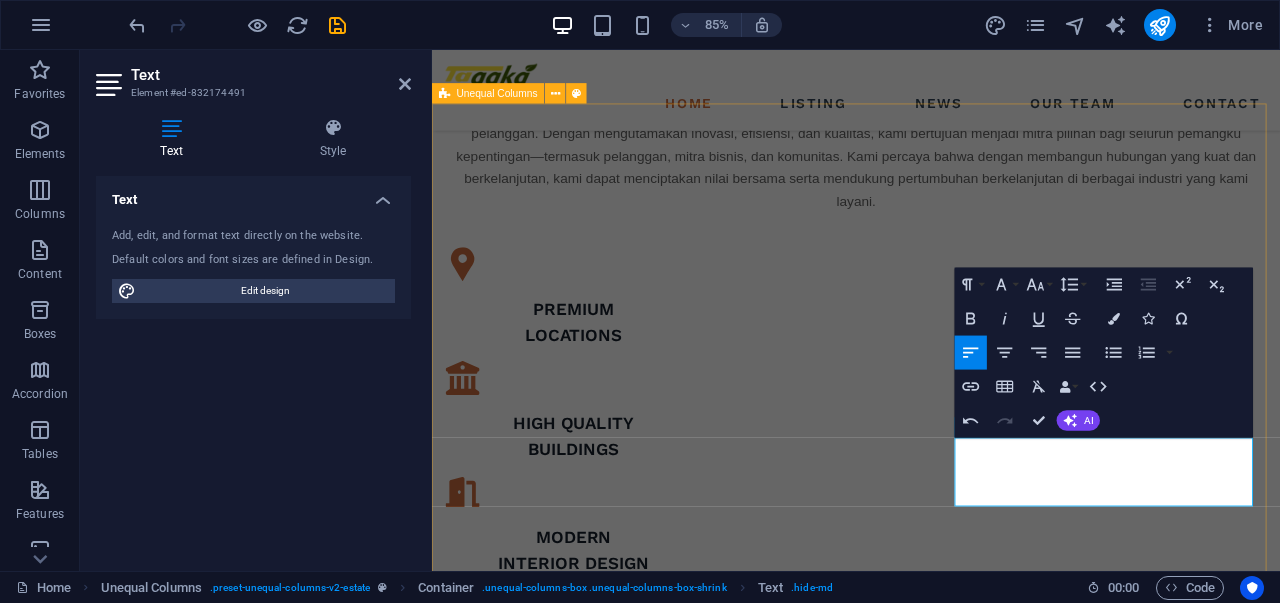 click on "ABOUT US
Mendistribusikan Produk Konsumen Terkemuka Melalui Layanan Pelanggan yang Sangat Baik. berkomitmen untuk mencapai standar global dalam setiap aspek bisnis kami, mulai dari operasional hingga layanan pelanggan. At vero eos et accusamus et iusto odio dignissimos ducimus qui blanditiis praesentium voluptatum deleniti atque corrupti quos dolores et quas molestias excepturi sint occaecati cupiditate non provident. GET STARTED" at bounding box center (931, 1376) 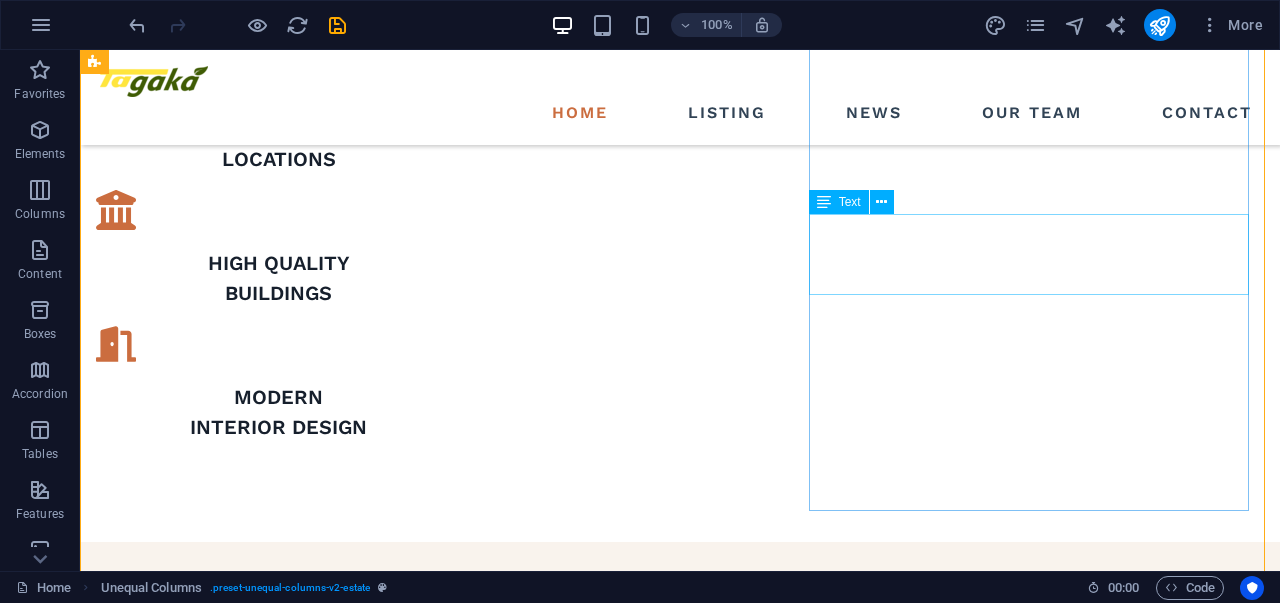scroll, scrollTop: 1493, scrollLeft: 0, axis: vertical 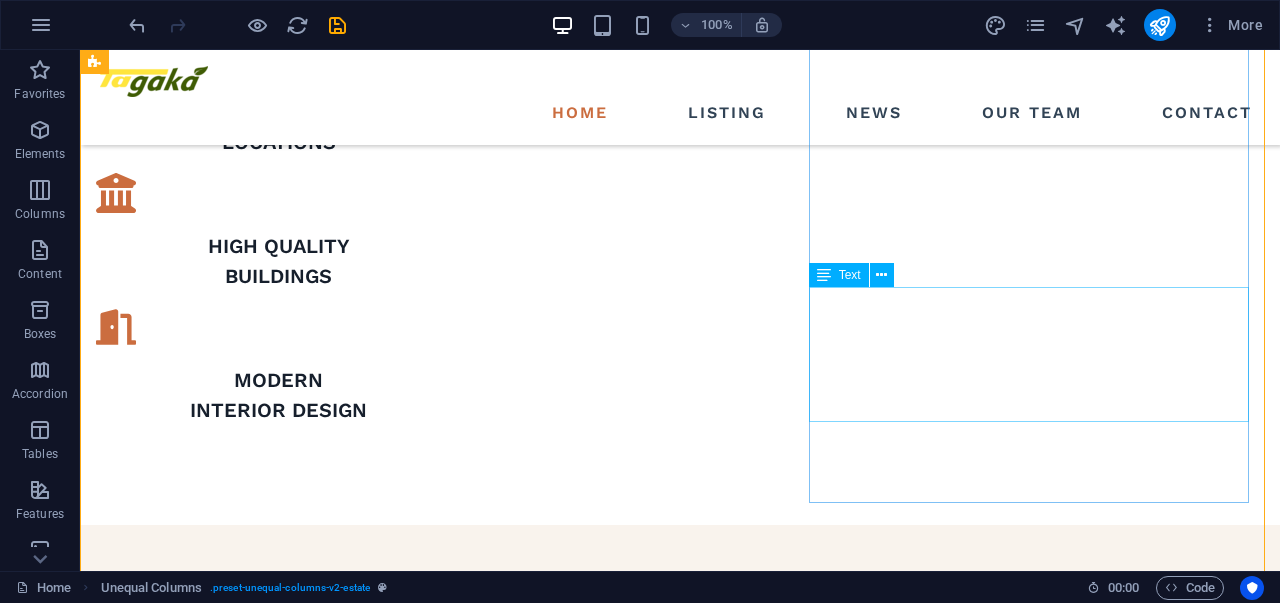 click on "At vero eos et accusamus et iusto odio dignissimos ducimus qui blanditiis praesentium voluptatum deleniti atque corrupti quos dolores et quas molestias excepturi sint occaecati cupiditate non provident." at bounding box center (676, 1668) 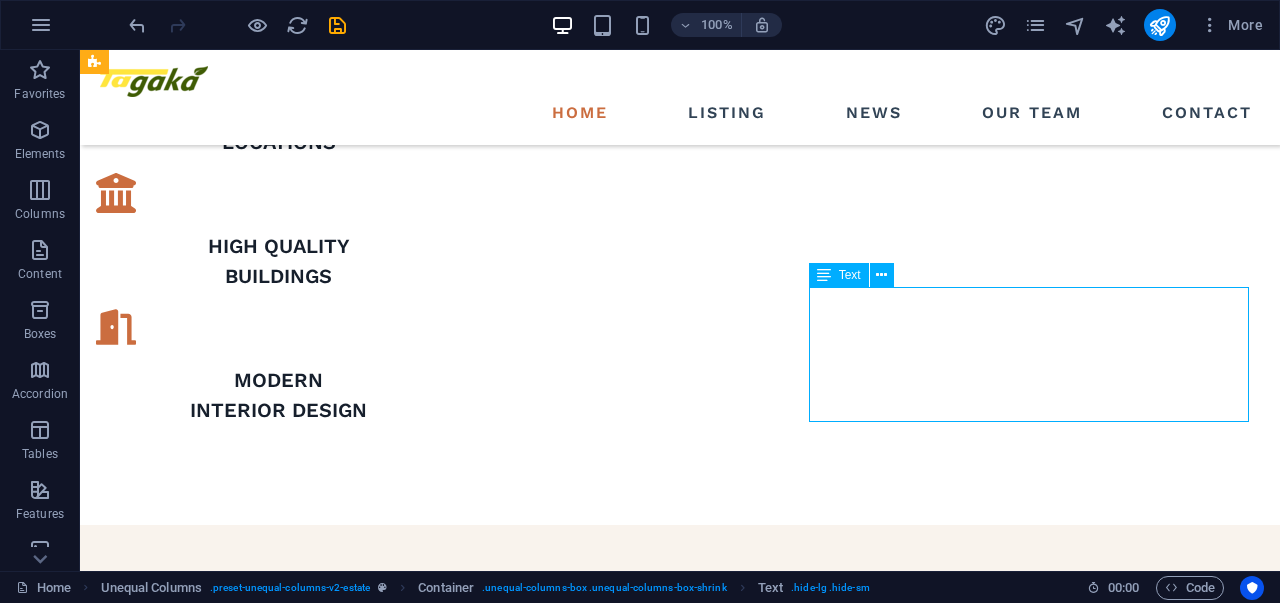 click on "At vero eos et accusamus et iusto odio dignissimos ducimus qui blanditiis praesentium voluptatum deleniti atque corrupti quos dolores et quas molestias excepturi sint occaecati cupiditate non provident." at bounding box center [676, 1668] 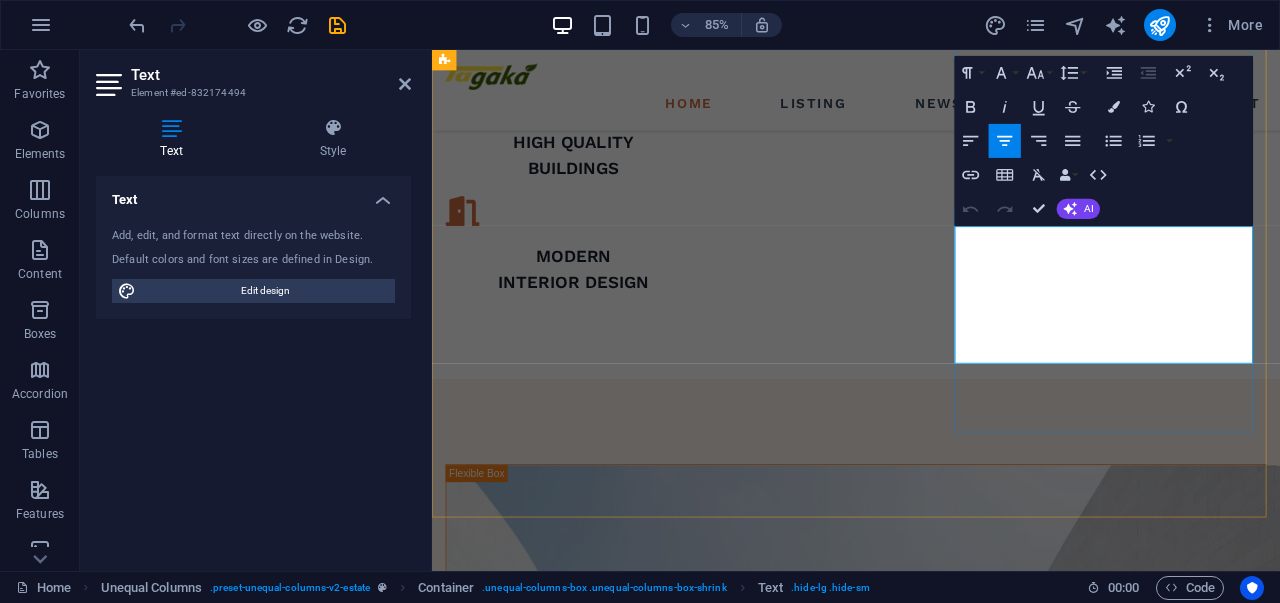 click on "At vero eos et accusamus et iusto odio dignissimos ducimus qui blanditiis praesentium voluptatum deleniti atque corrupti quos dolores et quas molestias excepturi sint occaecati cupiditate non provident." at bounding box center (931, 1446) 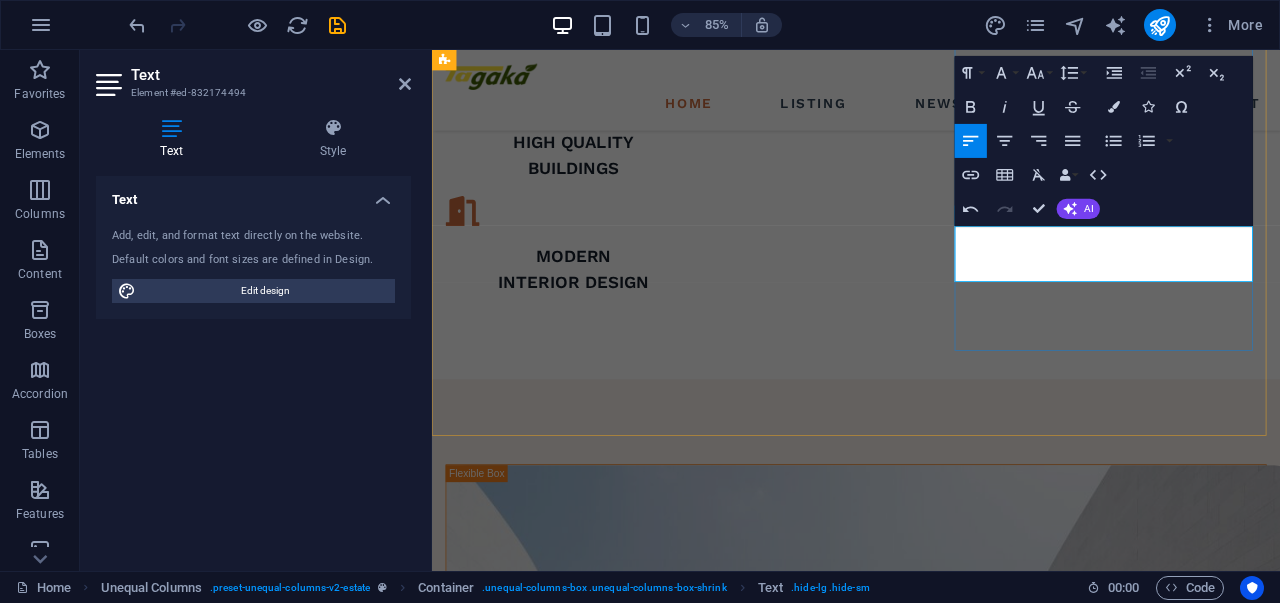 click on "Memiliki operasional yang efektif, efisien, dan bisa selalu diandalkan" at bounding box center (787, 1435) 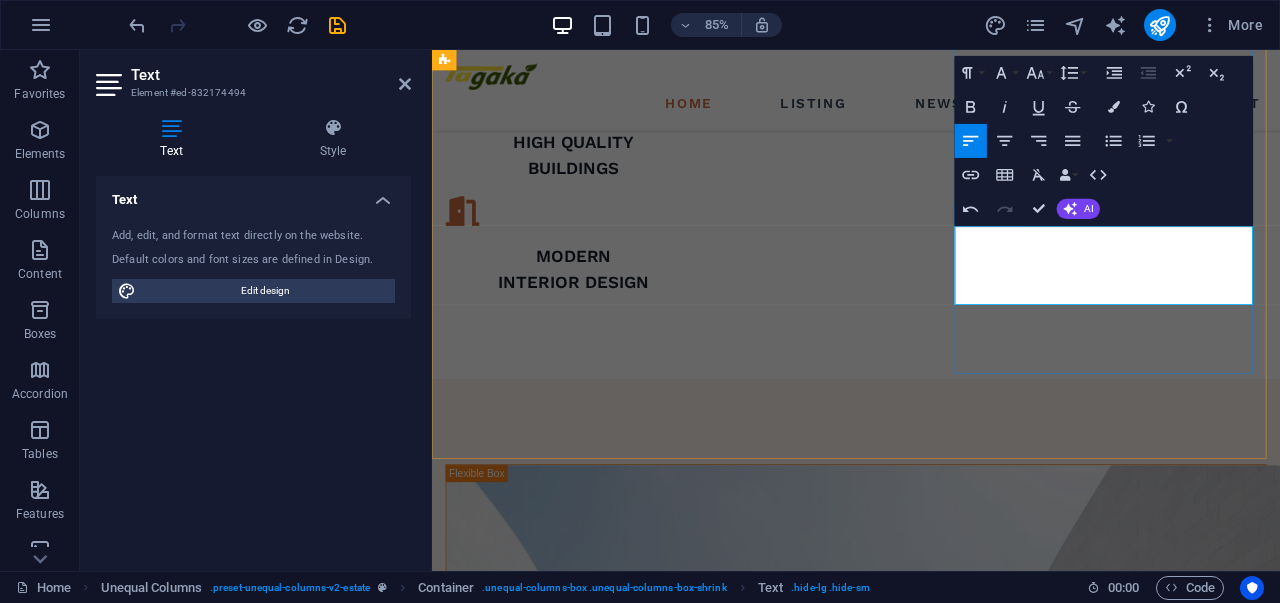 click on "Memiliki operasional yang efektif, efisien, dan bisa selalu diandalkan" at bounding box center [787, 1435] 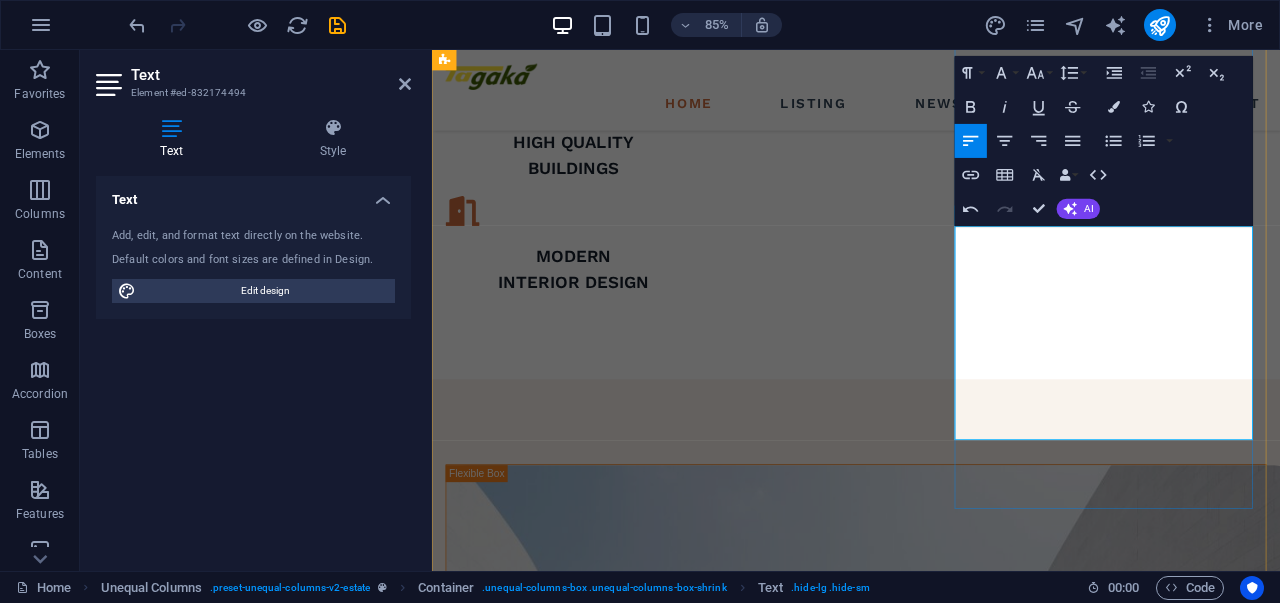 click on "​" at bounding box center (931, 1591) 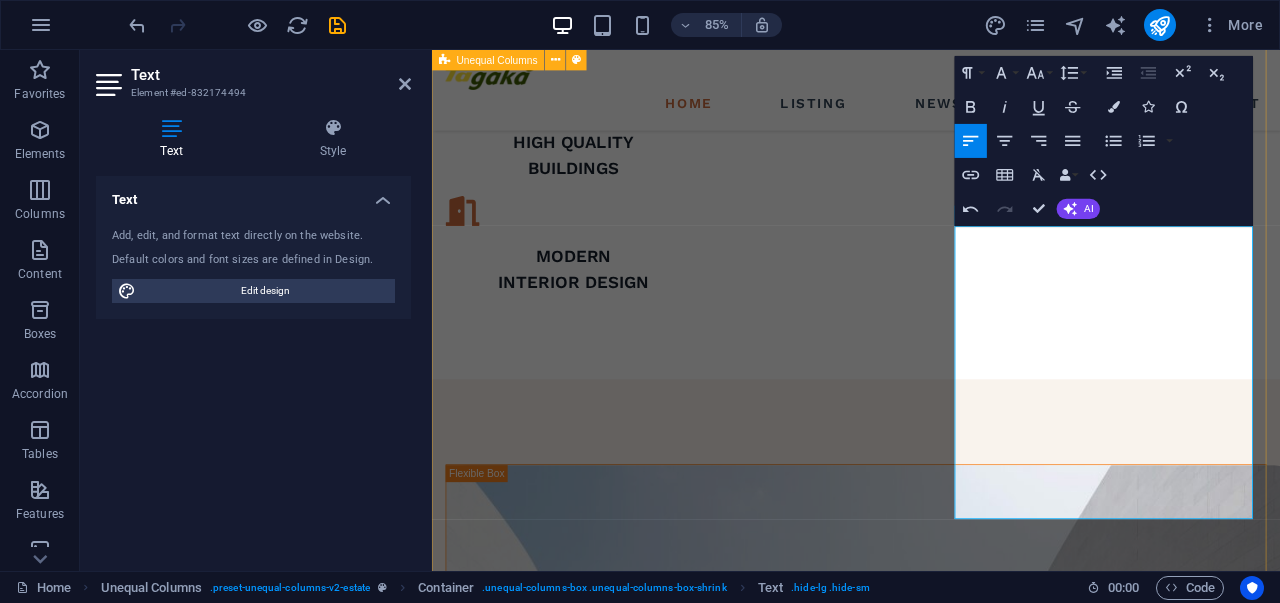 click on "ABOUT US
Mendistribusikan Produk Konsumen Terkemuka Melalui Layanan Pelanggan yang Sangat Baik. berkomitmen untuk mencapai standar global dalam setiap aspek bisnis kami, mulai dari operasional hingga layanan pelanggan. - Memiliki operasional yang efektif, efisien, dan bisa selalu diandalkan - Menjadi organisasi yang terus belajar dan relevan - Menjadi perusahaan pilihan untuk bekerja GET STARTED" at bounding box center (931, 1142) 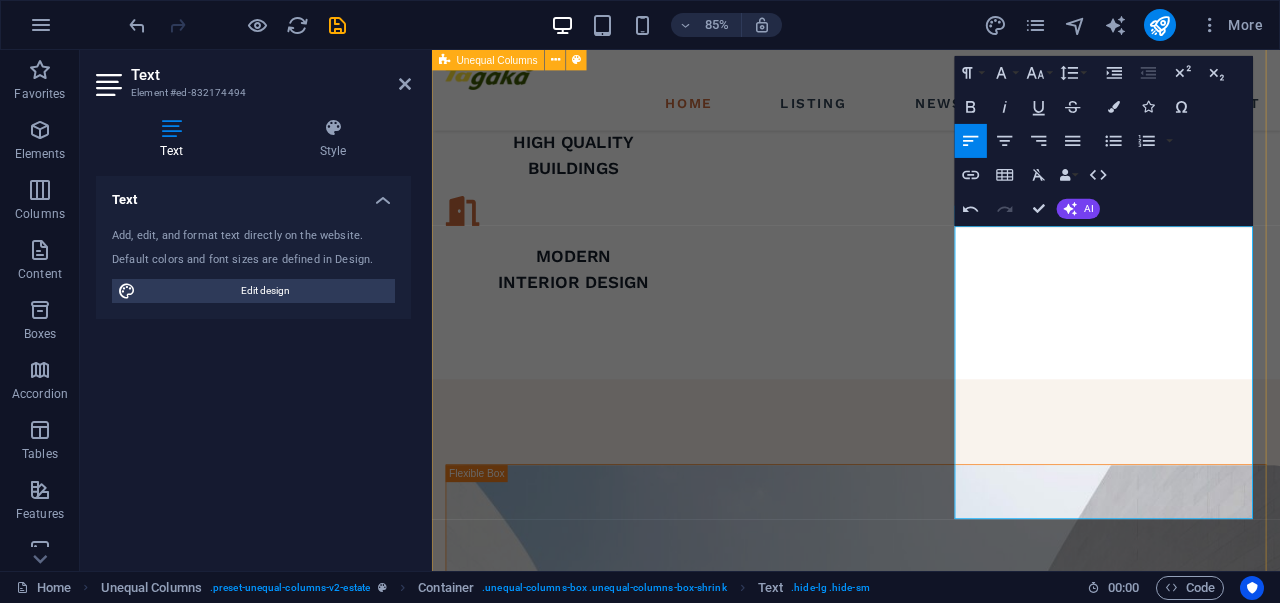 click on "ABOUT US
Mendistribusikan Produk Konsumen Terkemuka Melalui Layanan Pelanggan yang Sangat Baik. berkomitmen untuk mencapai standar global dalam setiap aspek bisnis kami, mulai dari operasional hingga layanan pelanggan. - Memiliki operasional yang efektif, efisien, dan bisa selalu diandalkan - Menjadi organisasi yang terus belajar dan relevan - Menjadi perusahaan pilihan untuk bekerja GET STARTED" at bounding box center (931, 1142) 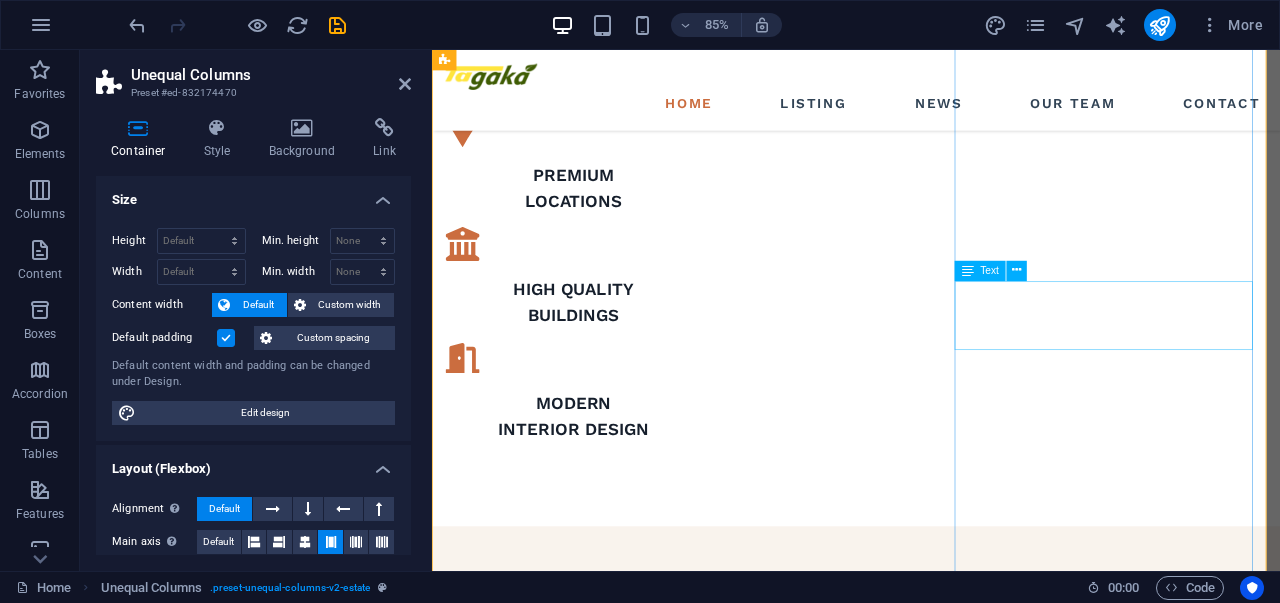 scroll, scrollTop: 1658, scrollLeft: 0, axis: vertical 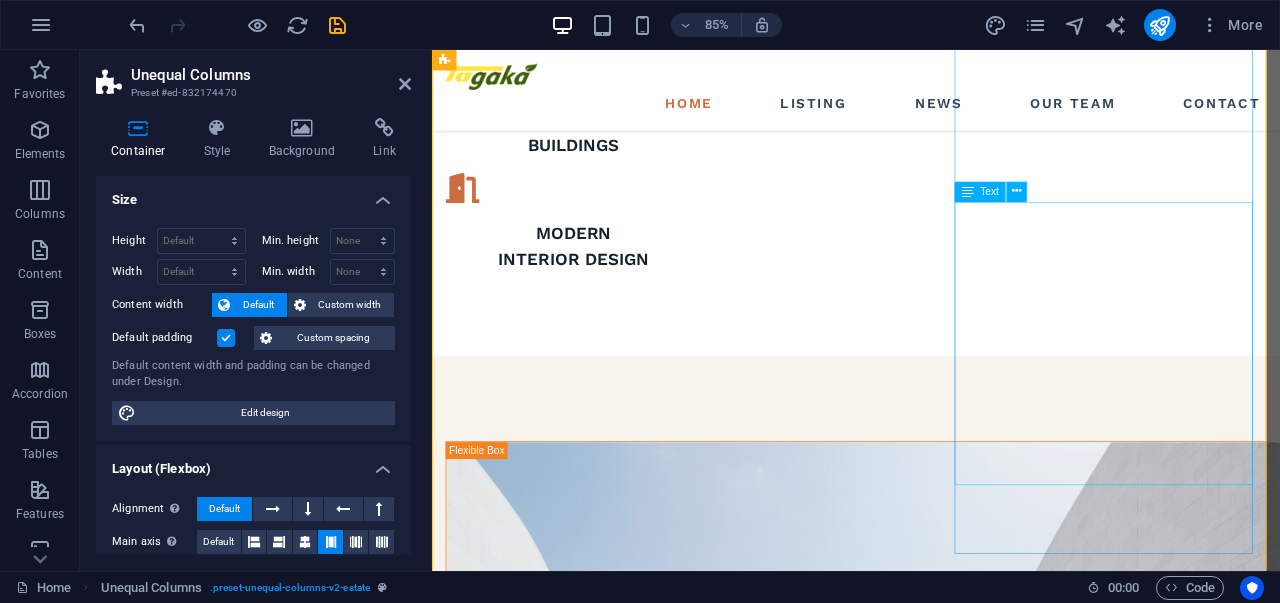 click on "- Memiliki operasional yang efektif, efisien, dan bisa selalu diandalkan - Menjadi organisasi yang terus belajar dan relevan - Menjadi perusahaan pilihan untuk bekerja" at bounding box center (931, 1508) 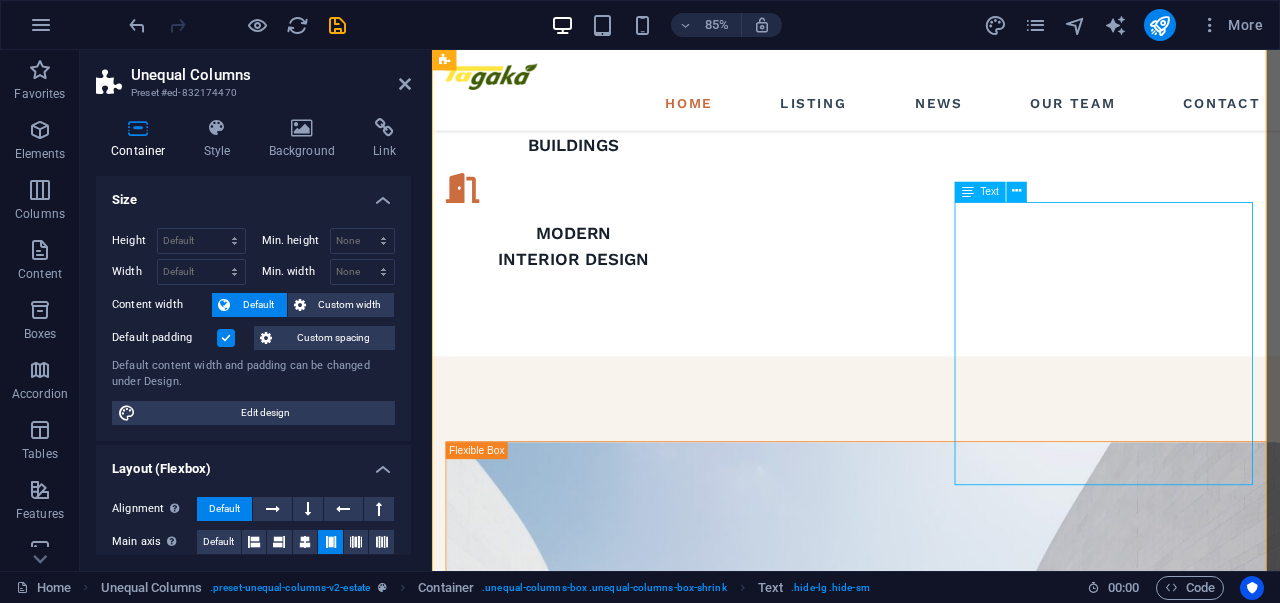 click on "- Memiliki operasional yang efektif, efisien, dan bisa selalu diandalkan - Menjadi organisasi yang terus belajar dan relevan - Menjadi perusahaan pilihan untuk bekerja" at bounding box center [931, 1508] 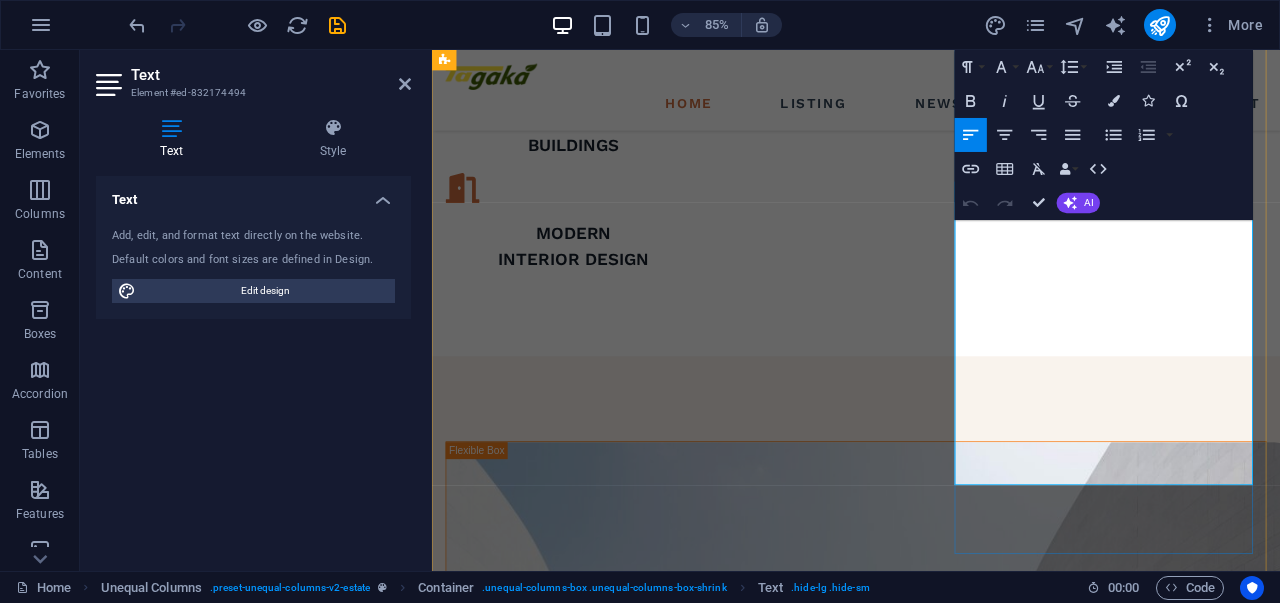 type 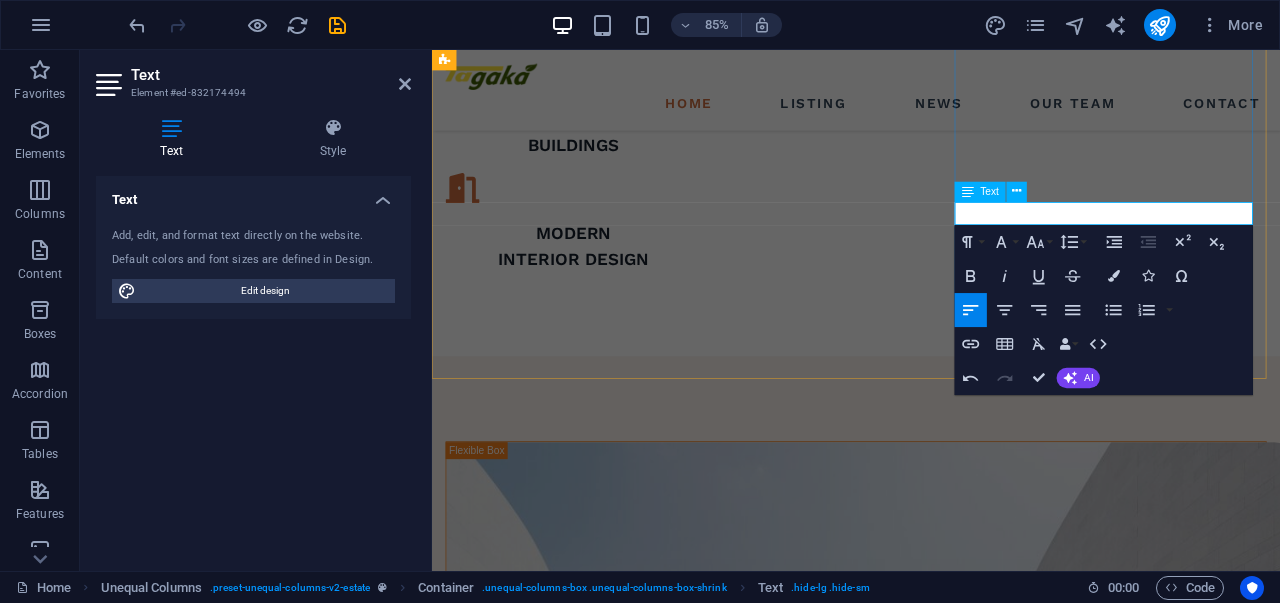 click at bounding box center (931, 1404) 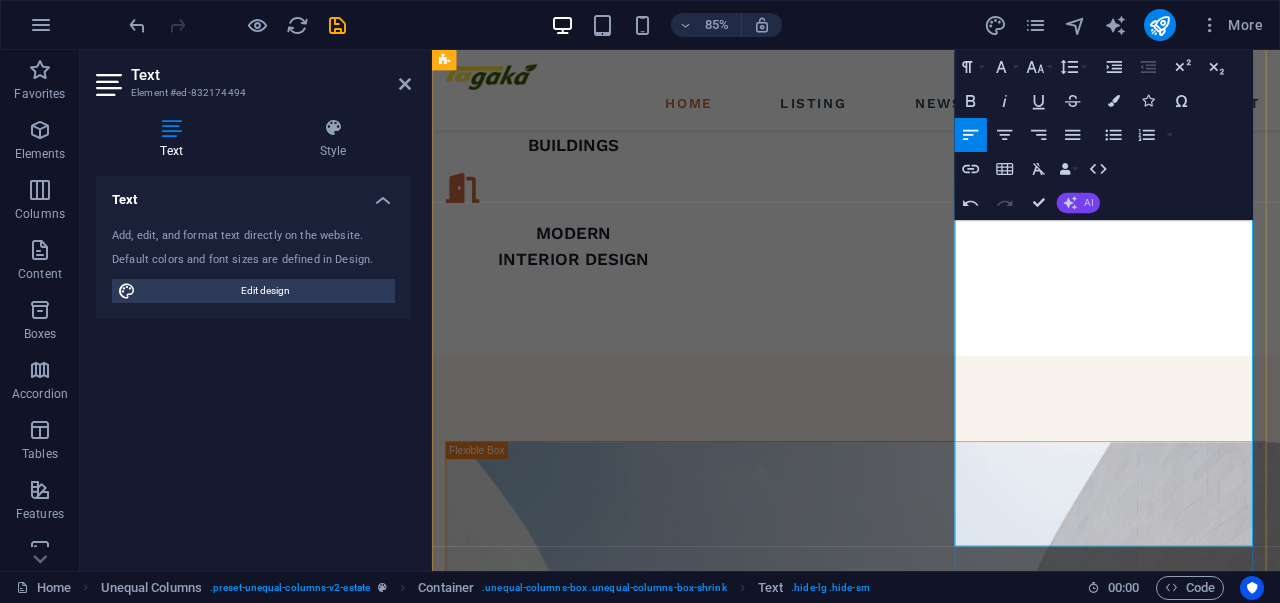 scroll, scrollTop: 3423, scrollLeft: 0, axis: vertical 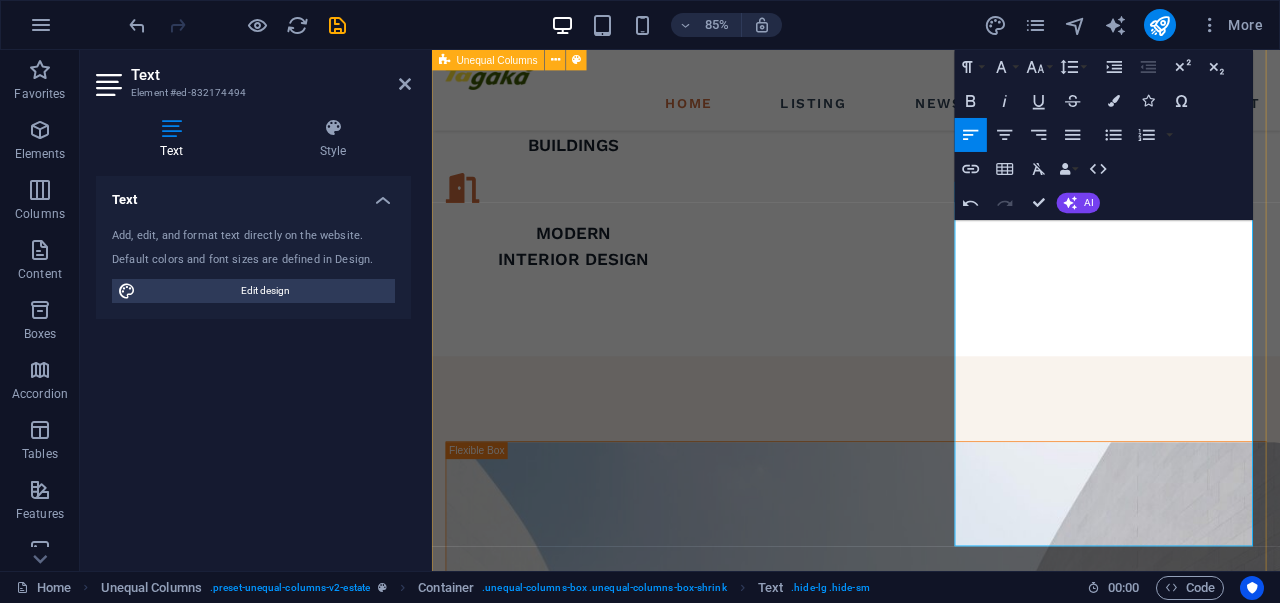 click on "ABOUT US
Mendistribusikan Produk Konsumen Terkemuka Melalui Layanan Pelanggan yang Sangat Baik. berkomitmen untuk mencapai standar global dalam setiap aspek bisnis kami, mulai dari operasional hingga layanan pelanggan. - Memiliki operasional yang efektif, efisien, dan bisa selalu diandalkan - Menjadi organisasi yang terus belajar dan relevan - Menjadi perusahaan pilihan untuk bekerja - Memiliki operasional yang efektif, efisien, dan bisa selalu diandalkan - Menjadi organisasi yang terus belajar dan relevan - Menjadi perusahaan pilihan untuk bekerja GET STARTED" at bounding box center (931, 1153) 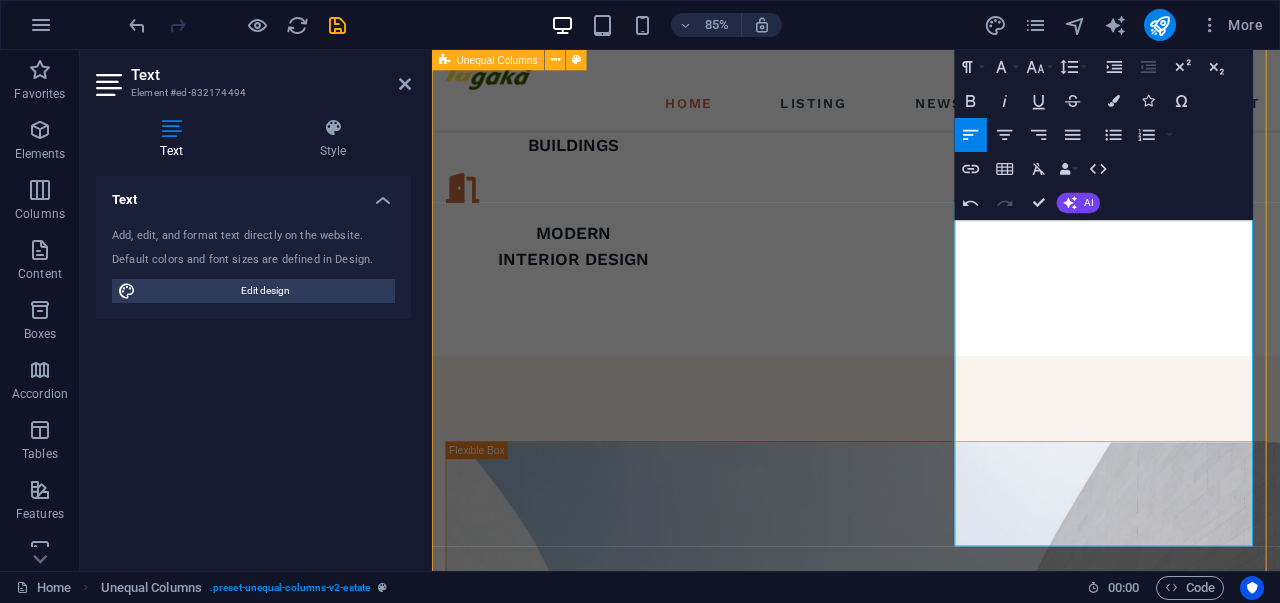 click on "ABOUT US
Mendistribusikan Produk Konsumen Terkemuka Melalui Layanan Pelanggan yang Sangat Baik. berkomitmen untuk mencapai standar global dalam setiap aspek bisnis kami, mulai dari operasional hingga layanan pelanggan. - Memiliki operasional yang efektif, efisien, dan bisa selalu diandalkan - Menjadi organisasi yang terus belajar dan relevan - Menjadi perusahaan pilihan untuk bekerja - Memiliki operasional yang efektif, efisien, dan bisa selalu diandalkan - Menjadi organisasi yang terus belajar dan relevan - Menjadi perusahaan pilihan untuk bekerja GET STARTED" at bounding box center (931, 1153) 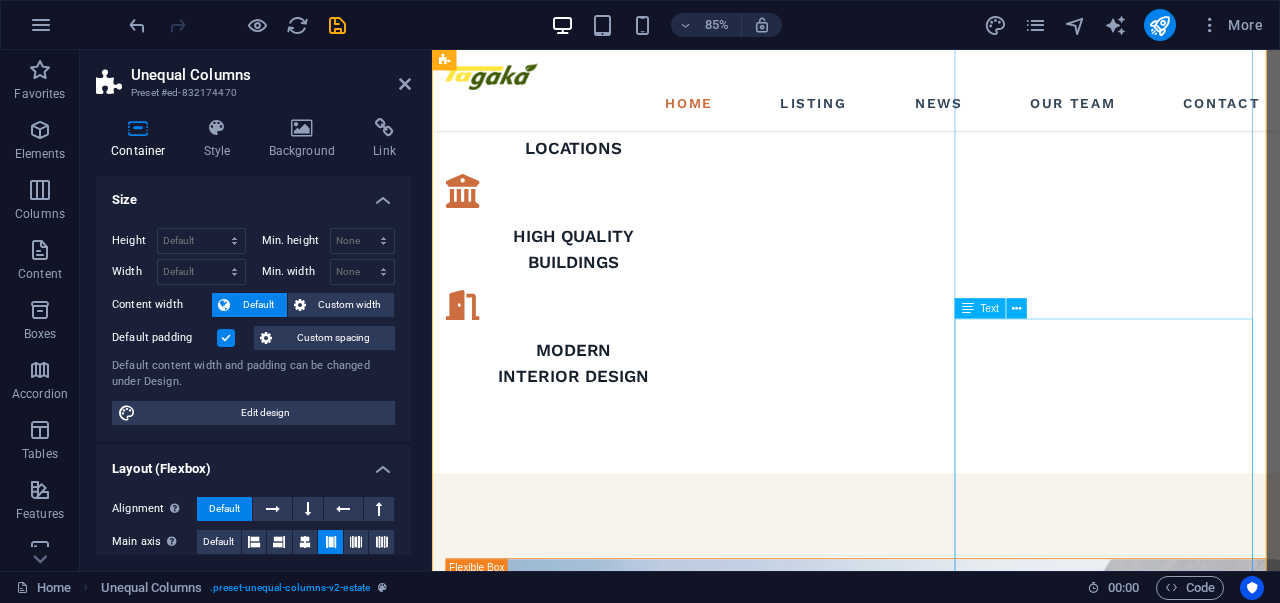 scroll, scrollTop: 1489, scrollLeft: 0, axis: vertical 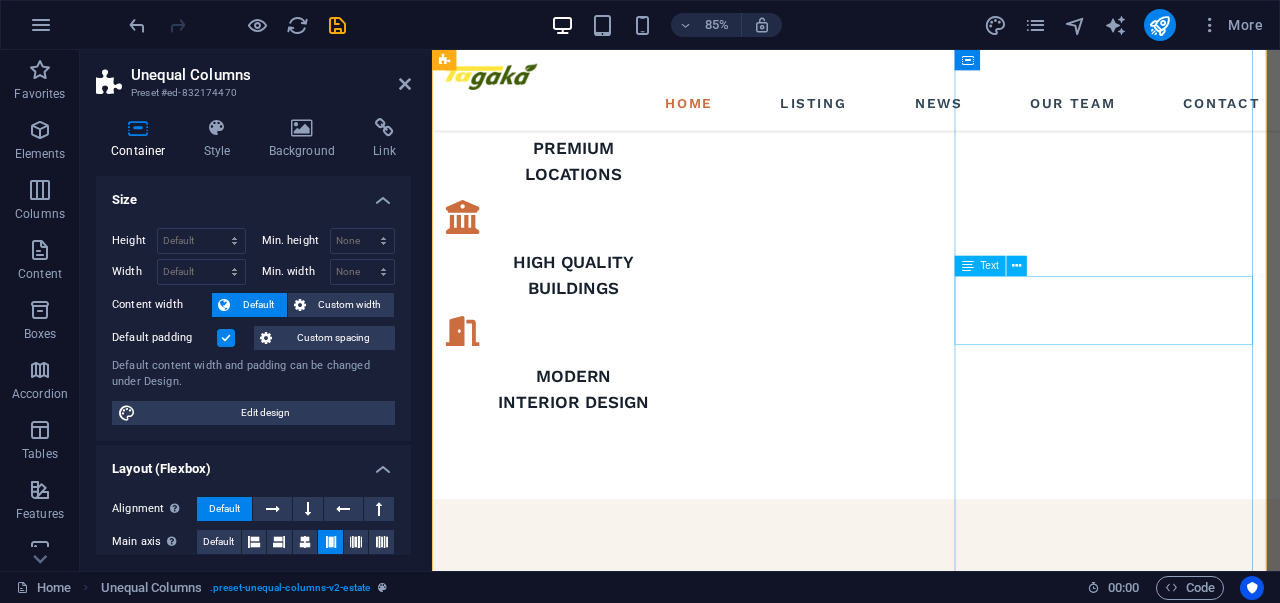 click on "berkomitmen untuk mencapai standar global dalam setiap aspek bisnis kami, mulai dari operasional hingga layanan pelanggan." at bounding box center (931, 1546) 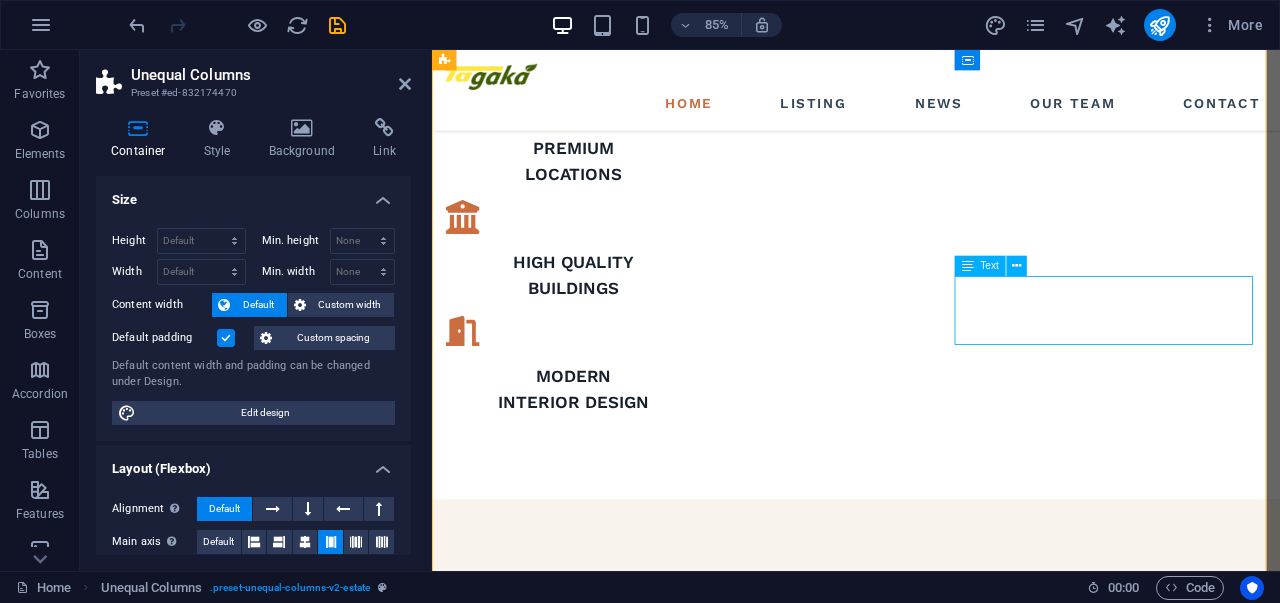 click on "berkomitmen untuk mencapai standar global dalam setiap aspek bisnis kami, mulai dari operasional hingga layanan pelanggan." at bounding box center [931, 1546] 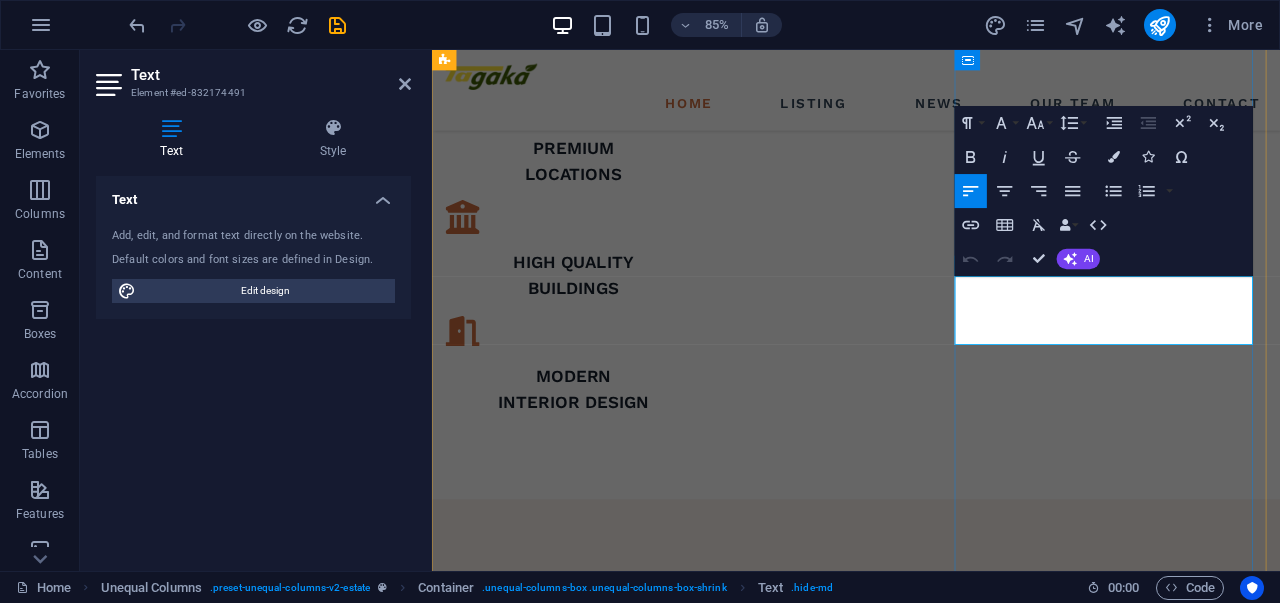 type 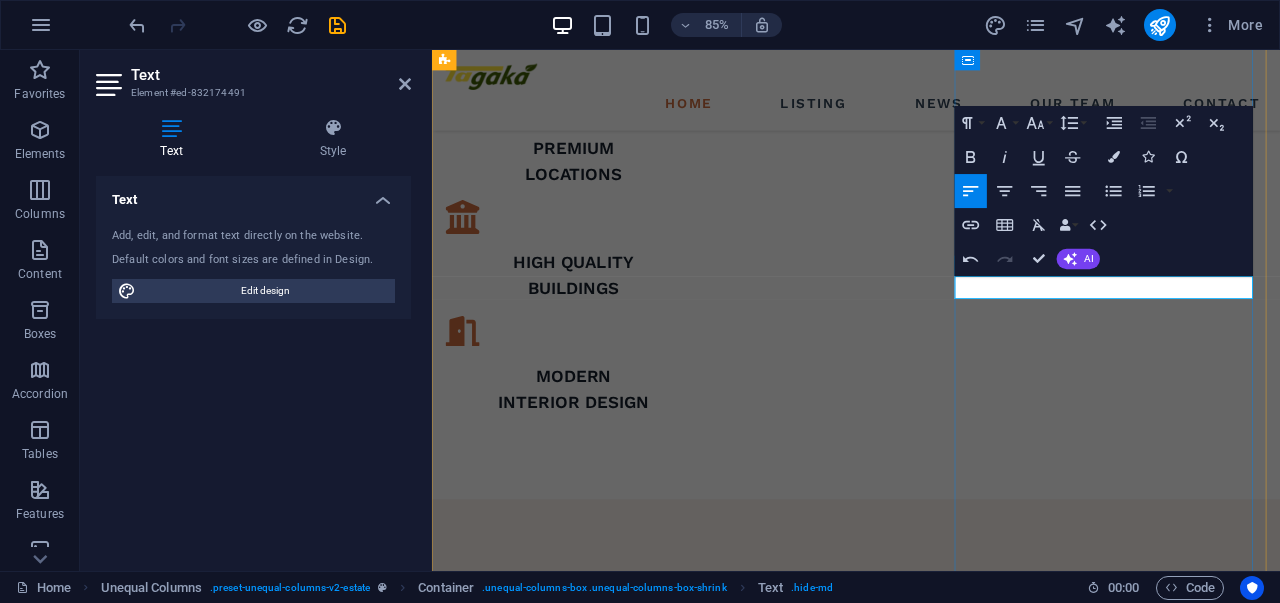 click at bounding box center (931, 1546) 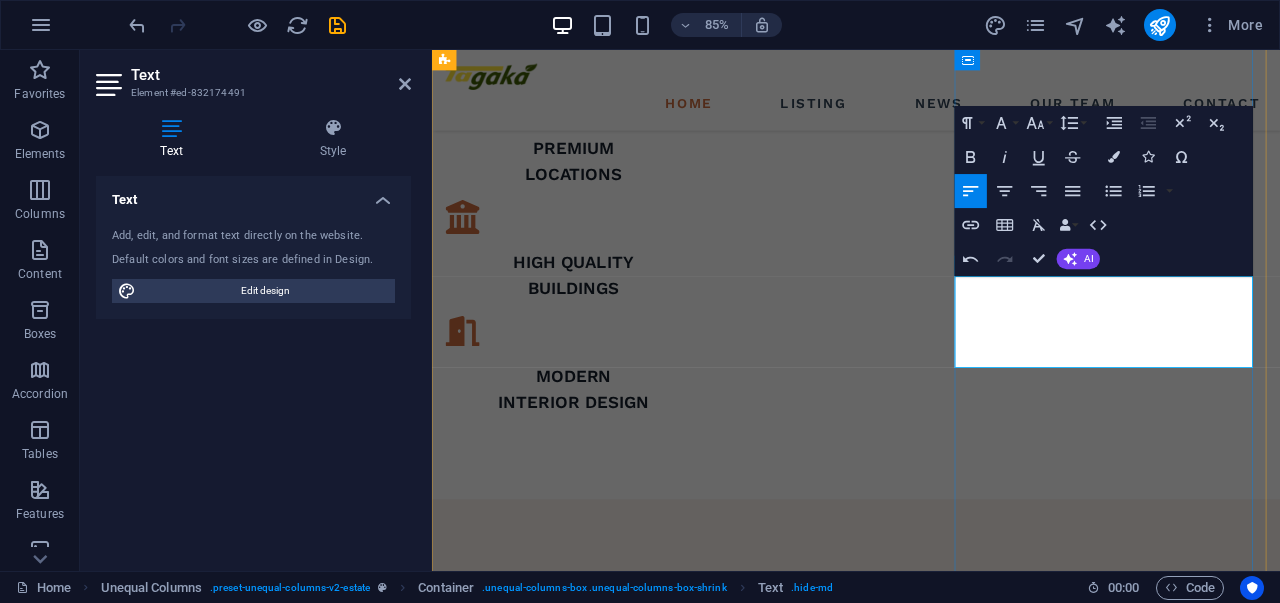 scroll, scrollTop: 2081, scrollLeft: 2, axis: both 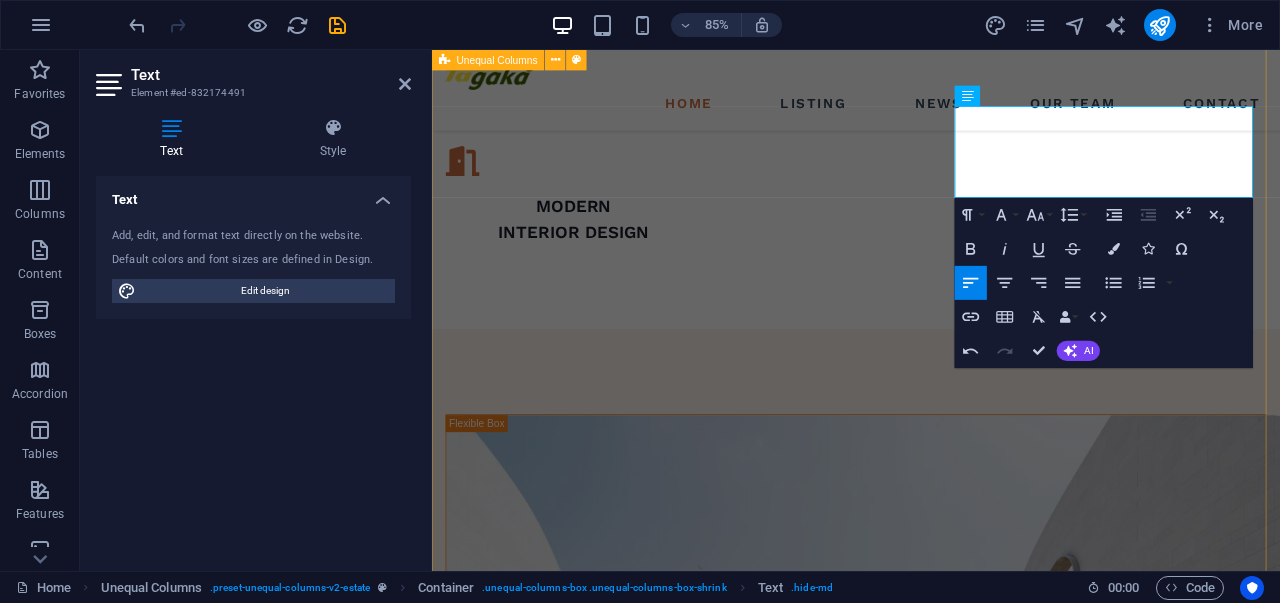 click on "ABOUT US
Mendistribusikan Produk Konsumen Terkemuka Melalui Layanan Pelanggan yang Sangat Baik. berkomitmen untuk mencapai standar global dalam setiap aspek bisnis kami, mulai dari operasional hingga layanan pelanggan. berkomitmen untuk mencapai standar global dalam setiap aspek bisnis kami, mulai dari operasional hingga layanan pelanggan. - Memiliki operasional yang efektif, efisien, dan bisa selalu diandalkan - Menjadi organisasi yang terus belajar dan relevan - Menjadi perusahaan pilihan untuk bekerja GET STARTED" at bounding box center [931, 1136] 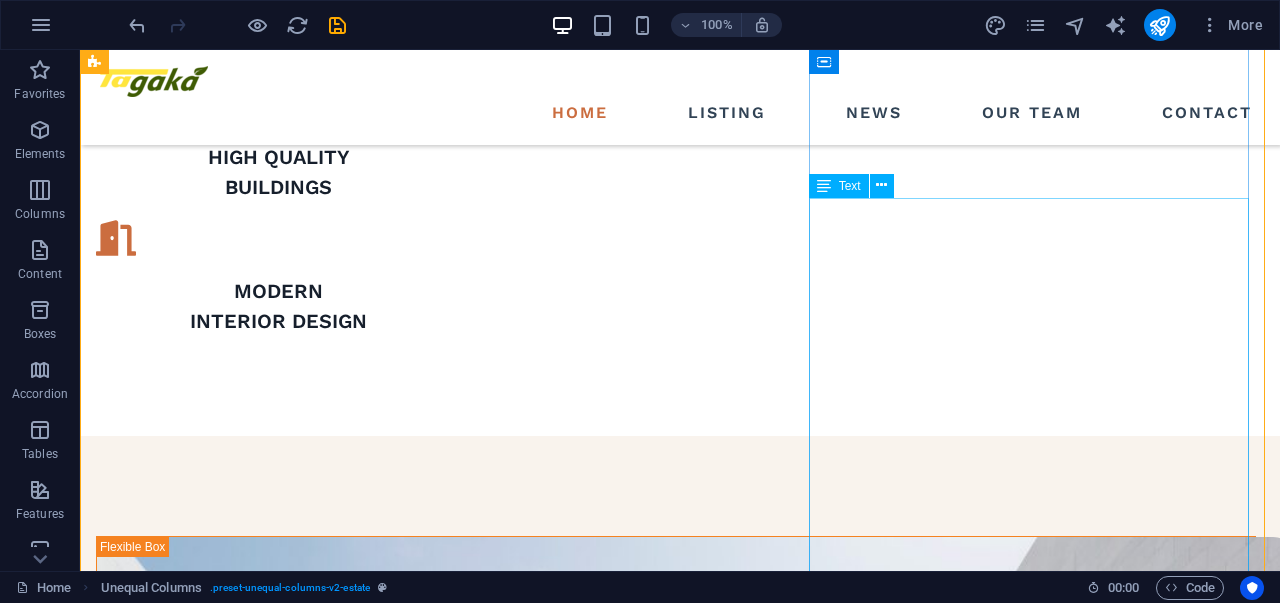 click on "- Memiliki operasional yang efektif, efisien, dan bisa selalu diandalkan - Menjadi organisasi yang terus belajar dan relevan - Menjadi perusahaan pilihan untuk bekerja" at bounding box center (676, 1741) 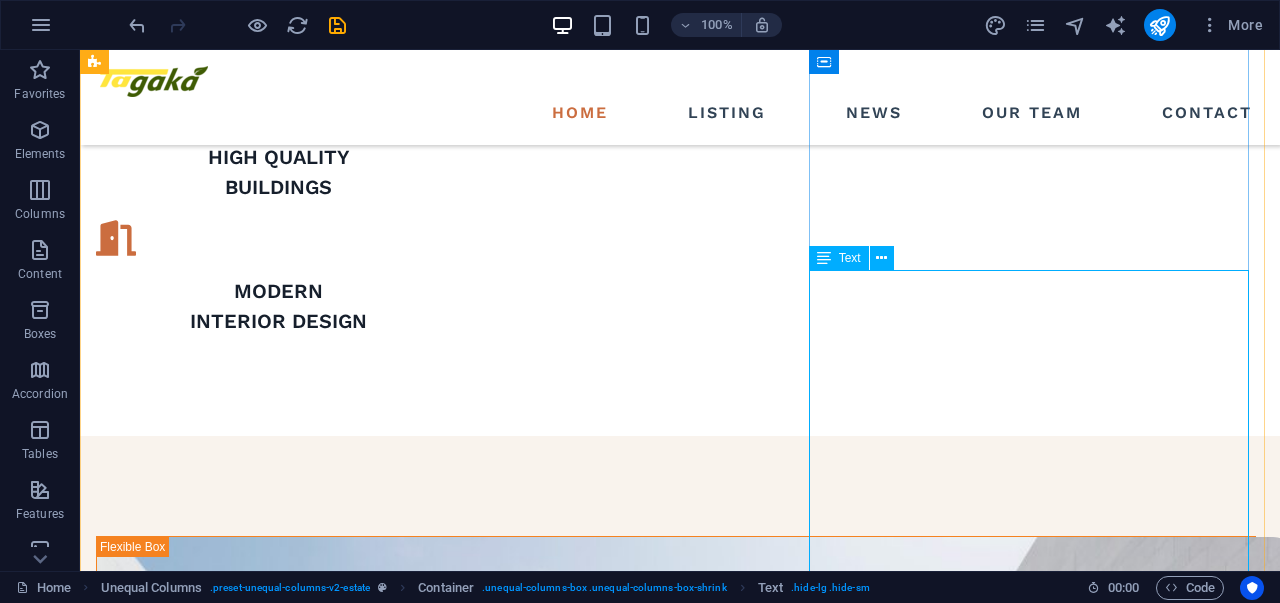 click on "- Memiliki operasional yang efektif, efisien, dan bisa selalu diandalkan - Menjadi organisasi yang terus belajar dan relevan - Menjadi perusahaan pilihan untuk bekerja" at bounding box center (676, 1741) 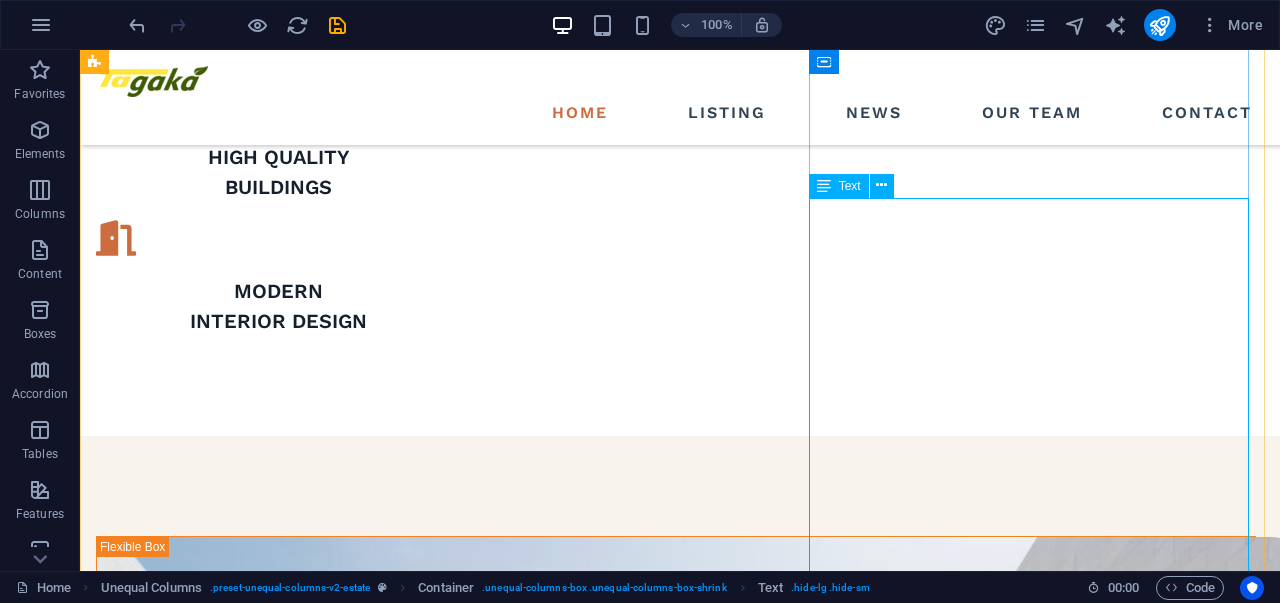 click on "- Memiliki operasional yang efektif, efisien, dan bisa selalu diandalkan - Menjadi organisasi yang terus belajar dan relevan - Menjadi perusahaan pilihan untuk bekerja" at bounding box center (676, 1741) 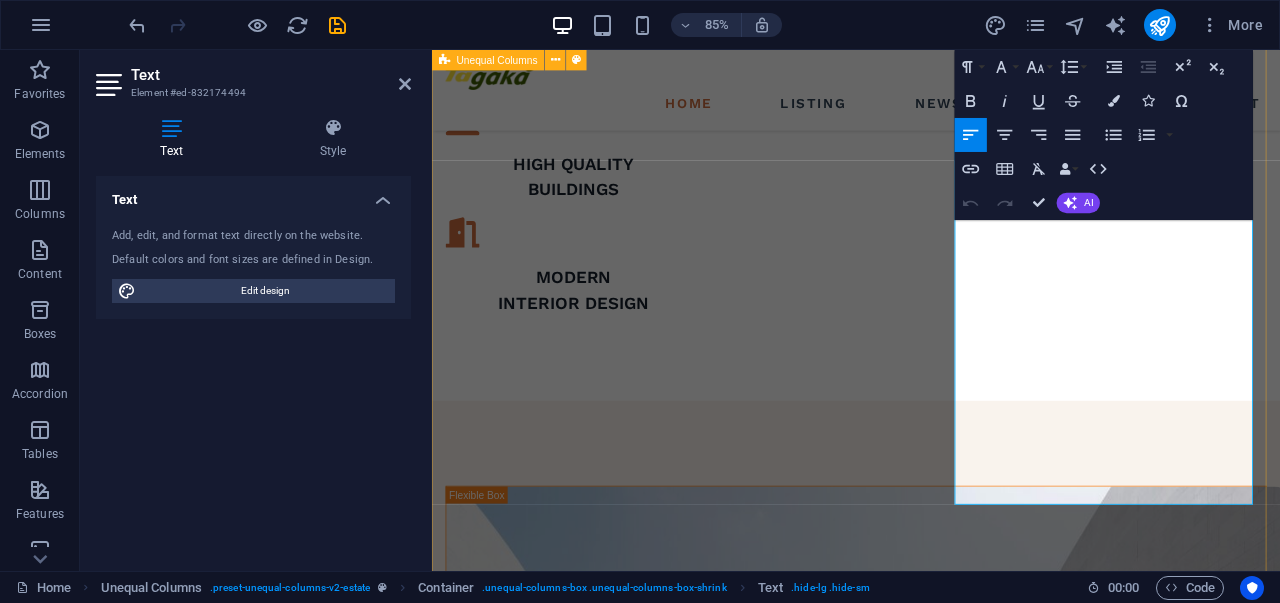 scroll, scrollTop: 1733, scrollLeft: 0, axis: vertical 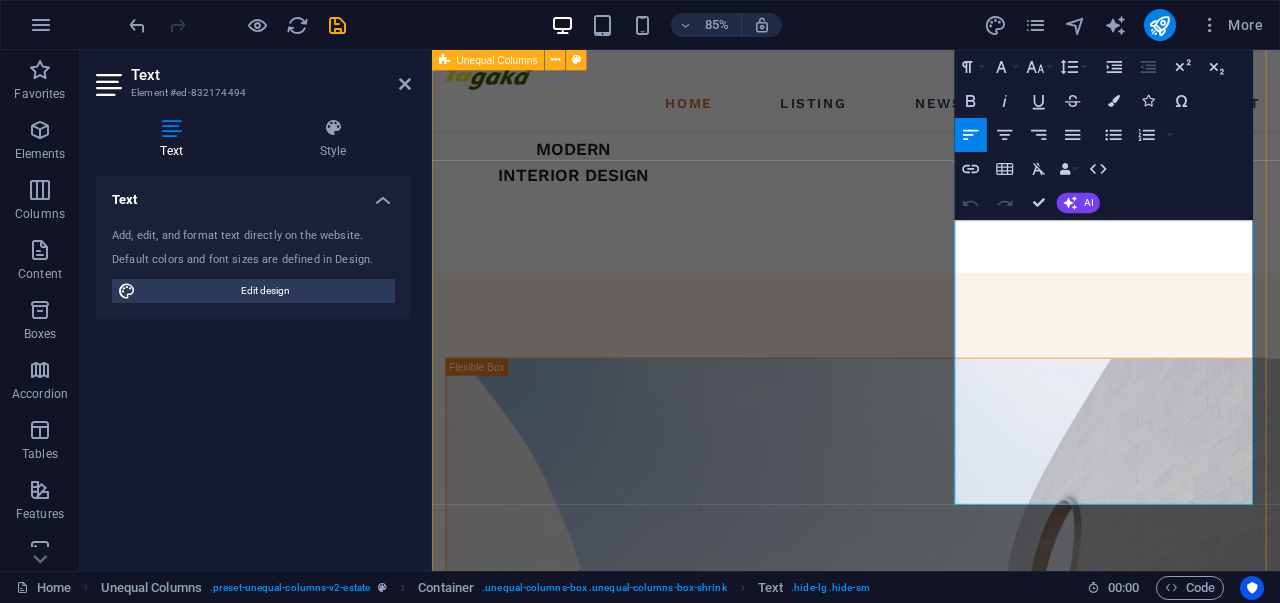 click at bounding box center [931, 1522] 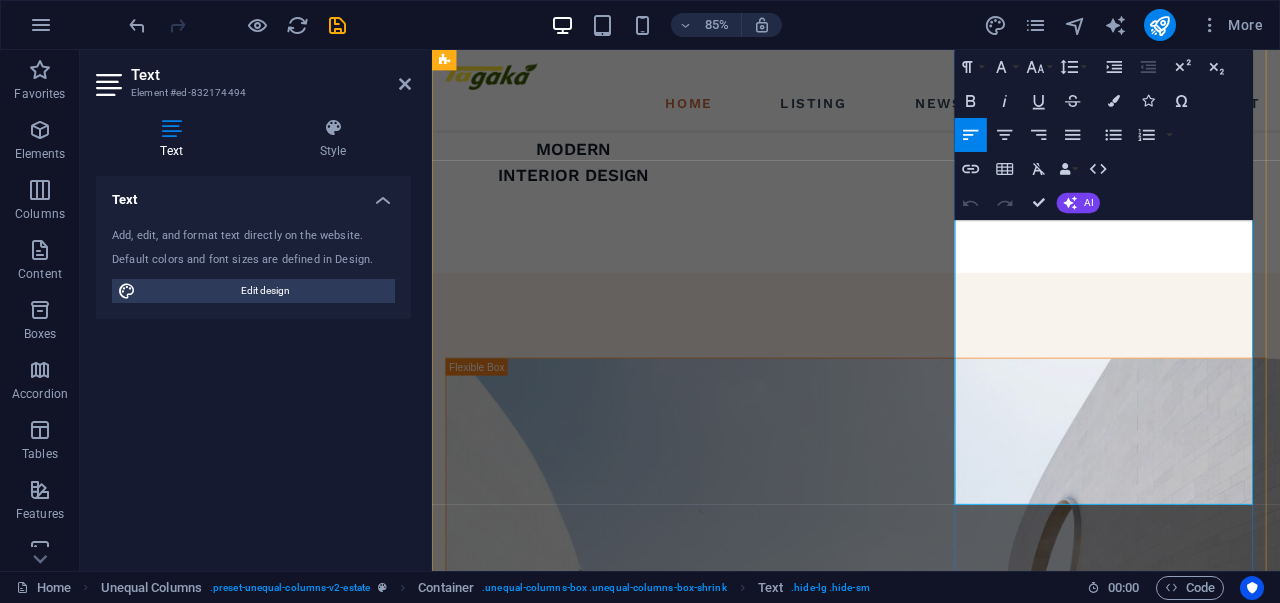 click at bounding box center [931, 1522] 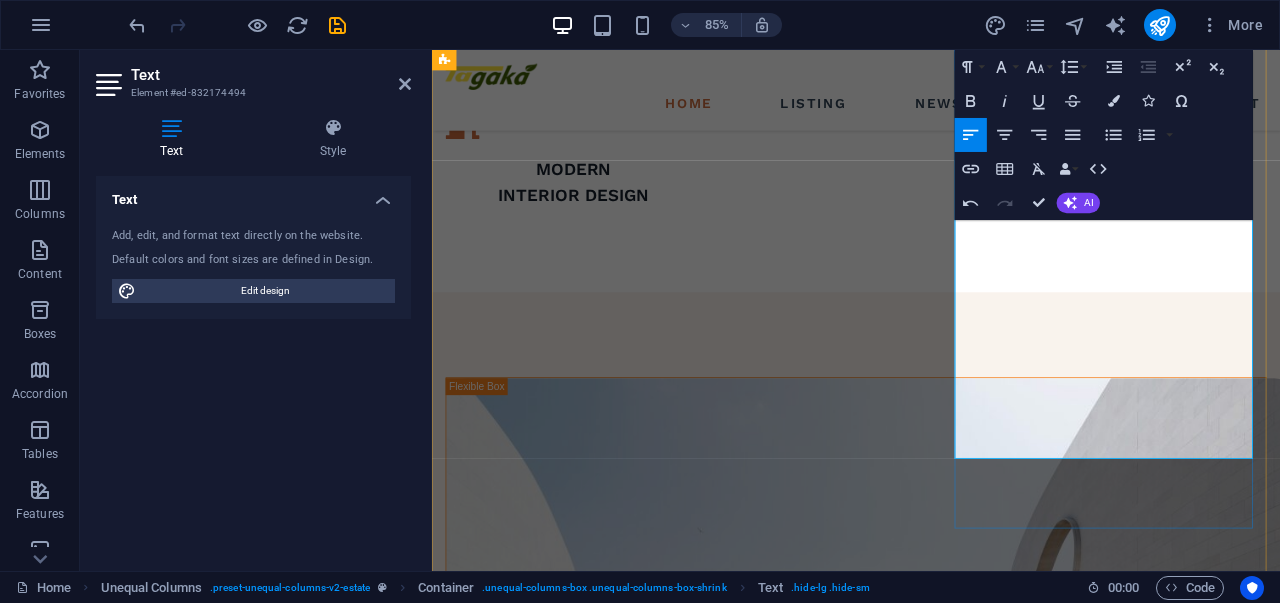 click at bounding box center [931, 1491] 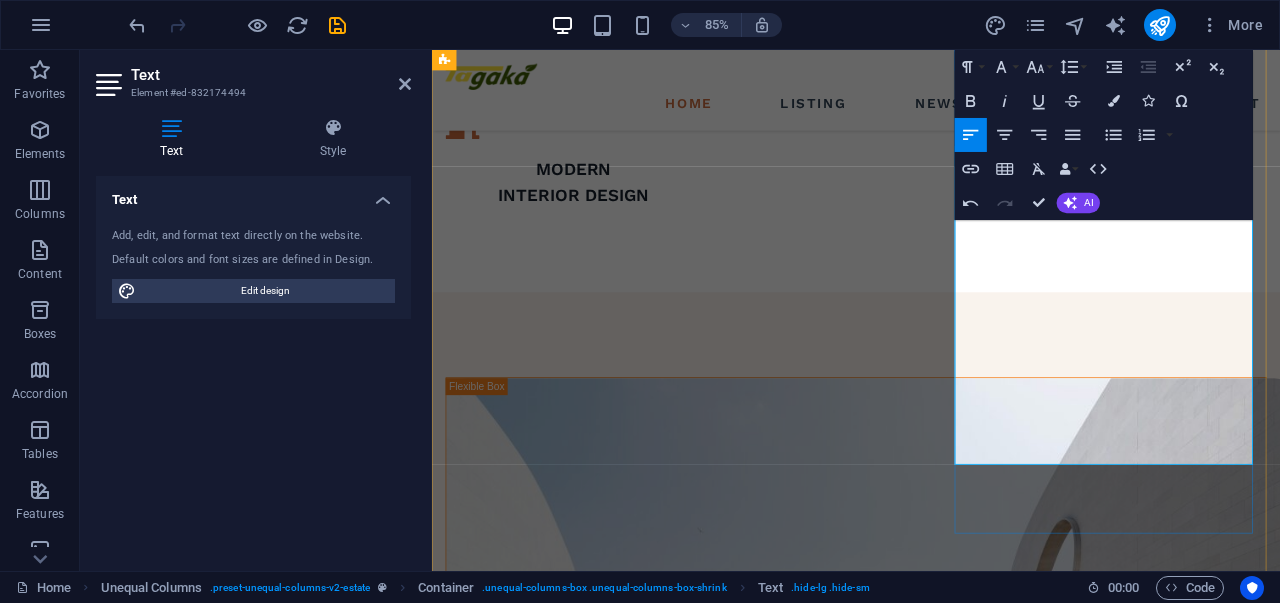scroll, scrollTop: 1633, scrollLeft: 0, axis: vertical 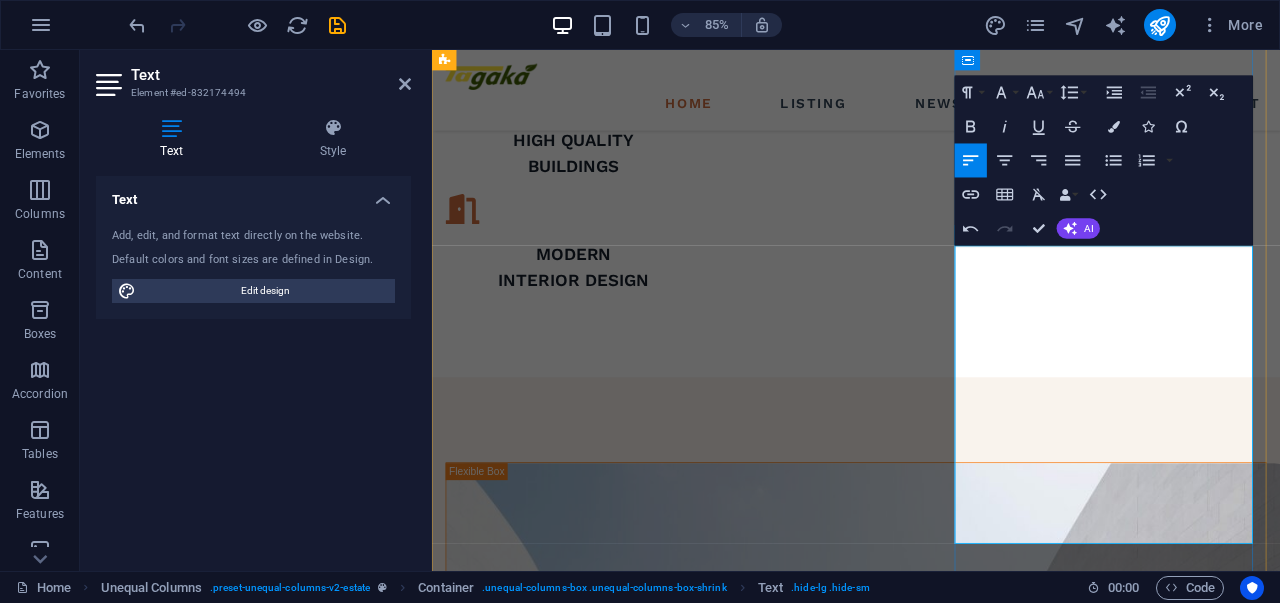 click at bounding box center [931, 1510] 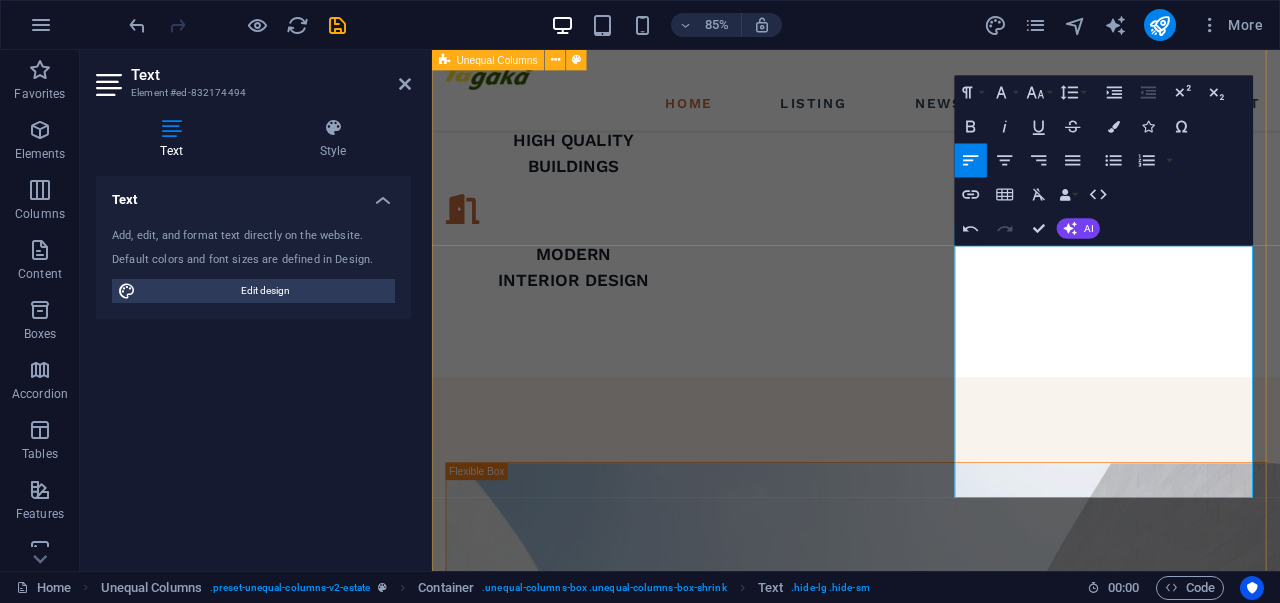 drag, startPoint x: 934, startPoint y: 422, endPoint x: 1213, endPoint y: 367, distance: 284.36948 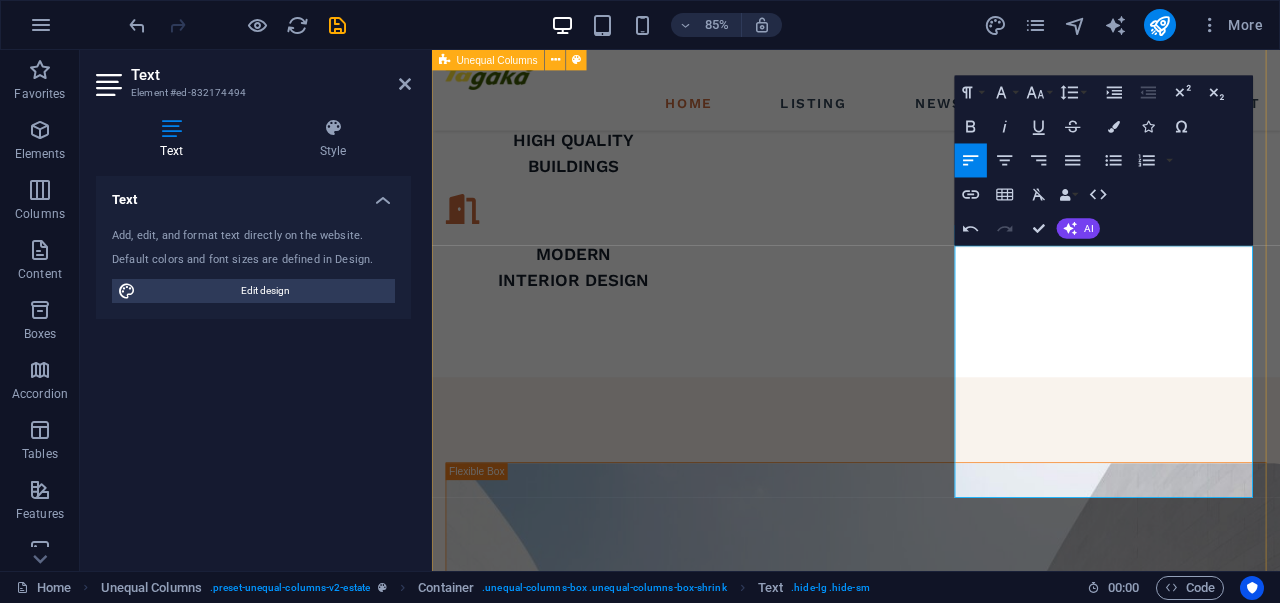 click on "ABOUT US
Mendistribusikan Produk Konsumen Terkemuka Melalui Layanan Pelanggan yang Sangat Baik. berkomitmen untuk mencapai standar global dalam setiap aspek bisnis kami, mulai dari operasional hingga layanan pelanggan. - Memiliki operasional yang efektif, efisien, dan bisa selalu diandalkan - Menjadi organisasi yang terus belajar dan relevan - Menjadi perusahaan pilihan untuk bekerja GET STARTED" at bounding box center (931, 1138) 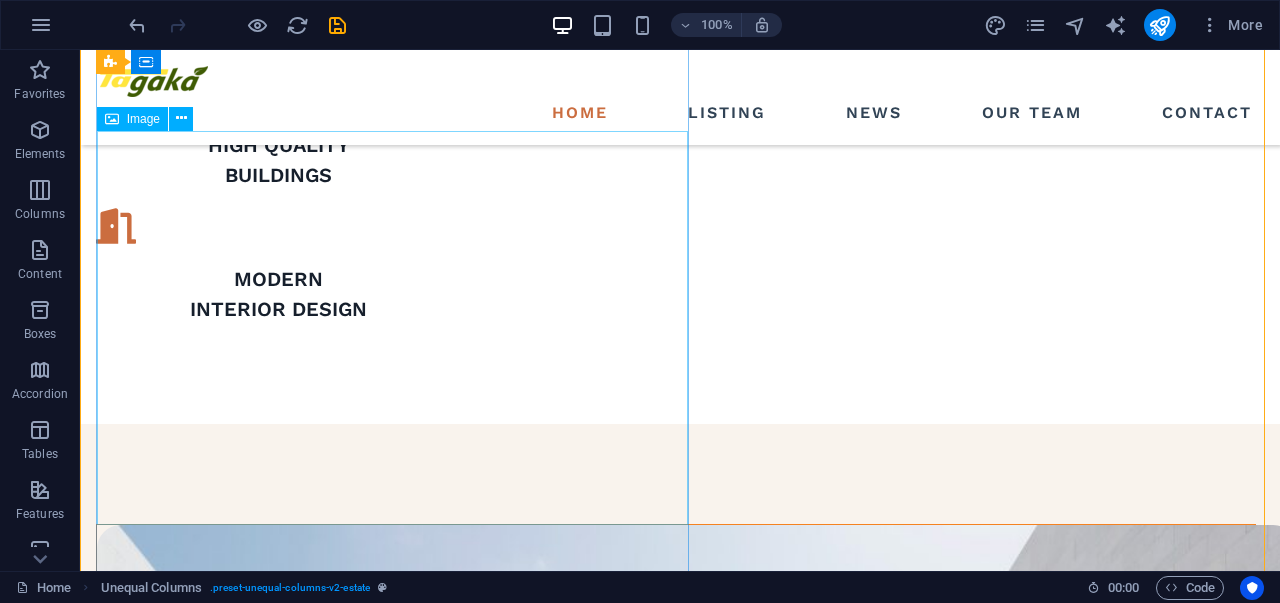 scroll, scrollTop: 1600, scrollLeft: 0, axis: vertical 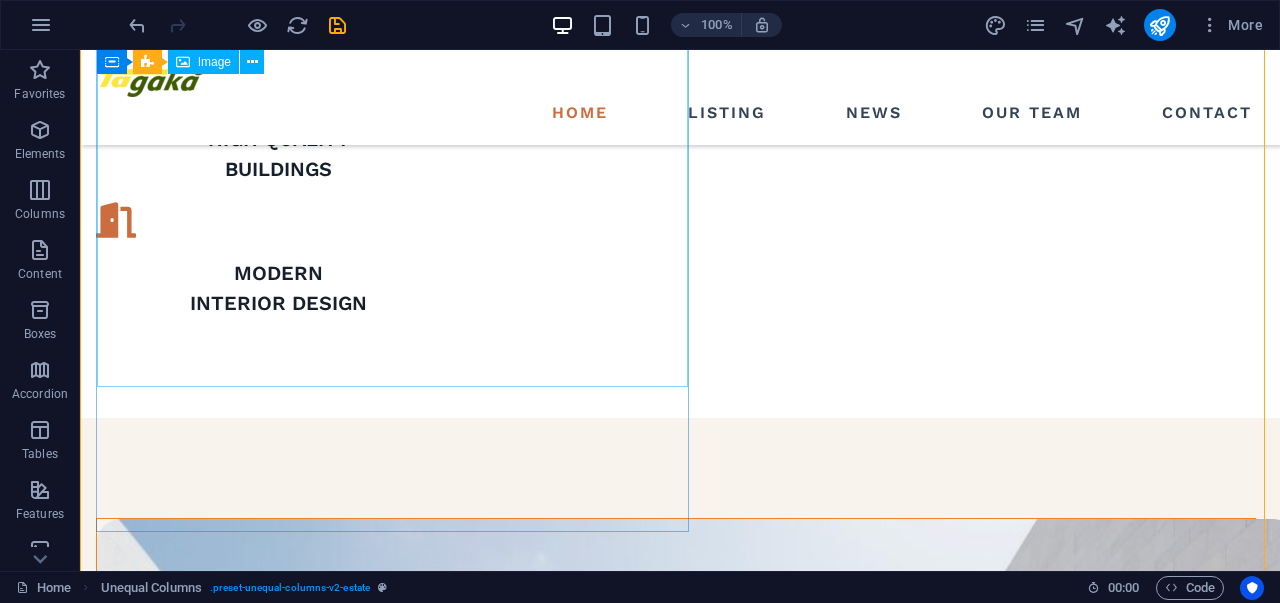click at bounding box center (676, 919) 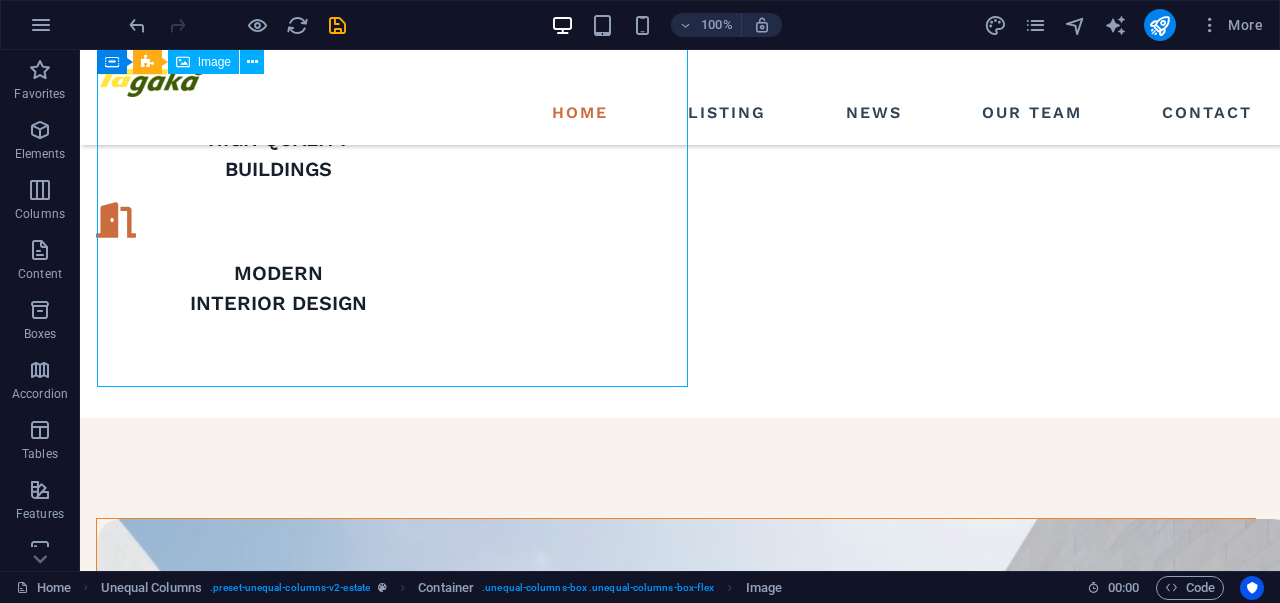 click at bounding box center (676, 919) 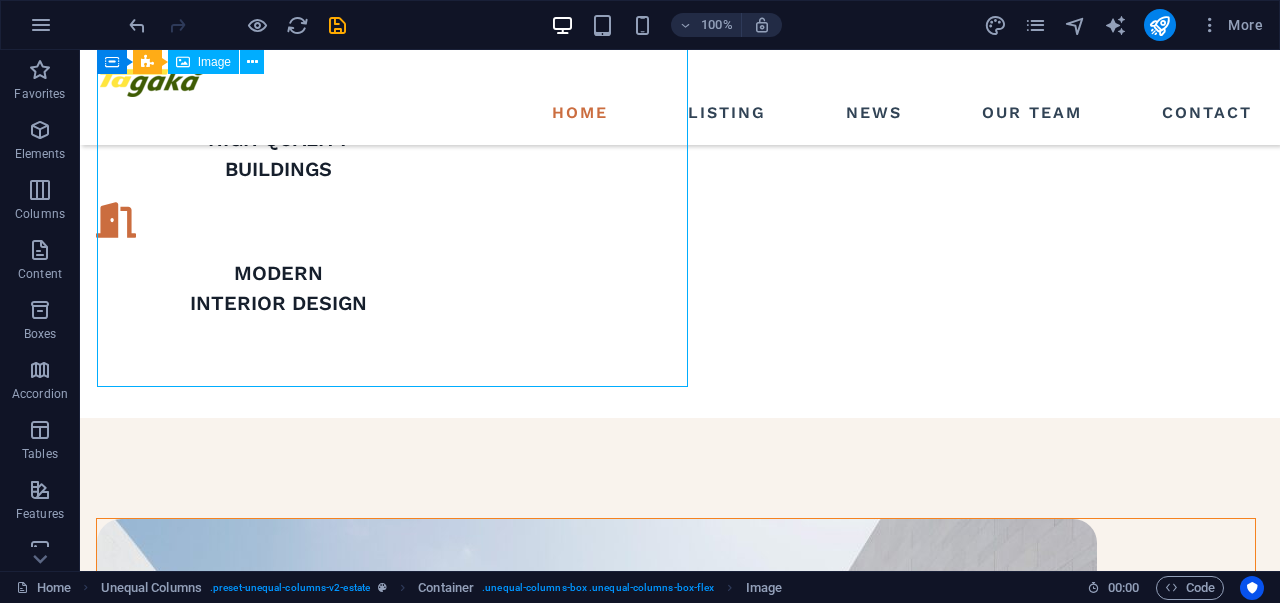 scroll, scrollTop: 1750, scrollLeft: 0, axis: vertical 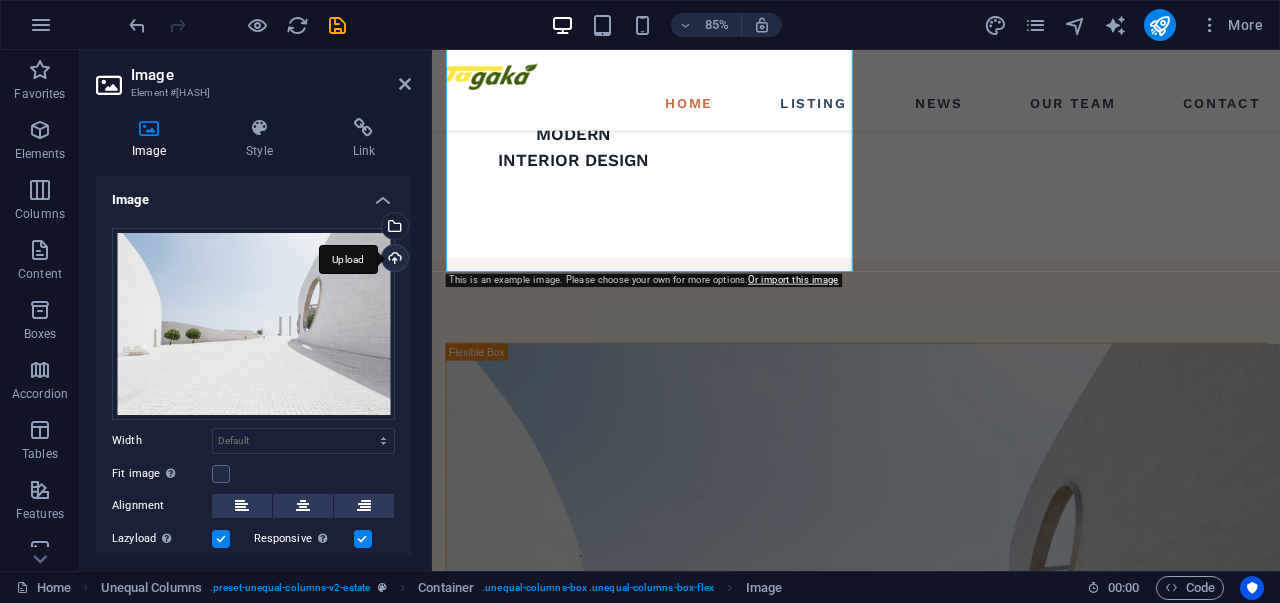 click on "Upload" at bounding box center [393, 260] 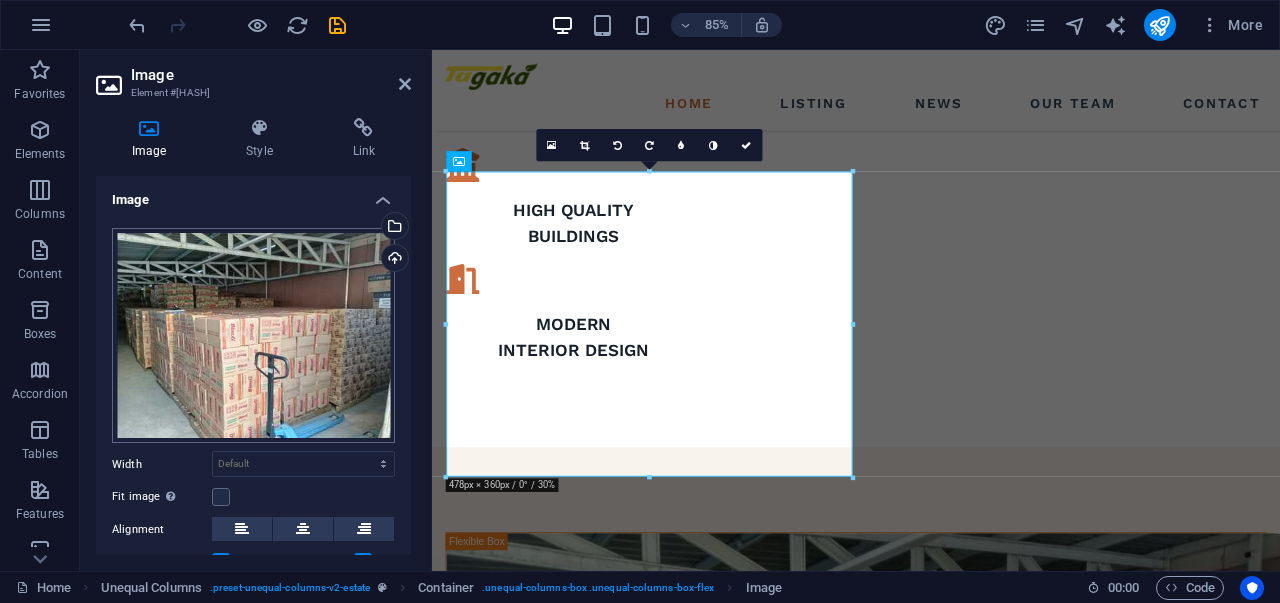scroll, scrollTop: 1530, scrollLeft: 0, axis: vertical 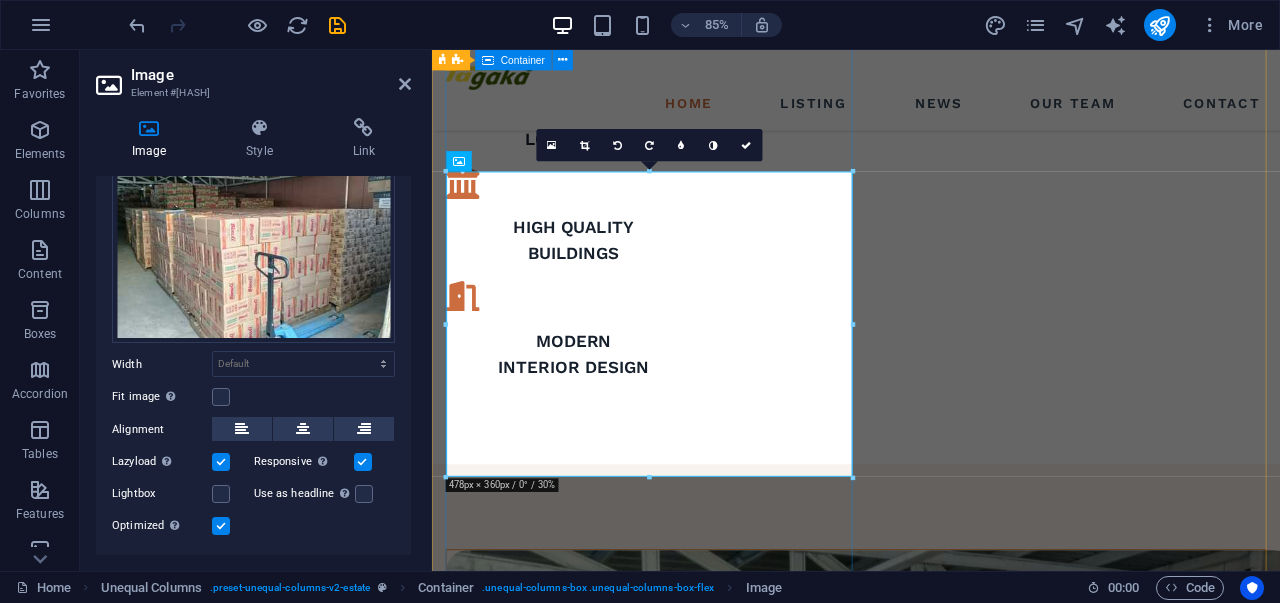 click at bounding box center (931, 1014) 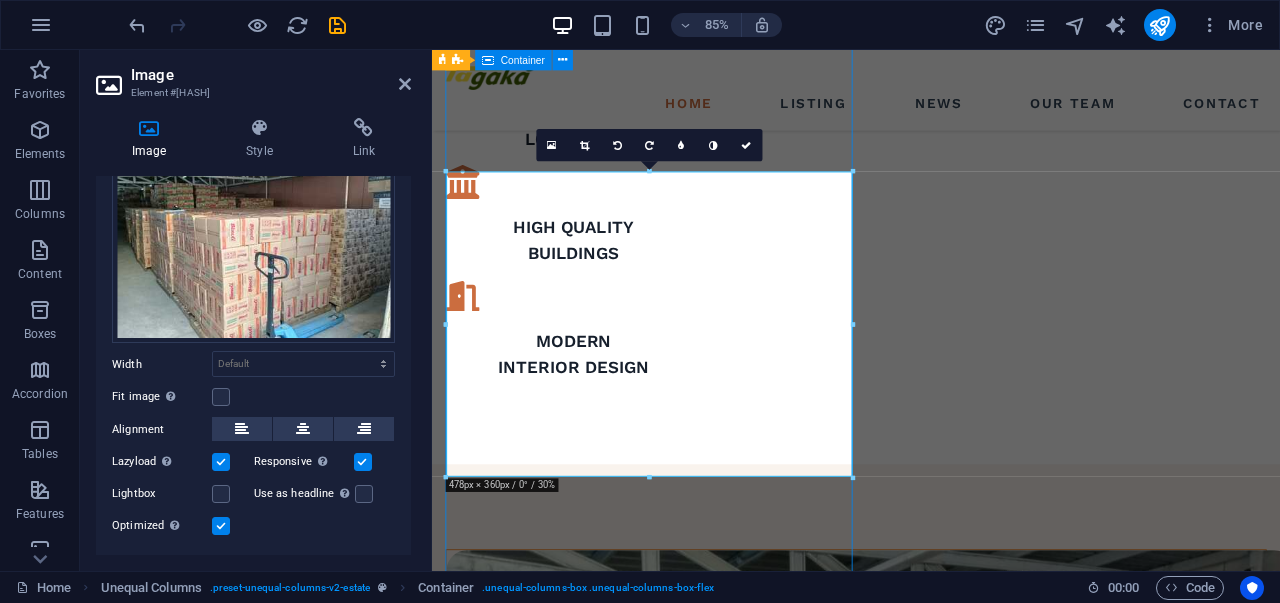 click at bounding box center (931, 1014) 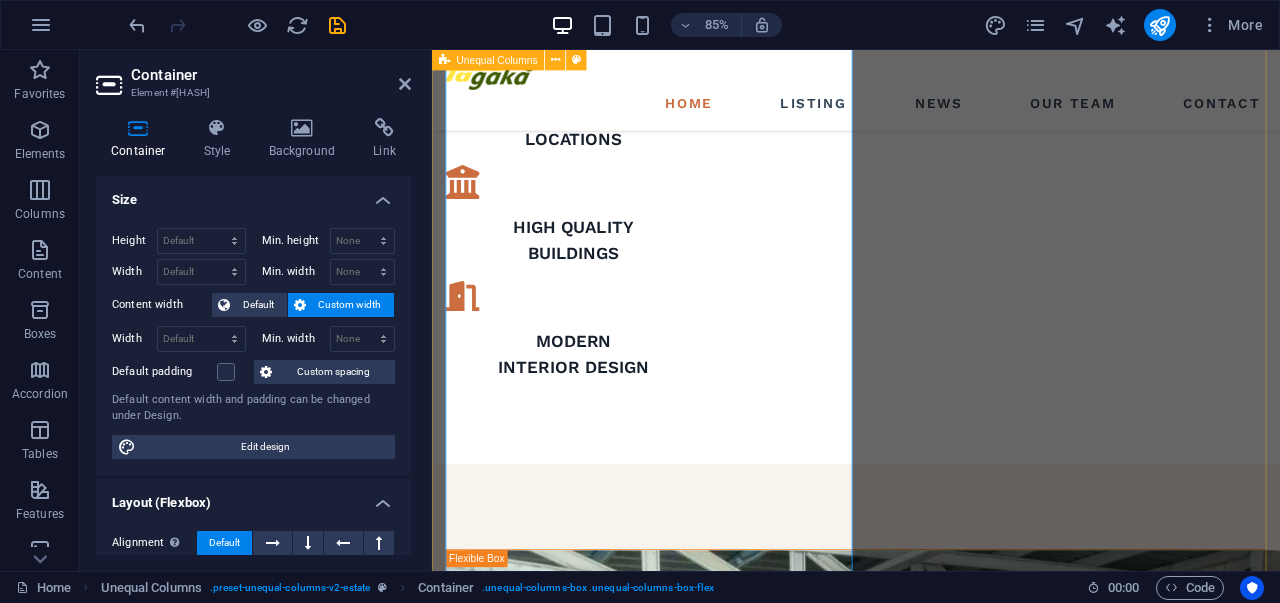 click on "ABOUT US
Mendistribusikan Produk Konsumen Terkemuka Melalui Layanan Pelanggan yang Sangat Baik. berkomitmen untuk mencapai standar global dalam setiap aspek bisnis kami, mulai dari operasional hingga layanan pelanggan. - Memiliki operasional yang efektif, efisien, dan bisa selalu diandalkan - Menjadi organisasi yang terus belajar dan relevan - Menjadi perusahaan pilihan untuk bekerja GET STARTED" at bounding box center (931, 1284) 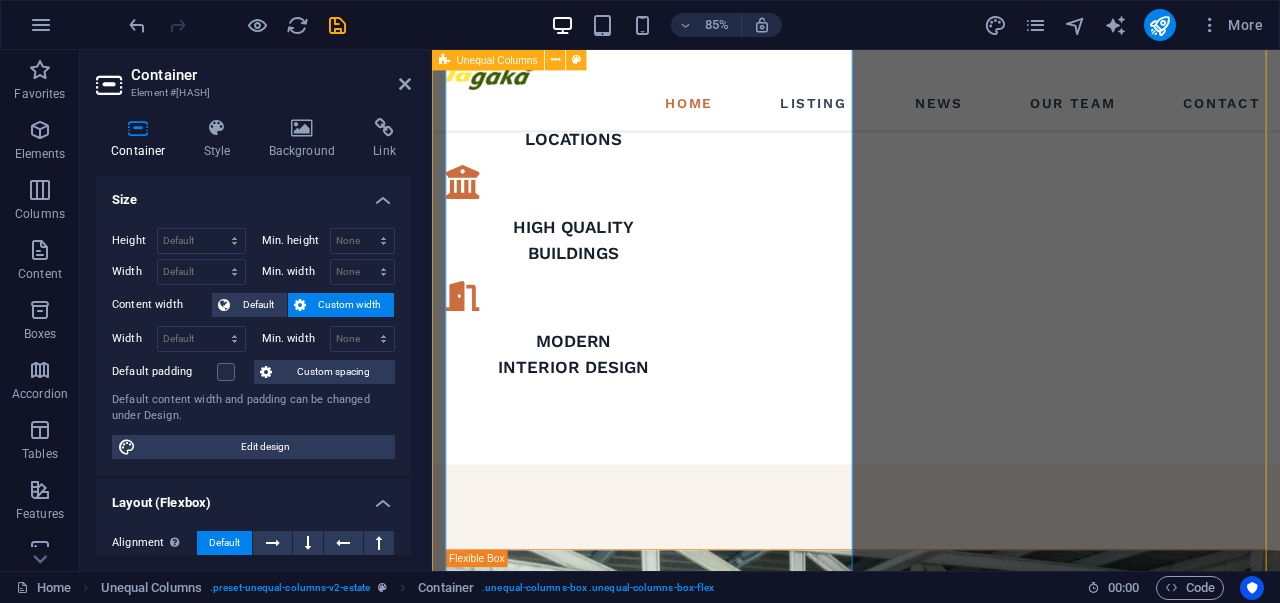 click on "ABOUT US
Mendistribusikan Produk Konsumen Terkemuka Melalui Layanan Pelanggan yang Sangat Baik. berkomitmen untuk mencapai standar global dalam setiap aspek bisnis kami, mulai dari operasional hingga layanan pelanggan. - Memiliki operasional yang efektif, efisien, dan bisa selalu diandalkan - Menjadi organisasi yang terus belajar dan relevan - Menjadi perusahaan pilihan untuk bekerja GET STARTED" at bounding box center [931, 1284] 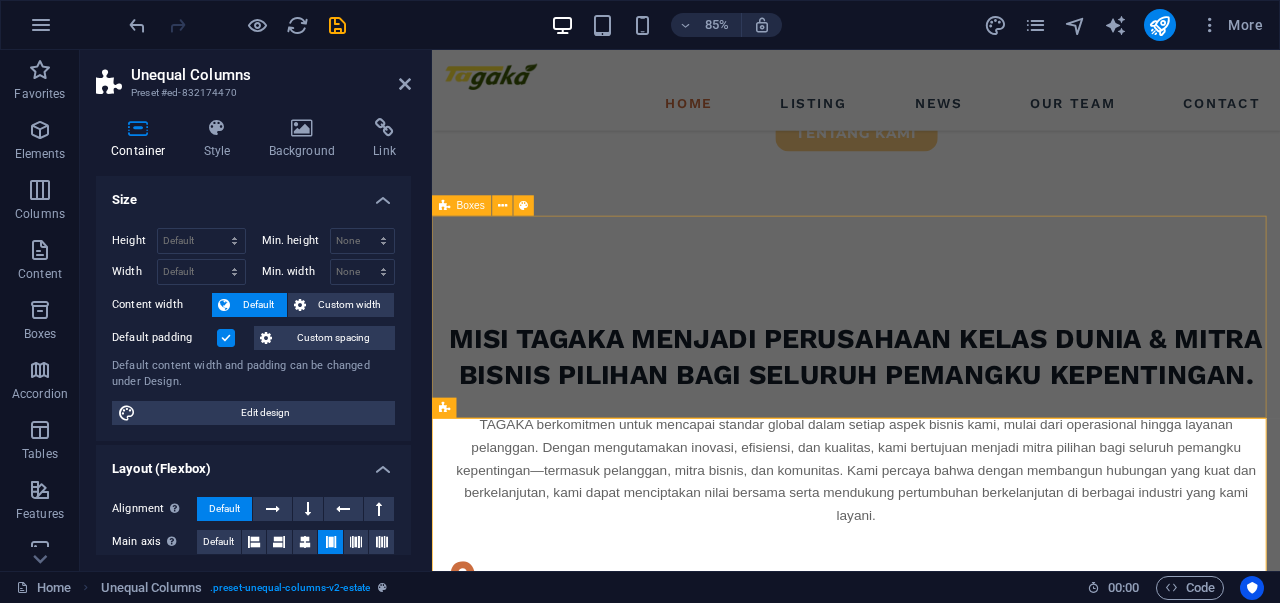 click on "premium locations high quality buildings modern interior design" at bounding box center [931, 885] 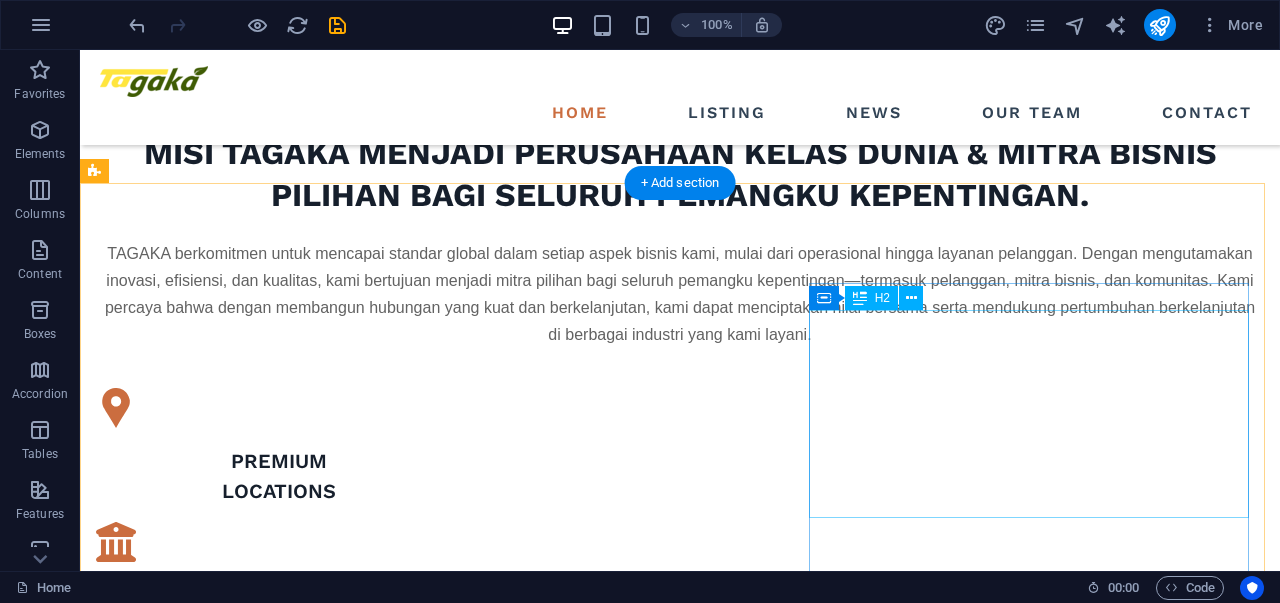 scroll, scrollTop: 1165, scrollLeft: 0, axis: vertical 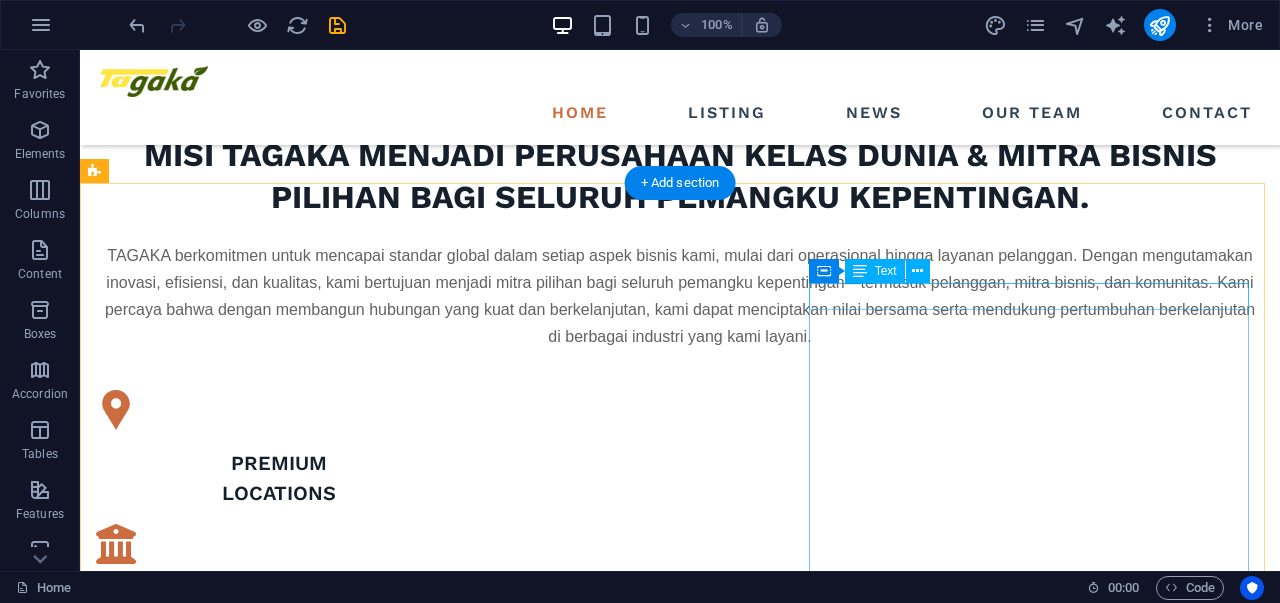 click on "ABOUT US" at bounding box center (676, 1955) 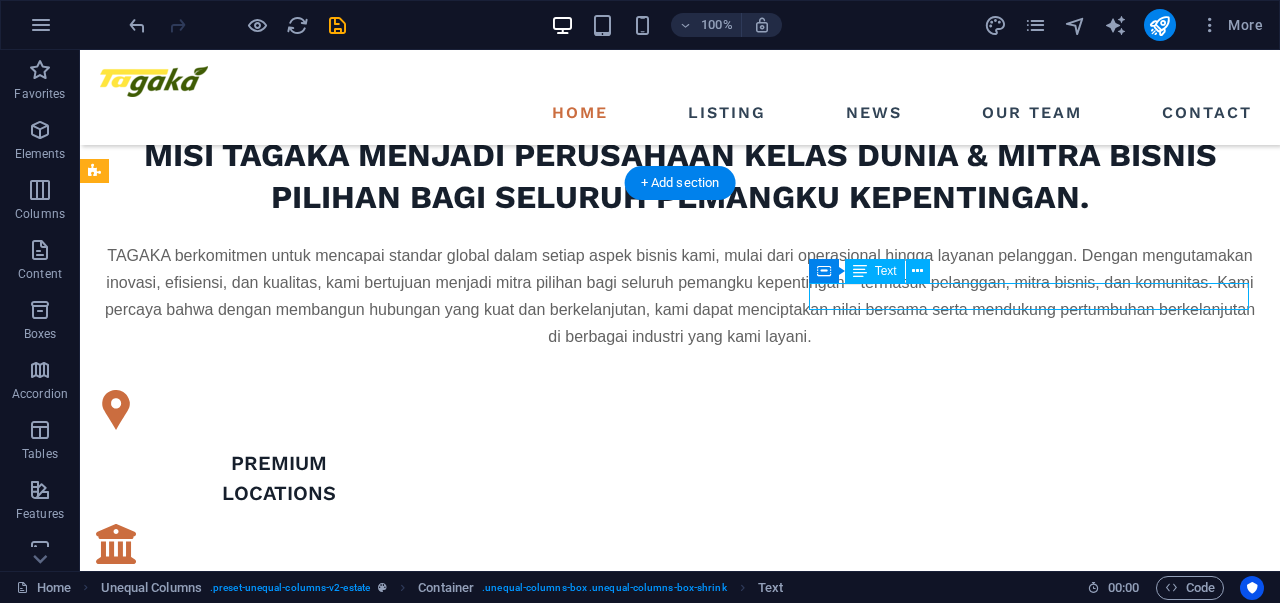 click on "ABOUT US" at bounding box center [676, 1955] 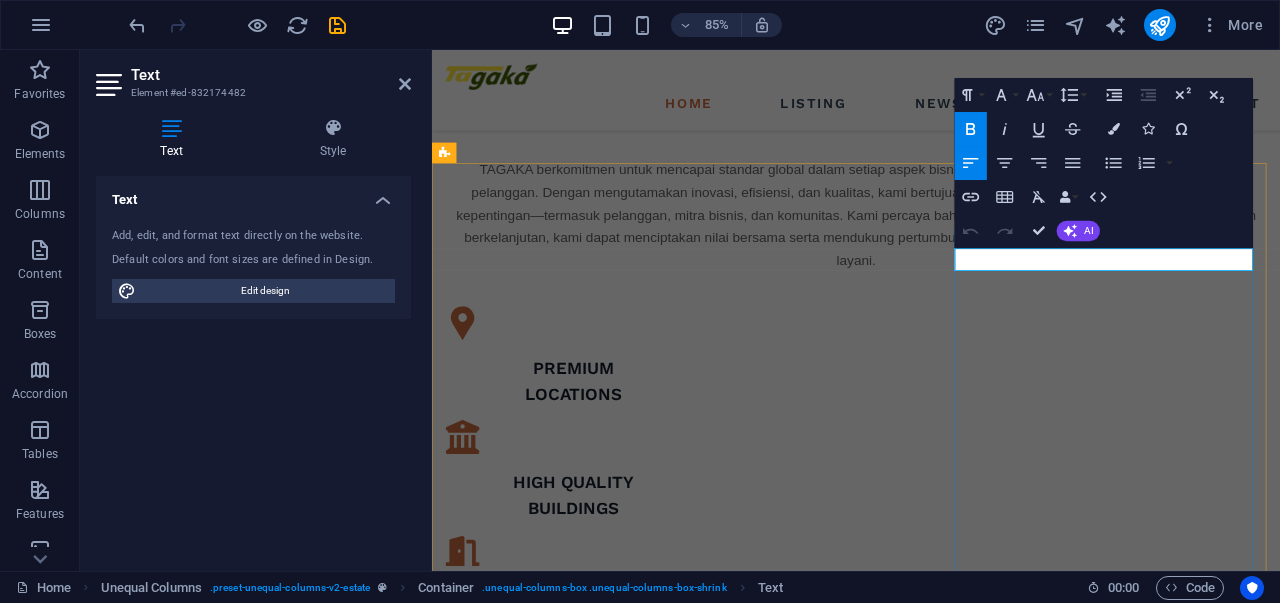 click on "ABOUT US" at bounding box center [931, 1765] 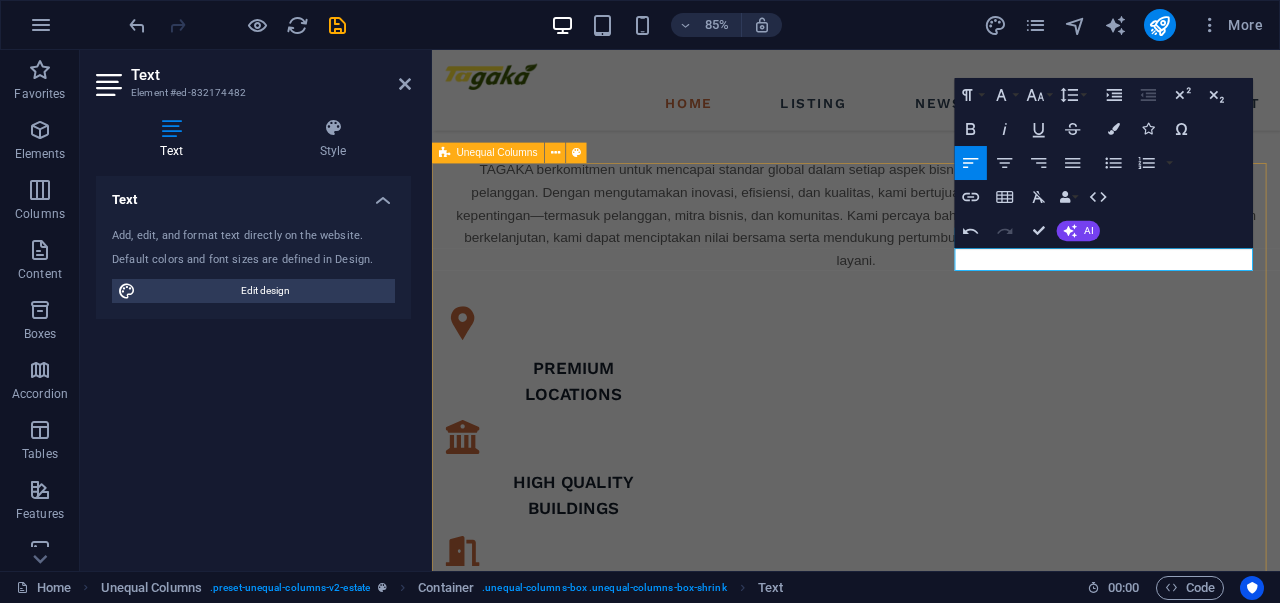click on "What drives us Everyday
Mendistribusikan Produk Konsumen Terkemuka Melalui Layanan Pelanggan yang Sangat Baik. berkomitmen untuk mencapai standar global dalam setiap aspek bisnis kami, mulai dari operasional hingga layanan pelanggan. - Memiliki operasional yang efektif, efisien, dan bisa selalu diandalkan - Menjadi organisasi yang terus belajar dan relevan - Menjadi perusahaan pilihan untuk bekerja GET STARTED" at bounding box center (931, 1584) 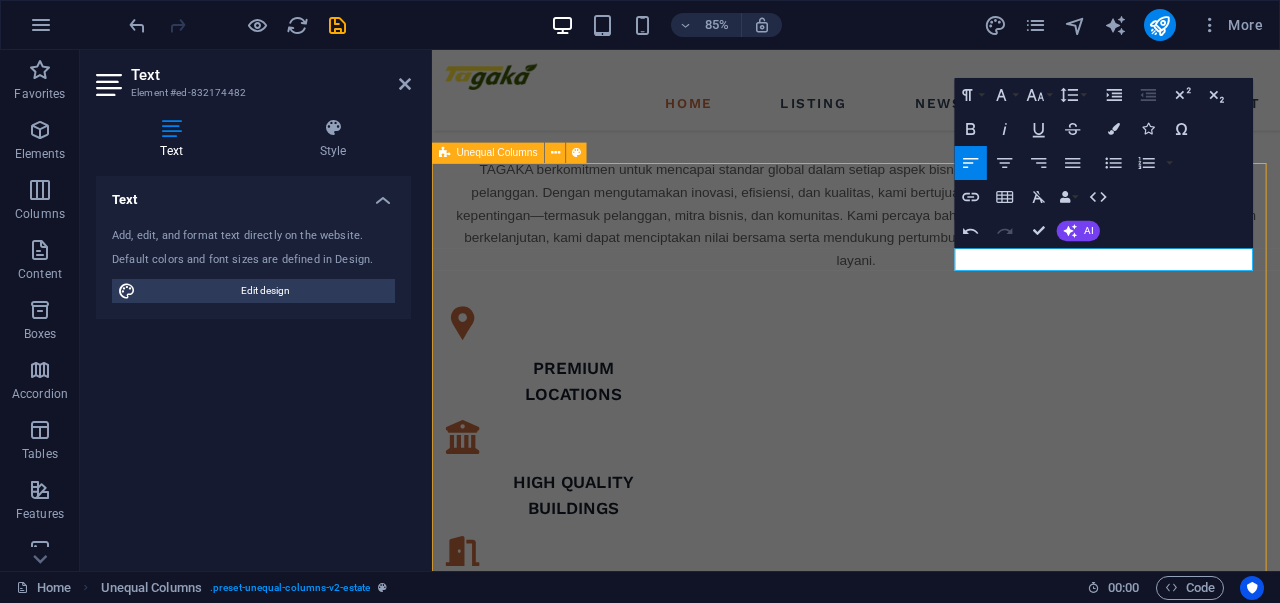click on "What drives us Everyday
Mendistribusikan Produk Konsumen Terkemuka Melalui Layanan Pelanggan yang Sangat Baik. berkomitmen untuk mencapai standar global dalam setiap aspek bisnis kami, mulai dari operasional hingga layanan pelanggan. - Memiliki operasional yang efektif, efisien, dan bisa selalu diandalkan - Menjadi organisasi yang terus belajar dan relevan - Menjadi perusahaan pilihan untuk bekerja GET STARTED" at bounding box center (931, 1584) 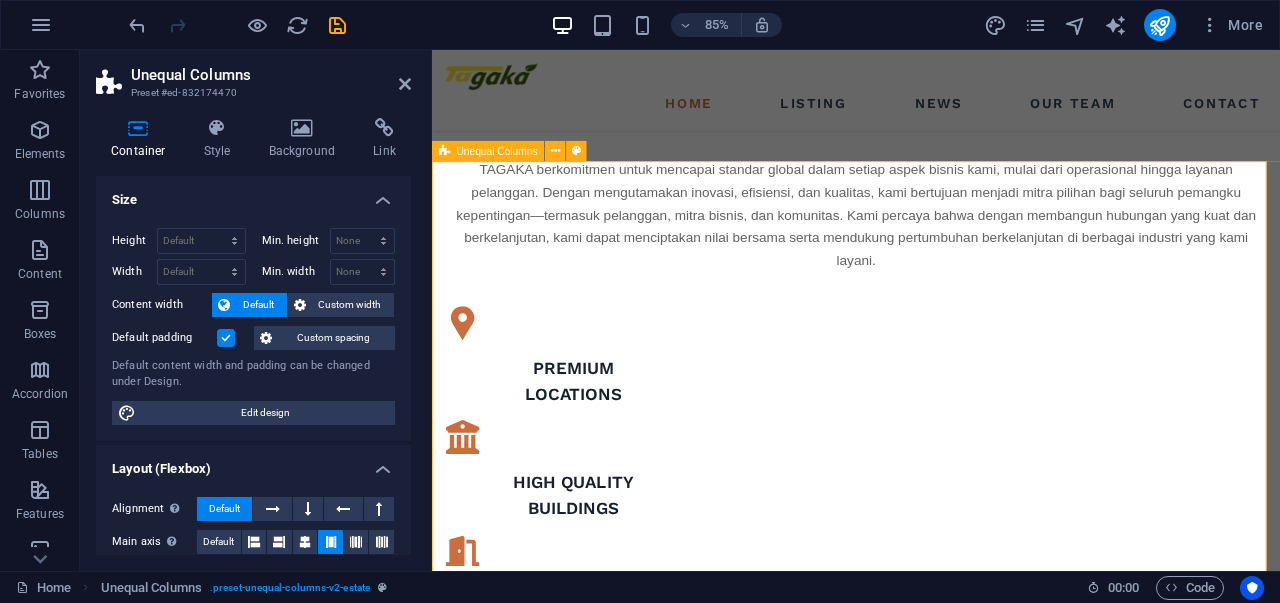 scroll, scrollTop: 1430, scrollLeft: 0, axis: vertical 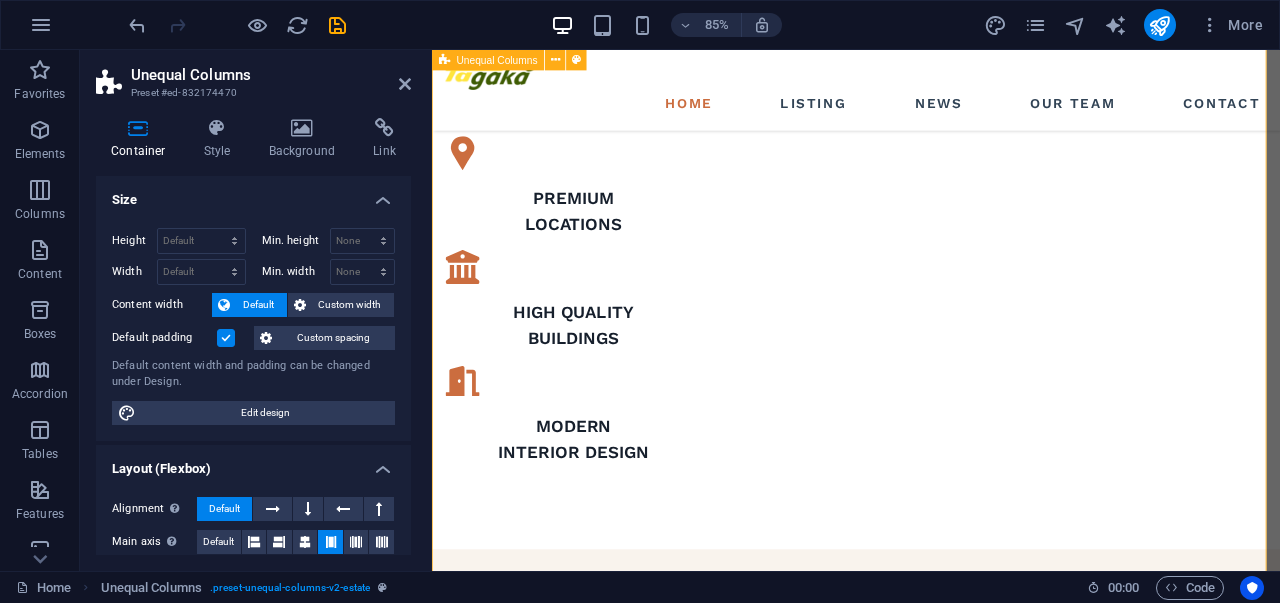 click on "What drives us Everyday
Mendistribusikan Produk Konsumen Terkemuka Melalui Layanan Pelanggan yang Sangat Baik. berkomitmen untuk mencapai standar global dalam setiap aspek bisnis kami, mulai dari operasional hingga layanan pelanggan. - Memiliki operasional yang efektif, efisien, dan bisa selalu diandalkan - Menjadi organisasi yang terus belajar dan relevan - Menjadi perusahaan pilihan untuk bekerja GET STARTED" at bounding box center (931, 1384) 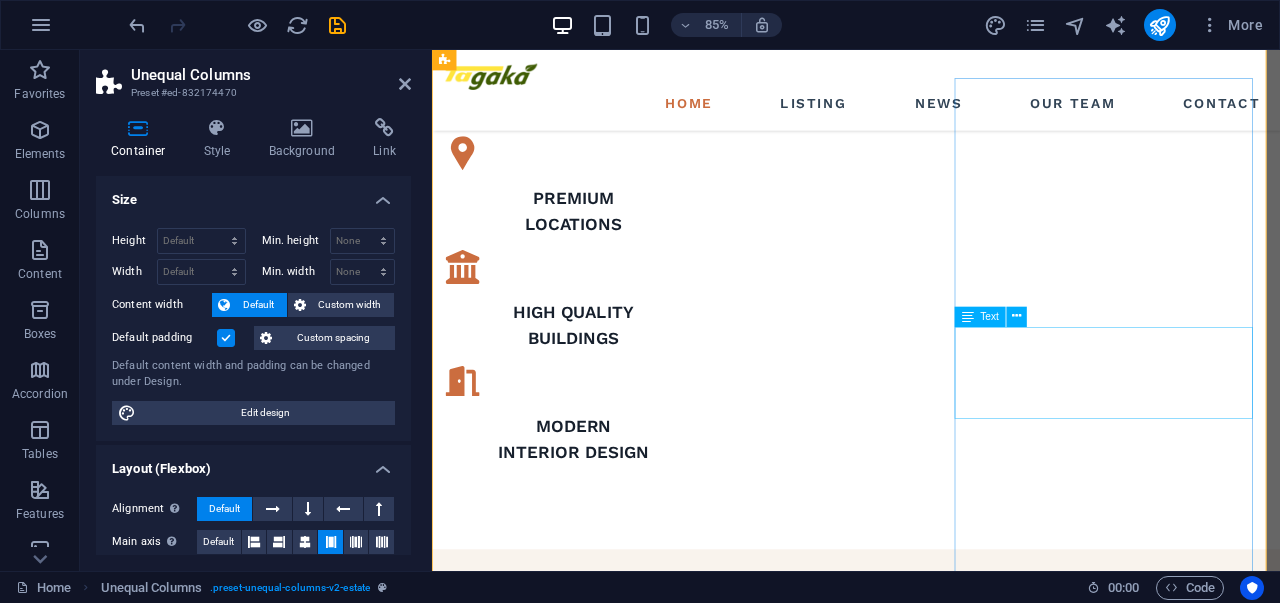 click on "berkomitmen untuk mencapai standar global dalam setiap aspek bisnis kami, mulai dari operasional hingga layanan pelanggan." at bounding box center [931, 1705] 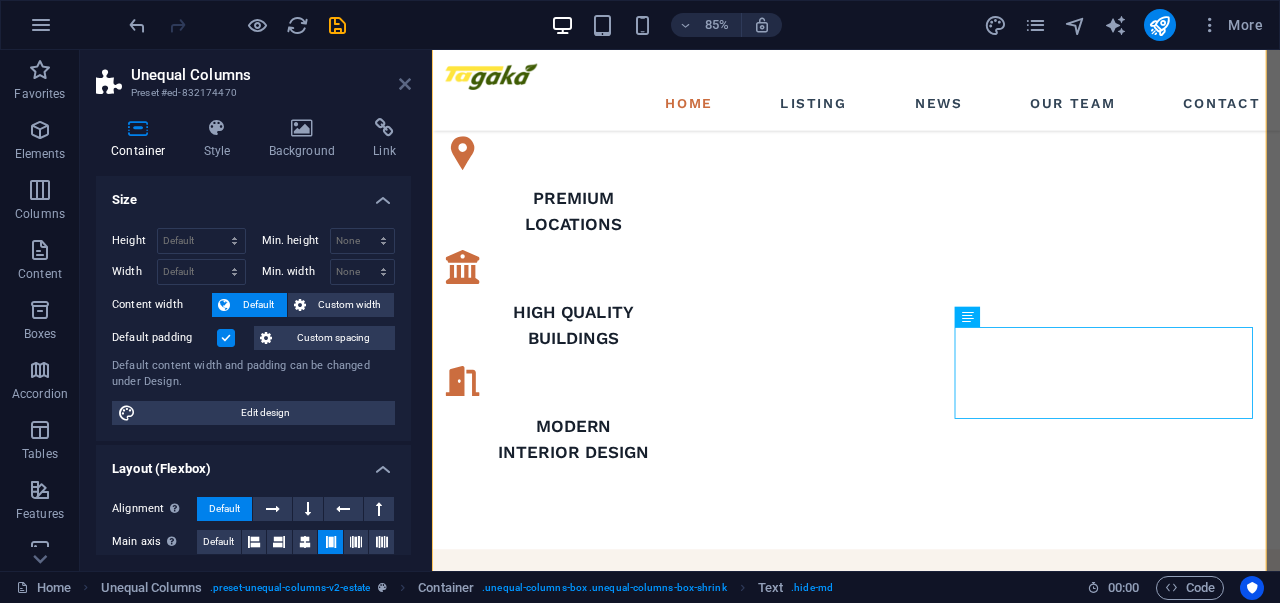 click at bounding box center [405, 84] 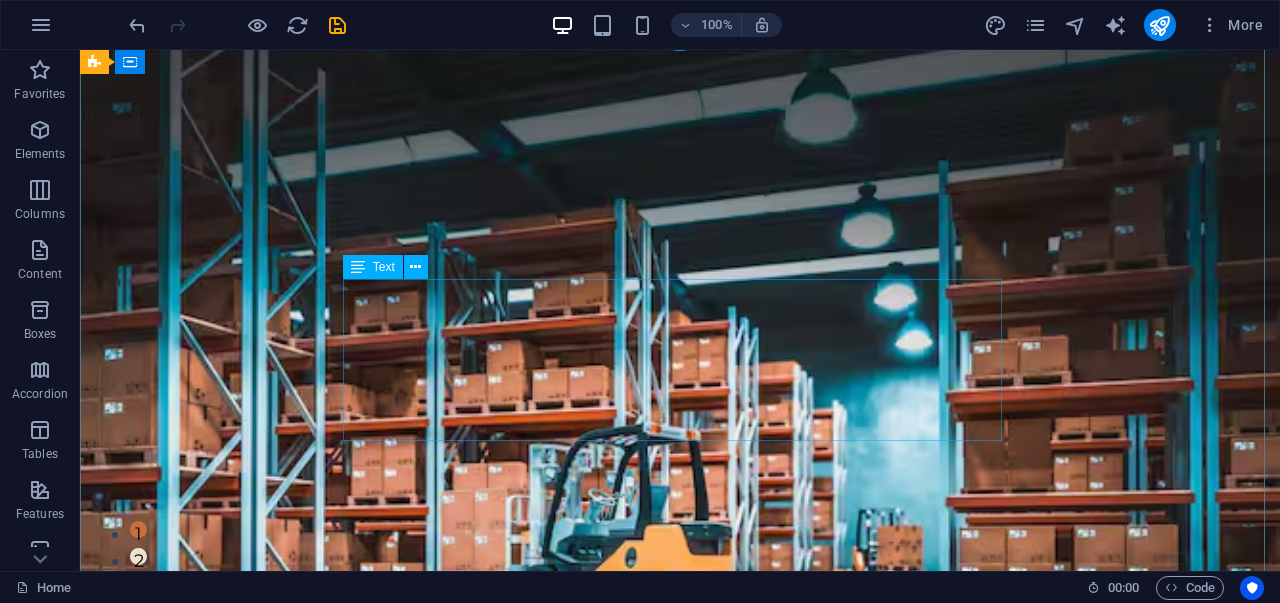 scroll, scrollTop: 0, scrollLeft: 0, axis: both 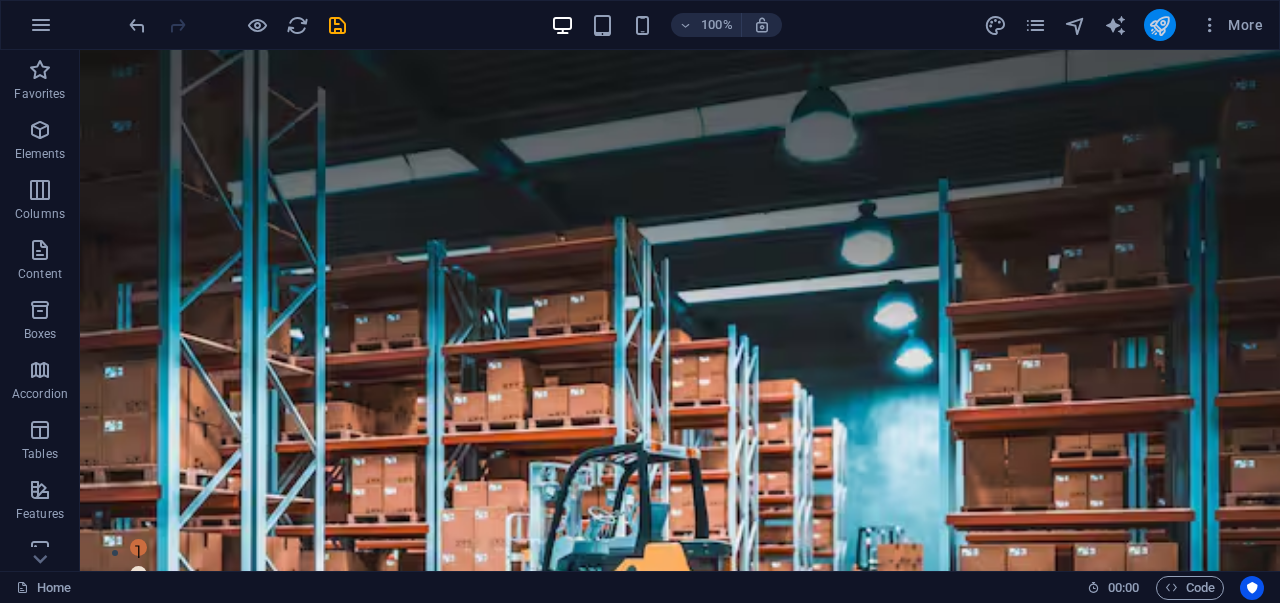 click at bounding box center (1159, 25) 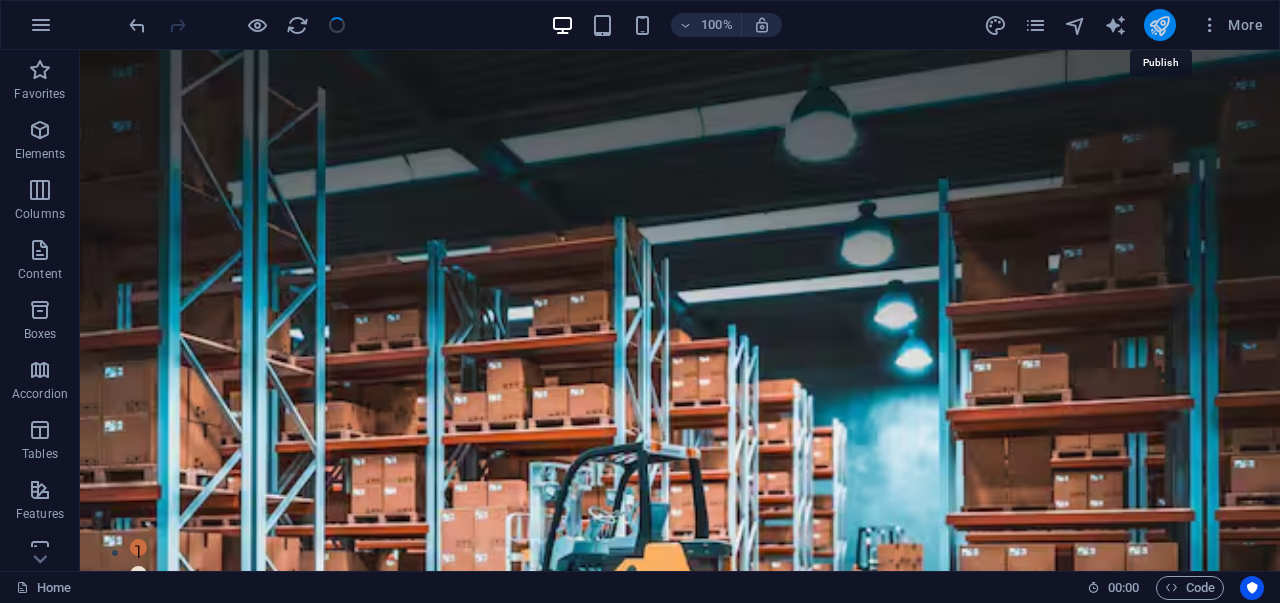 click at bounding box center (1159, 25) 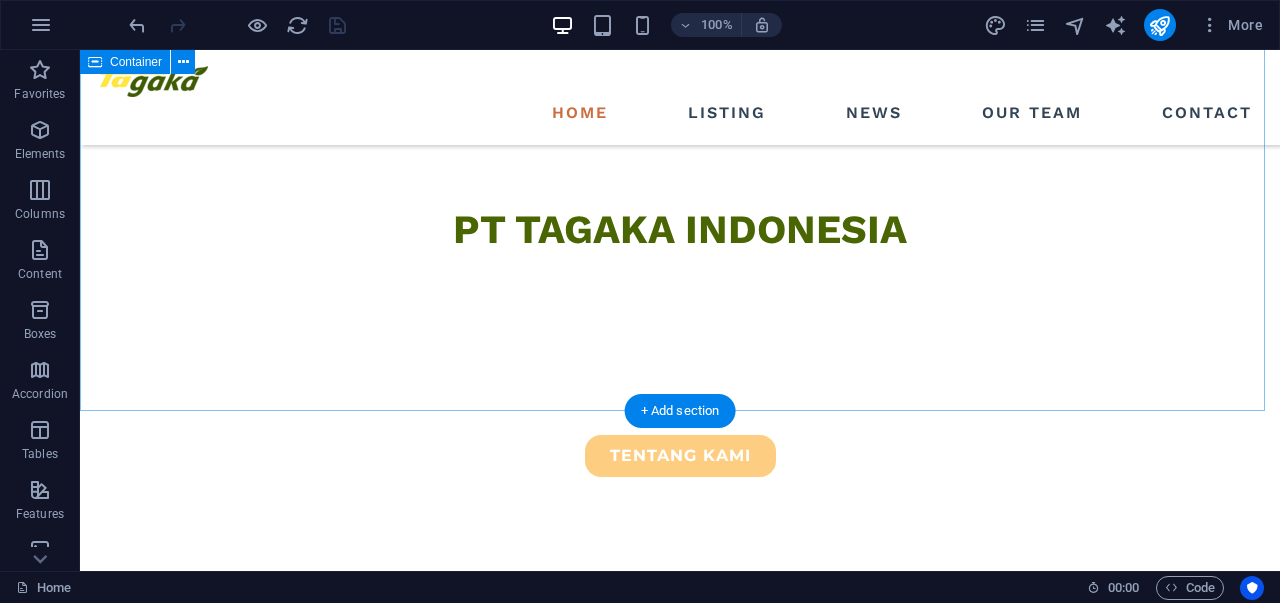 scroll, scrollTop: 700, scrollLeft: 0, axis: vertical 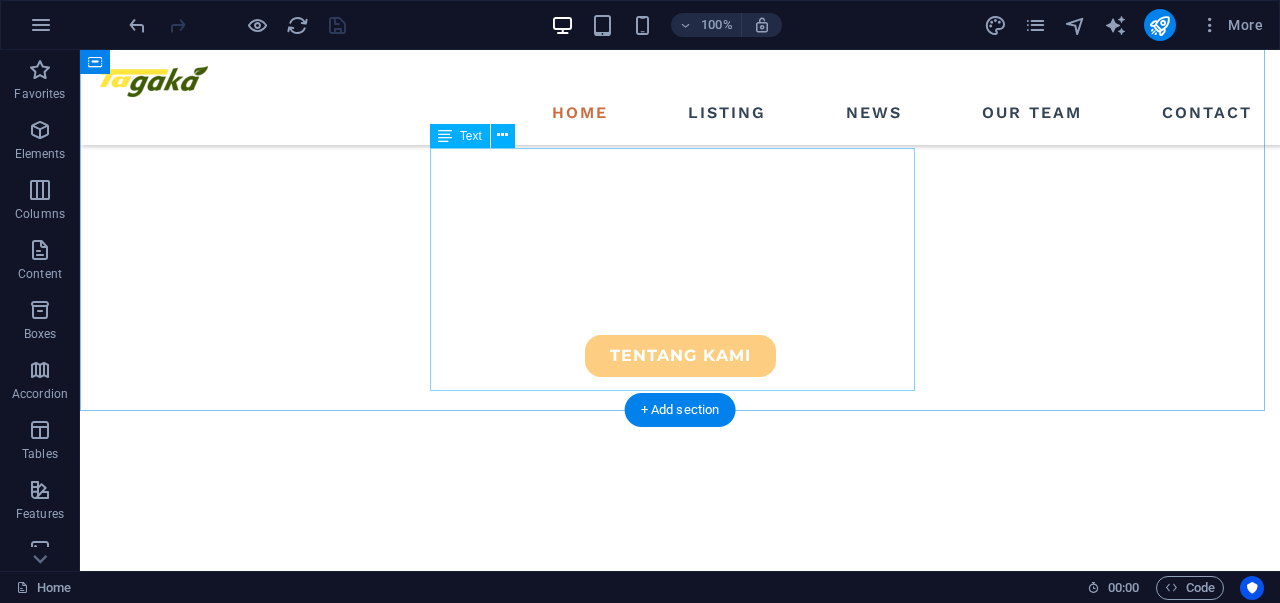 click on "TAGAKA berkomitmen untuk mencapai standar global dalam setiap aspek bisnis kami, mulai dari operasional hingga layanan pelanggan. Dengan mengutamakan inovasi, efisiensi, dan kualitas, kami bertujuan menjadi mitra pilihan bagi seluruh pemangku kepentingan—termasuk pelanggan, mitra bisnis, dan komunitas. Kami percaya bahwa dengan membangun hubungan yang kuat dan berkelanjutan, kami dapat menciptakan nilai bersama serta mendukung pertumbuhan berkelanjutan di berbagai industri yang kami layani." at bounding box center [680, 738] 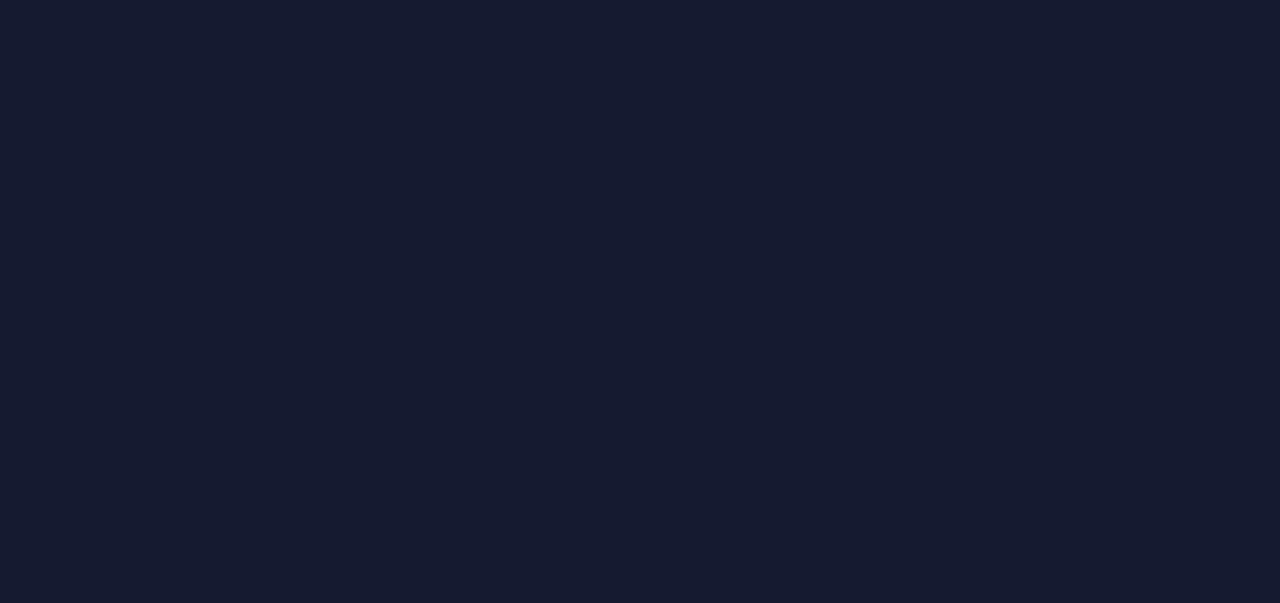 scroll, scrollTop: 0, scrollLeft: 0, axis: both 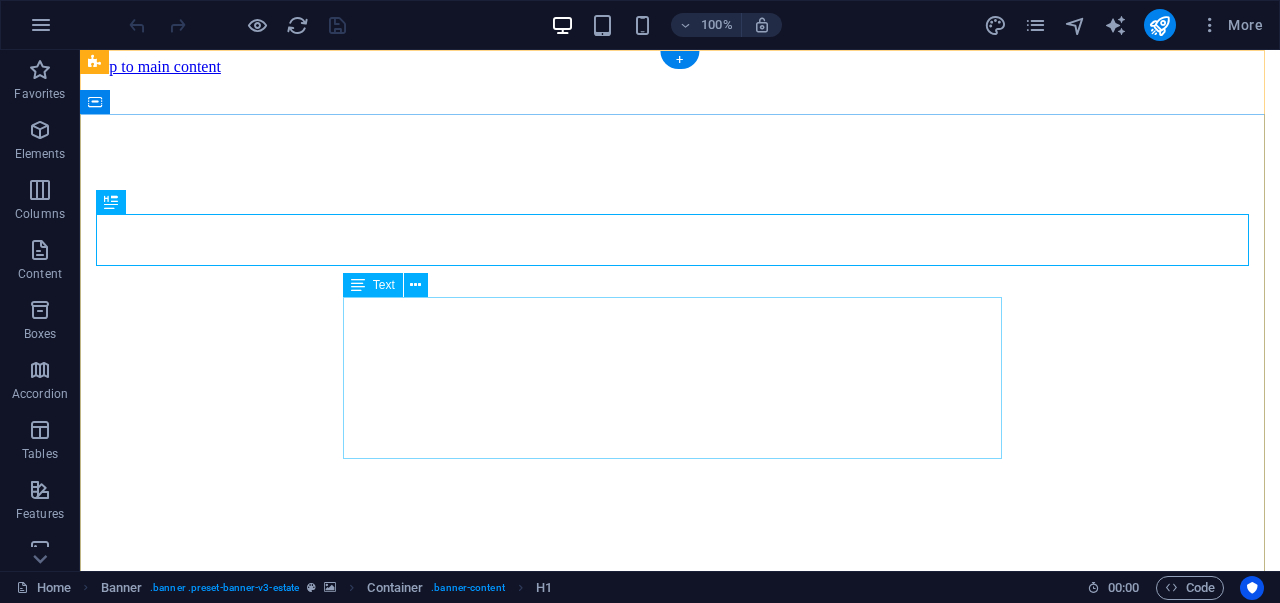 click on "PT [NAME] INDONESIA  adalah perusahaan distribusi swasta dengan kehadiran yang dominan di [COUNTRY] Khususnya Wilayah [REGION] . Didirikan pada tahun [YEAR], bisnis Baru yang didirikan oleh 3 Rekan yang berpengalaman Di bidang Distribusi. [NAME] ingin memberikan warna baru di bidang distribusi market Retail, Grosir, Dan Partai. [NAME] memberikan warna baru pada dunia Perdagangan." at bounding box center [680, 995] 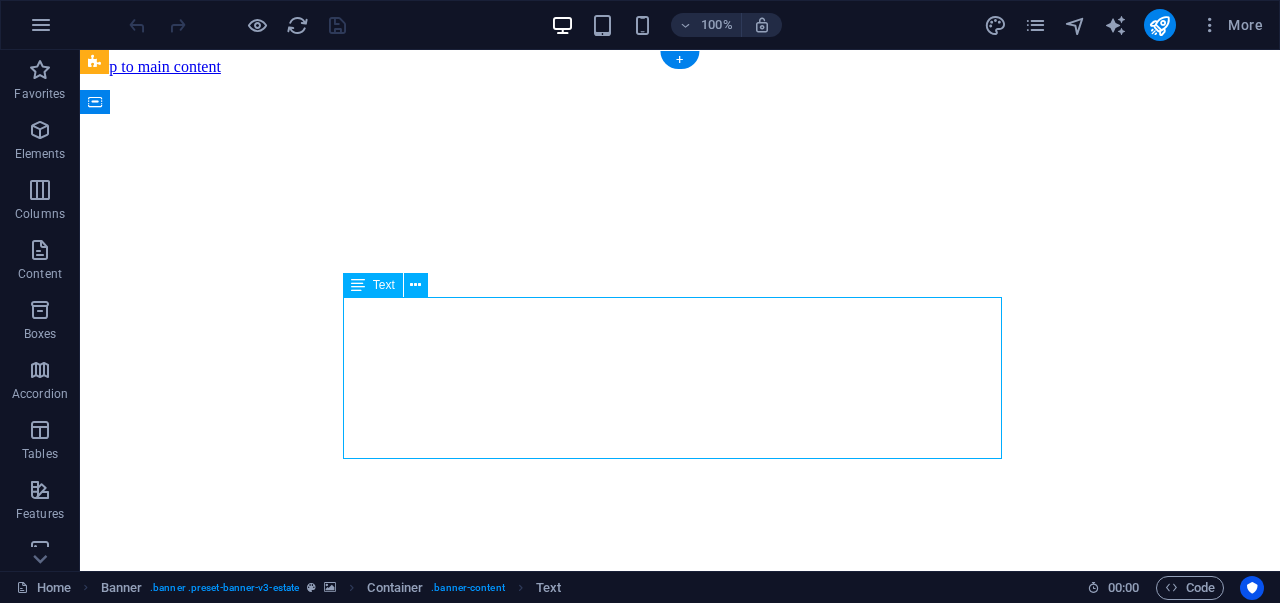 click on "PT [NAME] INDONESIA  adalah perusahaan distribusi swasta dengan kehadiran yang dominan di [COUNTRY] Khususnya Wilayah [REGION] . Didirikan pada tahun [YEAR], bisnis Baru yang didirikan oleh 3 Rekan yang berpengalaman Di bidang Distribusi. [NAME] ingin memberikan warna baru di bidang distribusi market Retail, Grosir, Dan Partai. [NAME] memberikan warna baru pada dunia Perdagangan." at bounding box center (680, 995) 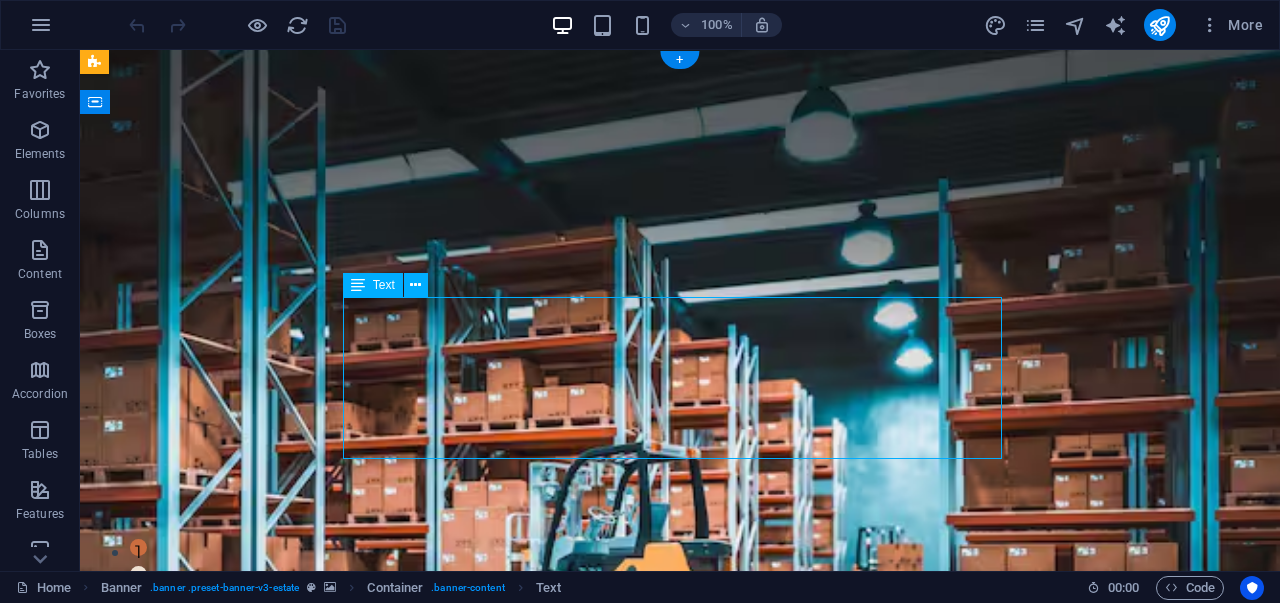 click on "PT [NAME] INDONESIA  adalah perusahaan distribusi swasta dengan kehadiran yang dominan di [COUNTRY] Khususnya Wilayah [REGION] . Didirikan pada tahun [YEAR], bisnis Baru yang didirikan oleh 3 Rekan yang berpengalaman Di bidang Distribusi. [NAME] ingin memberikan warna baru di bidang distribusi market Retail, Grosir, Dan Partai. [NAME] memberikan warna baru pada dunia Perdagangan." at bounding box center (680, 972) 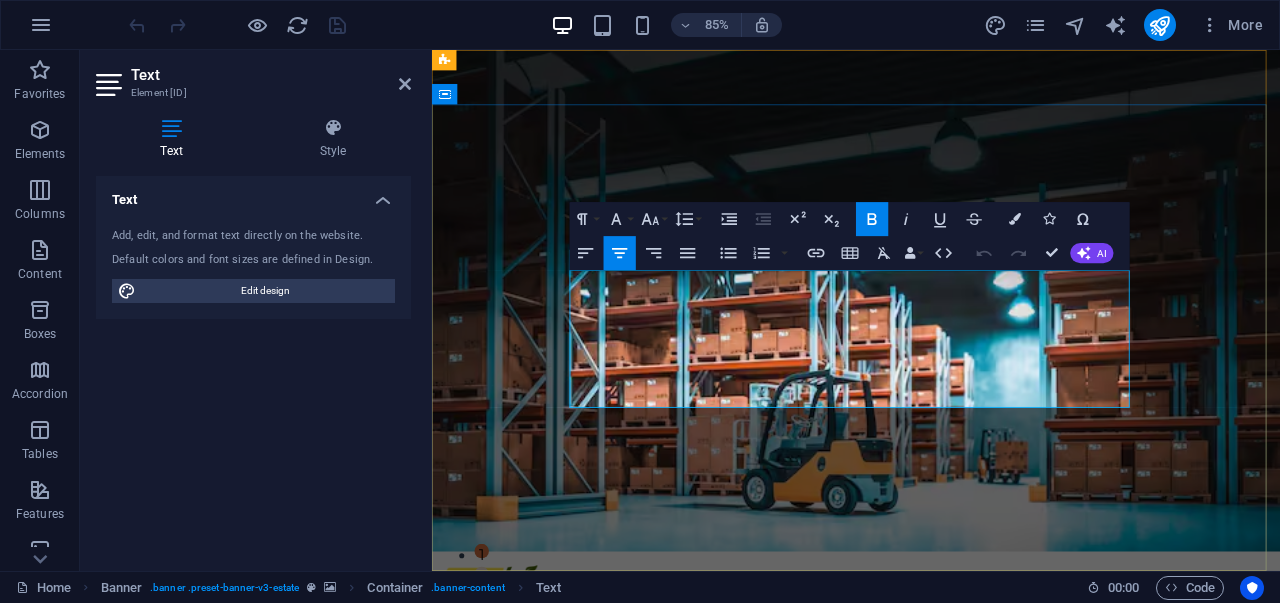 click on "PT [NAME] INDONESIA  adalah perusahaan distribusi swasta dengan kehadiran yang dominan di [COUNTRY] Khususnya Wilayah [REGION] . Didirikan pada tahun [YEAR], bisnis Baru yang didirikan oleh 3 Rekan yang berpengalaman Di bidang Distribusi. [NAME] ingin memberikan warna baru di bidang distribusi market Retail, Grosir, Dan Partai. [NAME] memberikan warna baru pada dunia Perdagangan." at bounding box center (931, 972) 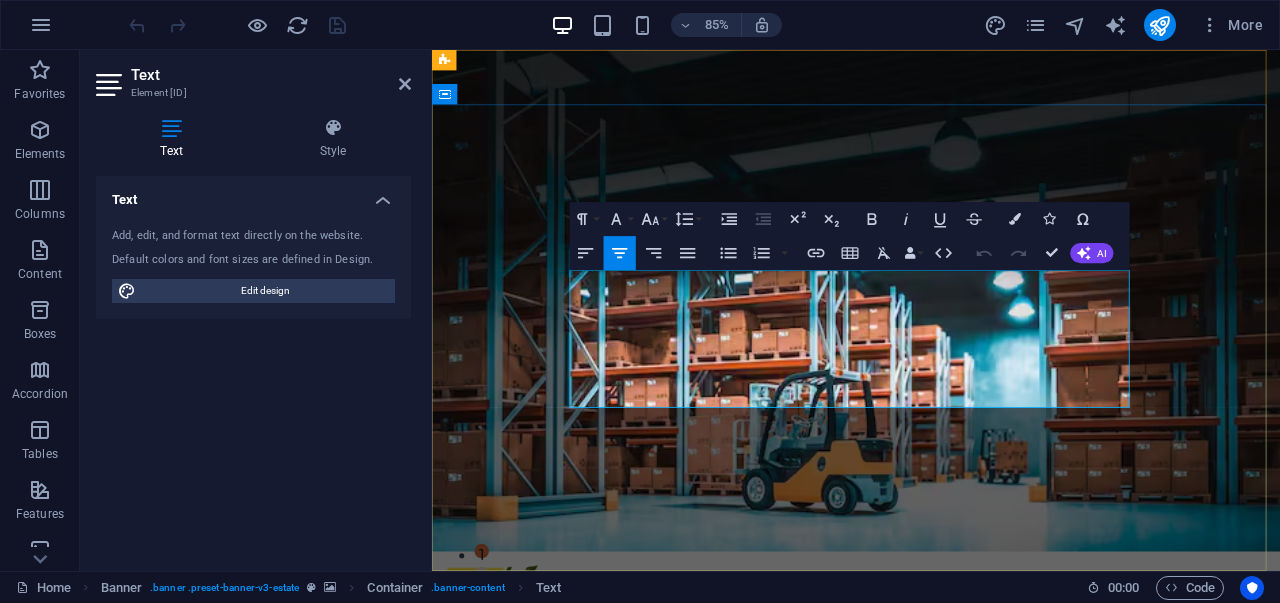 click on "PT [NAME] INDONESIA" at bounding box center (601, 931) 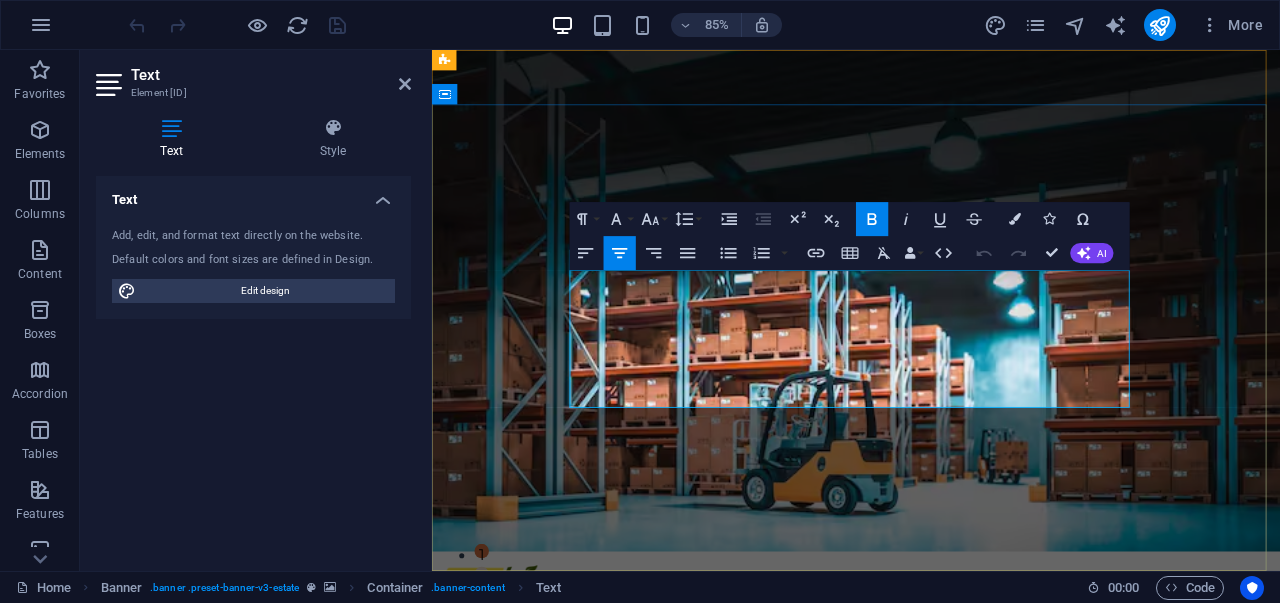 type 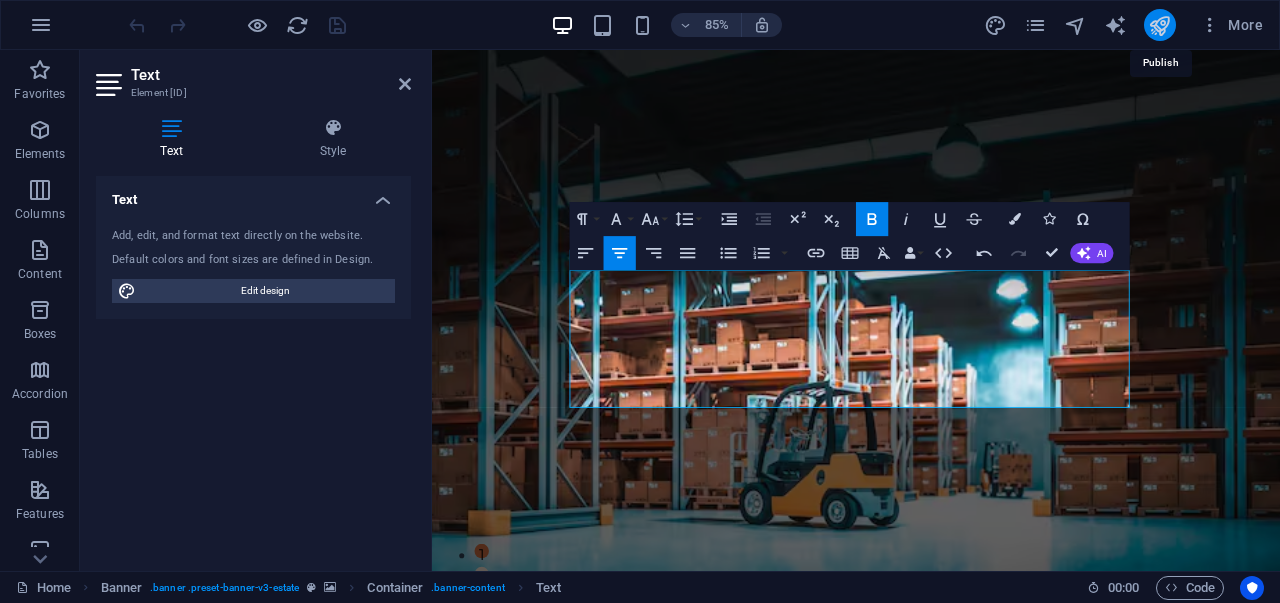 click at bounding box center (1159, 25) 